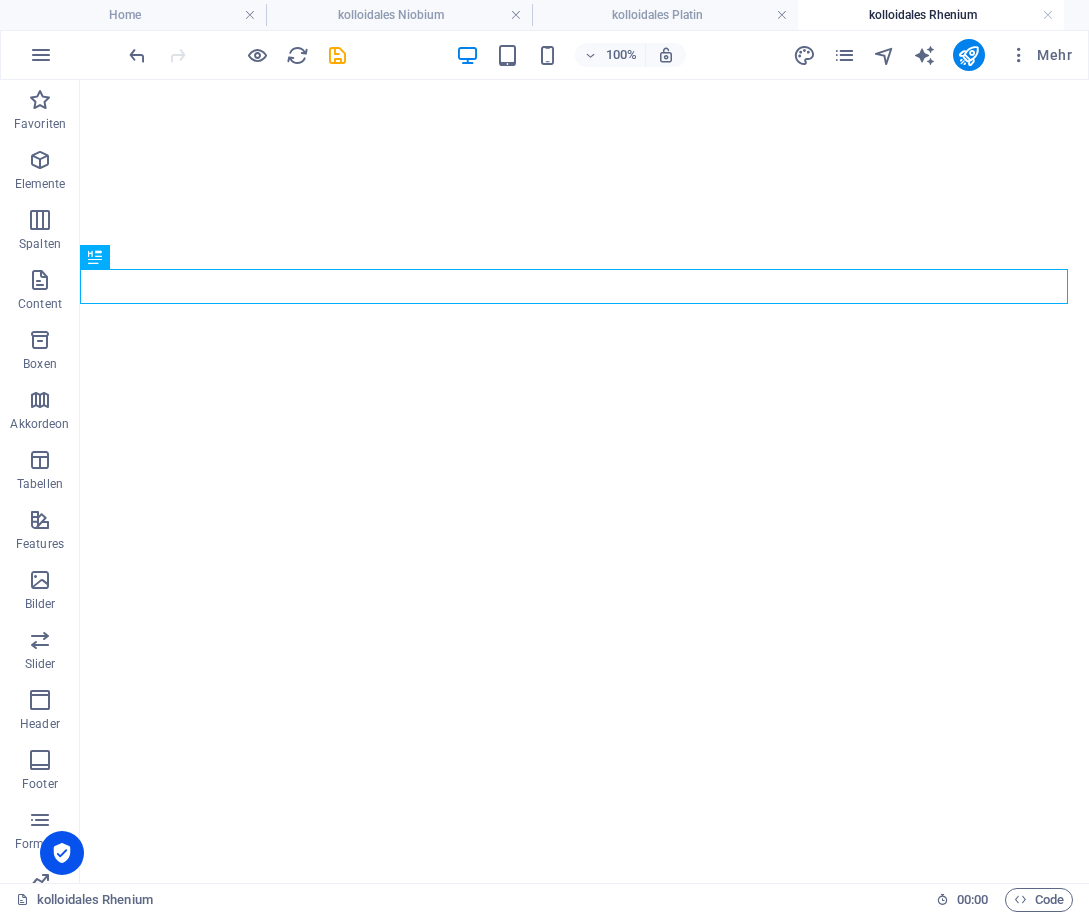 scroll, scrollTop: 0, scrollLeft: 0, axis: both 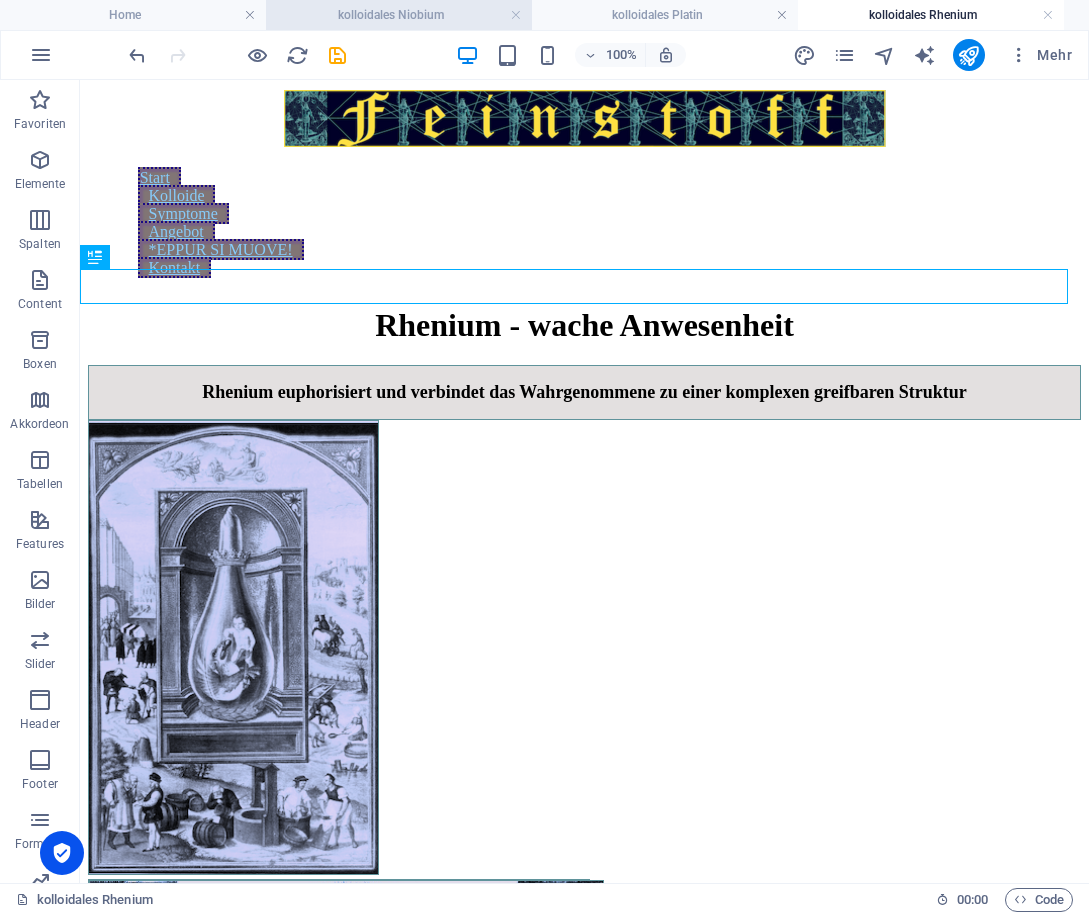 click on "kolloidales Niobium" at bounding box center (399, 15) 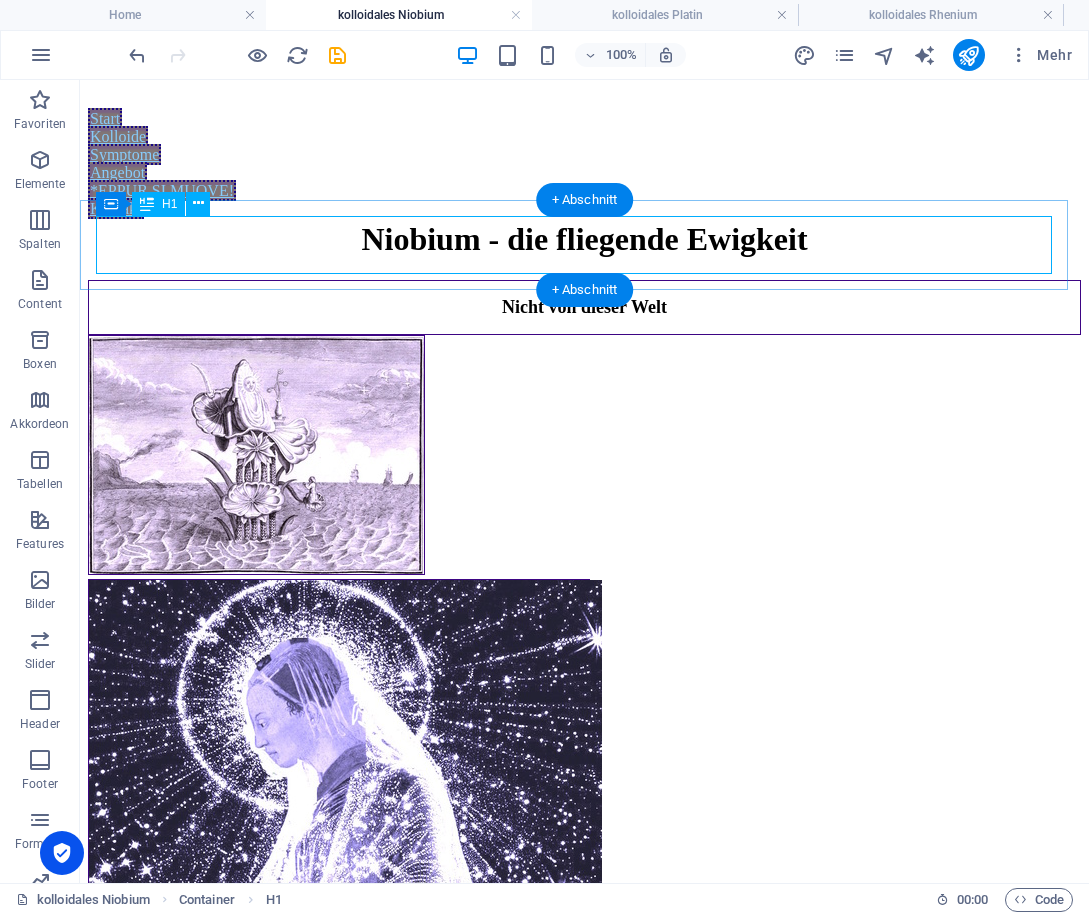 click on "Niobium - die fliegende Ewigkeit" at bounding box center (584, 239) 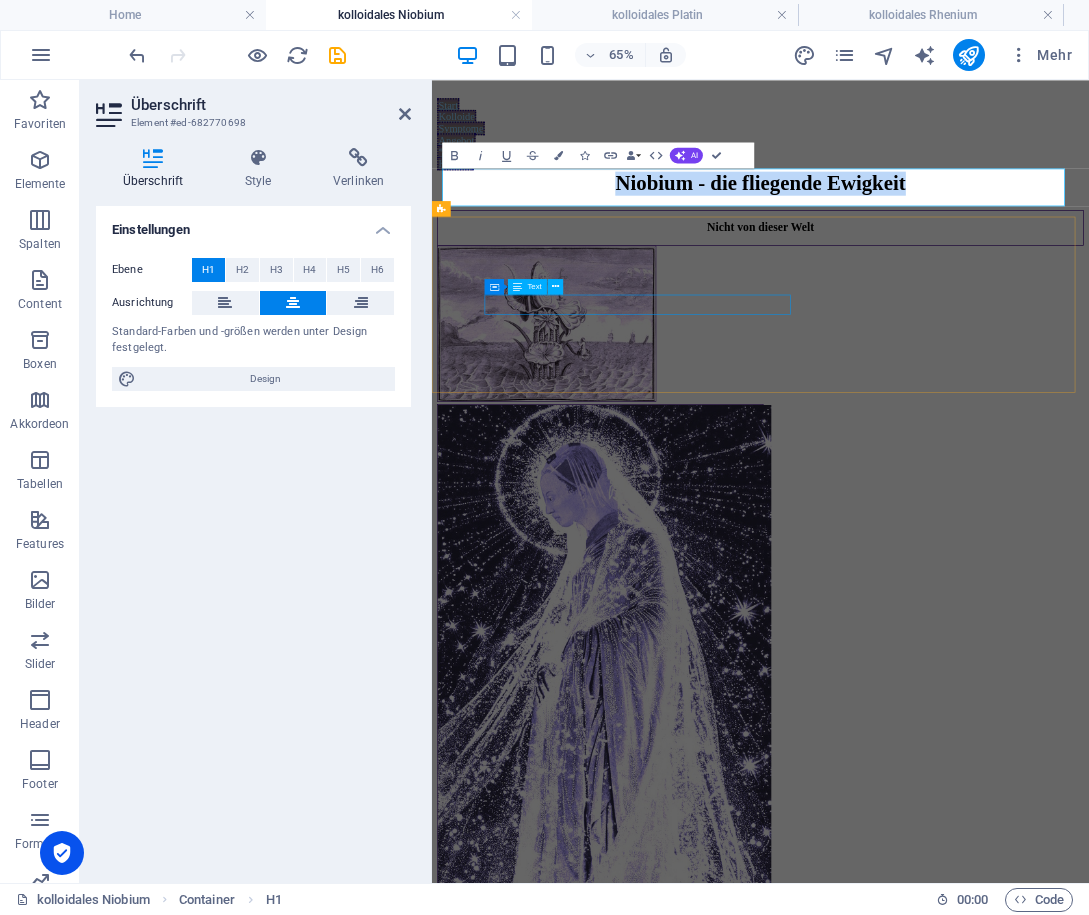 click on "Nicht von dieser Welt" at bounding box center [937, 307] 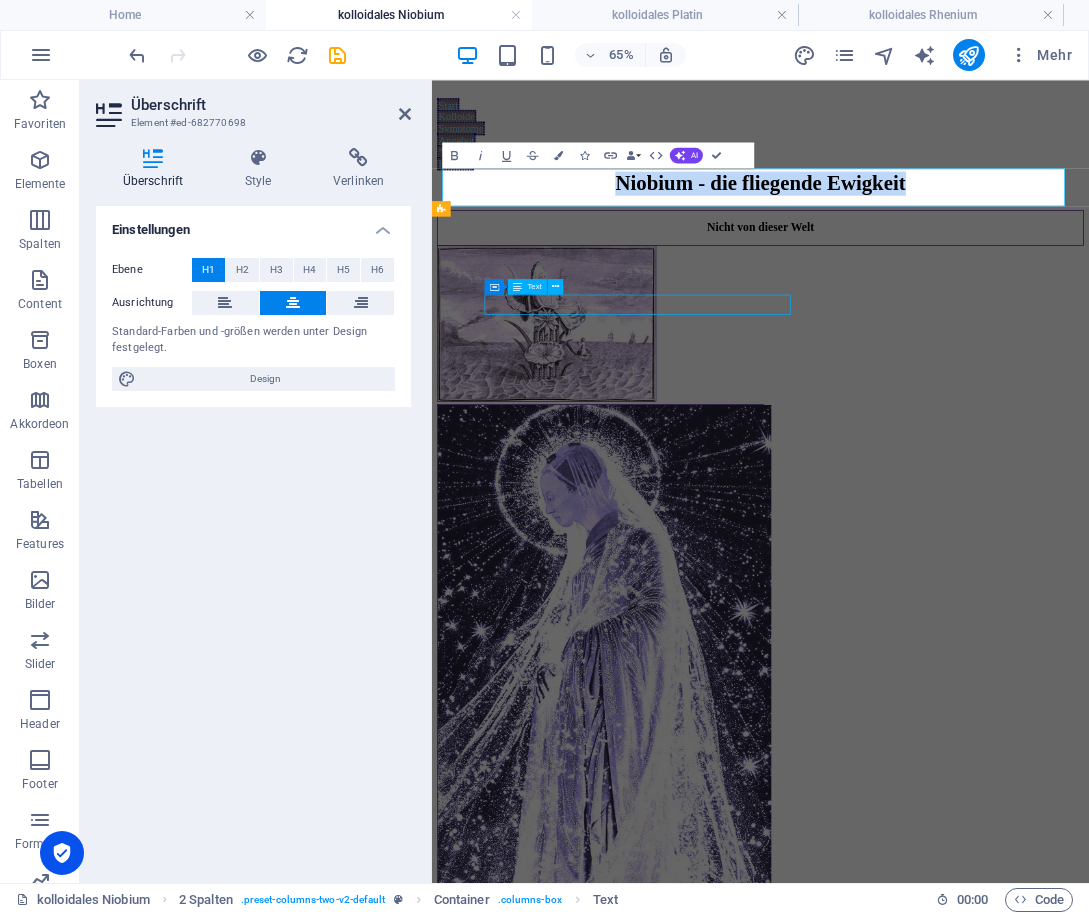 click on "Nicht von dieser Welt" at bounding box center (937, 307) 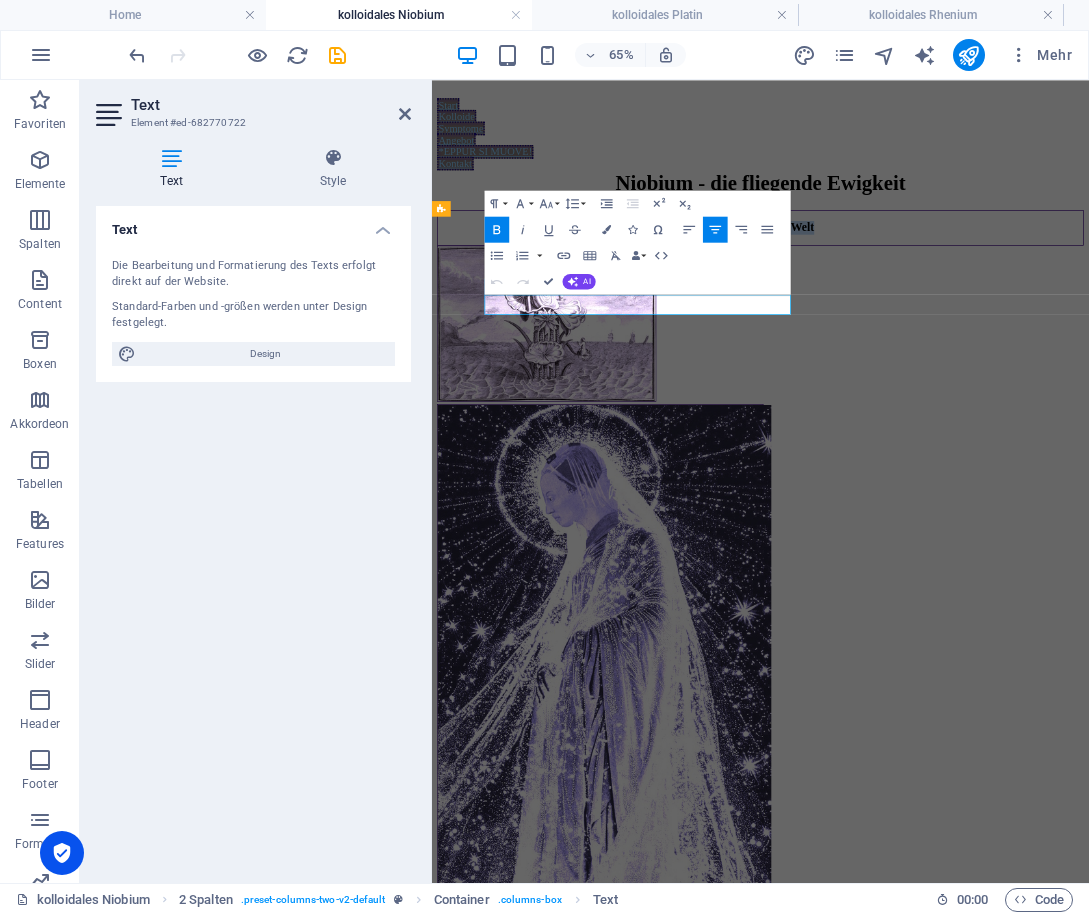 copy on "Nicht von dieser Welt" 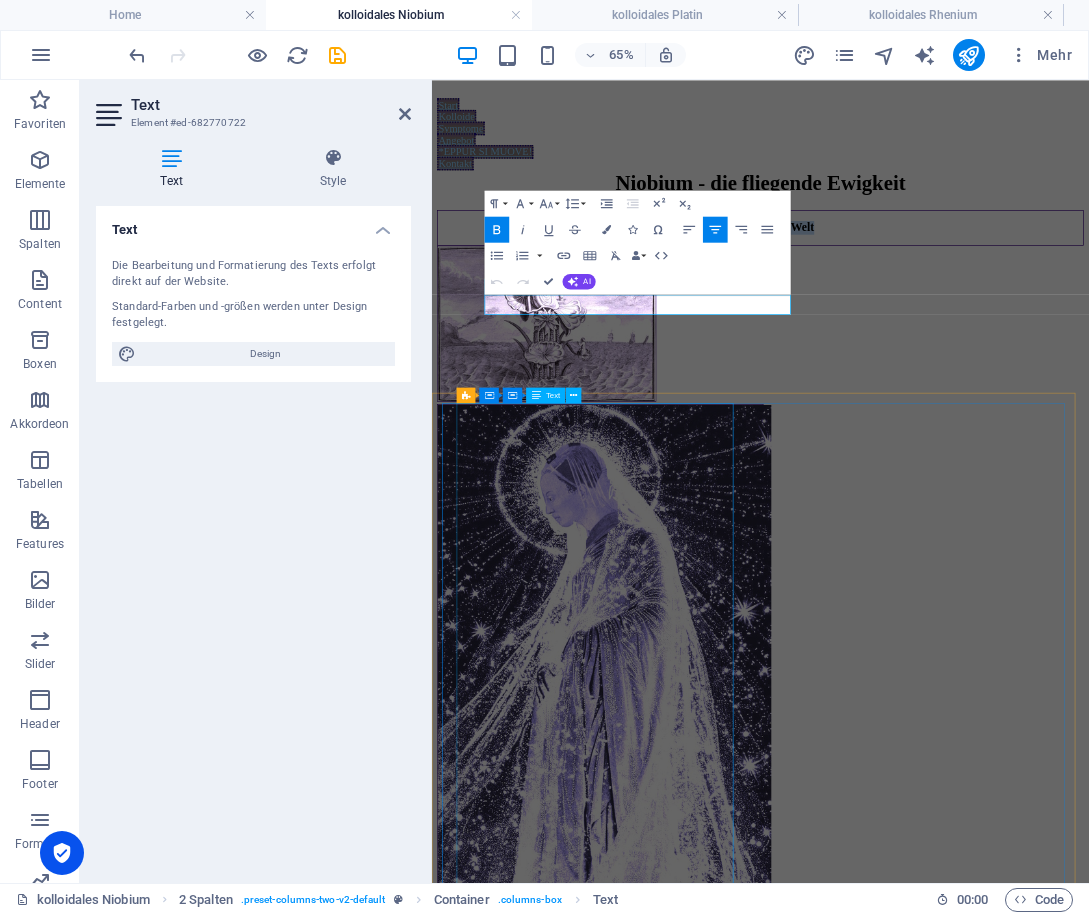 click on "Kolloidales Niob ist phantastischer und überweltlicher als  Tantal.   Es ist ein Beruhigungsmittel, ein Mittel zum Einsinken, Schlafen und Träumen, für Rückzug von der Welt. Wir können der Welt entfliehen, uns enterden. Man geht in seine Hütte im Wald. Man schläft geklärt und tiefer als sonst. Es ist gut zum Schlafen, gut, um intensiver in die Träume einzudringen und die Schnittstelle zwischen Schlaf und Wachheit fließender werden zu lassen. Das bedeutet, dass nicht nur die Träume aktiver und lebendiger erlebt werden, sondern die Erinnerung daran im Wachen präsenter wird. Diese letztgenannte Wirkung ist bei  Columbium  noch stärker.  Eigene subjektive Erfahrung nach erster Einnahme Dies ist ein eher irrationales Mittel, vielleicht ein wenig mit LSD vergleichbar. Als Vision: Das Schiff hat Schlagseite und fährt am Hafen vorbei. Es fröstelt einen etwas nach der Einnahme. Bodenlosigkeit und Überwindung des Irdischen Ein Mittel unendlicher Größe Mythologischer Hintergrund der Namensgebung:" at bounding box center [937, 2927] 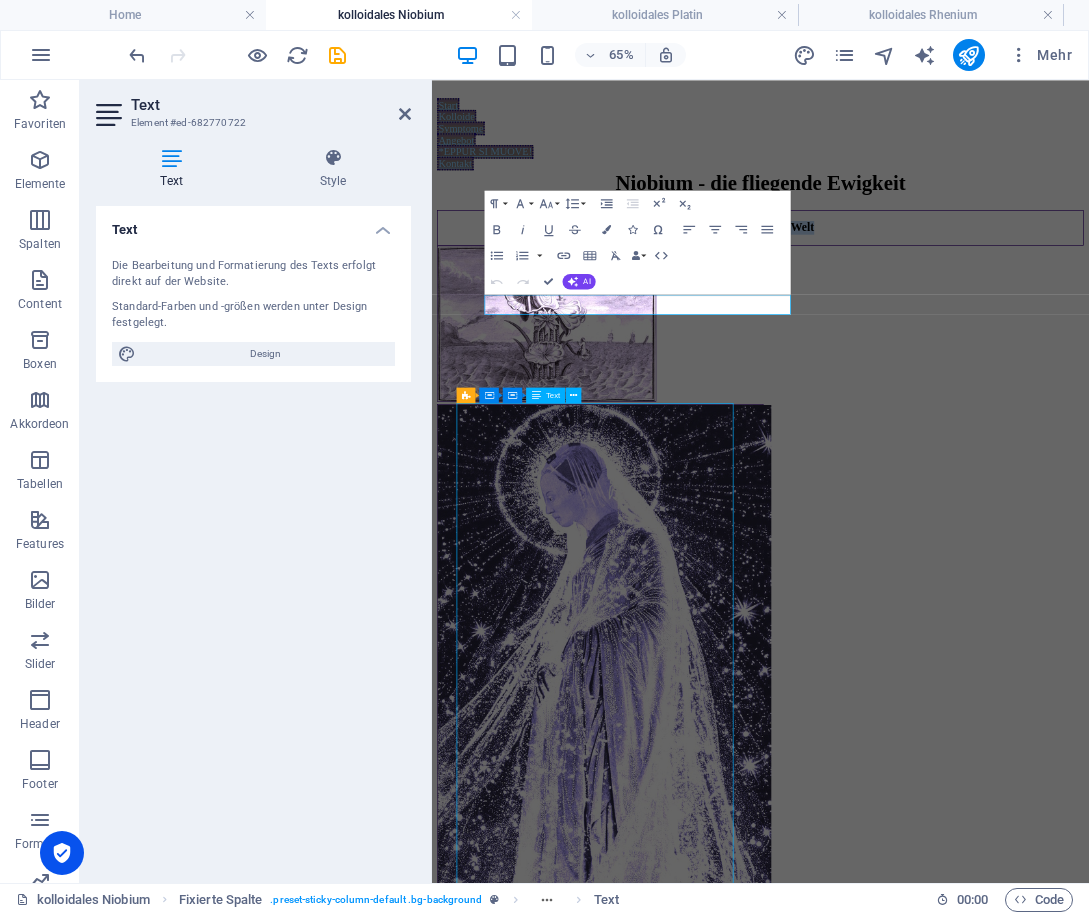 click on "Kolloidales Niob ist phantastischer und überweltlicher als  Tantal.   Es ist ein Beruhigungsmittel, ein Mittel zum Einsinken, Schlafen und Träumen, für Rückzug von der Welt. Wir können der Welt entfliehen, uns enterden. Man geht in seine Hütte im Wald. Man schläft geklärt und tiefer als sonst. Es ist gut zum Schlafen, gut, um intensiver in die Träume einzudringen und die Schnittstelle zwischen Schlaf und Wachheit fließender werden zu lassen. Das bedeutet, dass nicht nur die Träume aktiver und lebendiger erlebt werden, sondern die Erinnerung daran im Wachen präsenter wird. Diese letztgenannte Wirkung ist bei  Columbium  noch stärker.  Eigene subjektive Erfahrung nach erster Einnahme Dies ist ein eher irrationales Mittel, vielleicht ein wenig mit LSD vergleichbar. Als Vision: Das Schiff hat Schlagseite und fährt am Hafen vorbei. Es fröstelt einen etwas nach der Einnahme. Bodenlosigkeit und Überwindung des Irdischen Ein Mittel unendlicher Größe Mythologischer Hintergrund der Namensgebung:" at bounding box center [937, 2927] 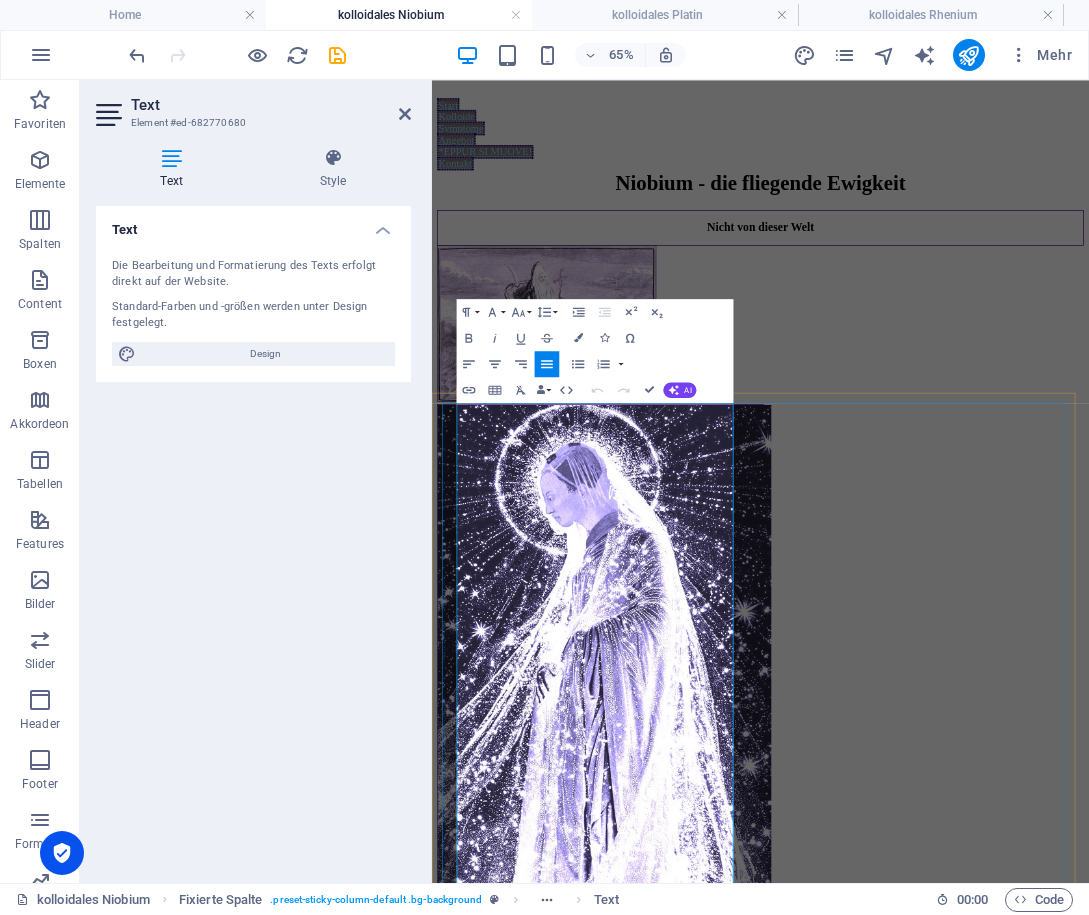 copy on "Kolloidales Niob ist phantastischer und überweltlicher als  Tantal.   Es ist ein Beruhigungsmittel, ein Mittel zum Einsinken, Schlafen und Träumen, für Rückzug von der Welt. Wir können der Welt entfliehen, uns enterden. Man geht in seine Hütte im Wald. Man schläft geklärt und tiefer als sonst. Es ist gut zum Schlafen, gut, um intensiver in die Träume einzudringen und die Schnittstelle zwischen Schlaf und Wachheit fließender werden zu lassen. Das bedeutet, dass nicht nur die Träume aktiver und lebendiger erlebt werden, sondern die Erinnerung daran im Wachen präsenter wird. Diese letztgenannte Wirkung ist bei  Columbium  noch stärker.  Ein weiteres Charakteristikum ist, dass Niobium ein Element der Neuzeit ist, über das Siliziumzeitalter hinausgehend. Es wird in der Raumfahrt und für Quantencomputer verwendet. Dabei mag die Raumfahrt für die anderen Welten stehen, während der Quantencomputer für bewusstseinsübergreifende Prozesse steht, die nicht linear sind, kollektiv, gleichzeitig und sich überlangernd.  E..." 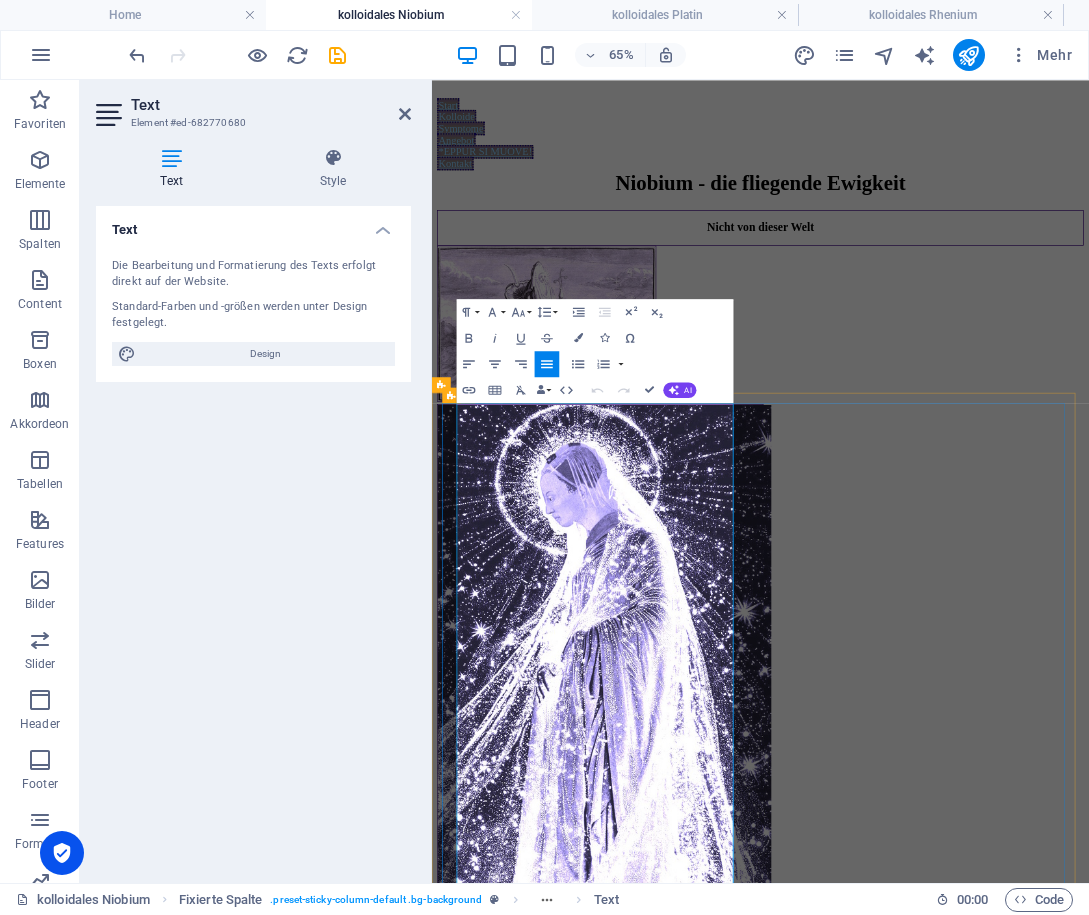 click on "Man schläft geklärt und tiefer als sonst. Es ist gut zum Schlafen, gut, um intensiver in die Träume einzudringen und die Schnittstelle zwischen Schlaf und Wachheit fließender werden zu lassen. Das bedeutet, dass nicht nur die Träume aktiver und lebendiger erlebt werden, sondern die Erinnerung daran im Wachen präsenter wird. Diese letztgenannte Wirkung ist bei" at bounding box center (937, 1777) 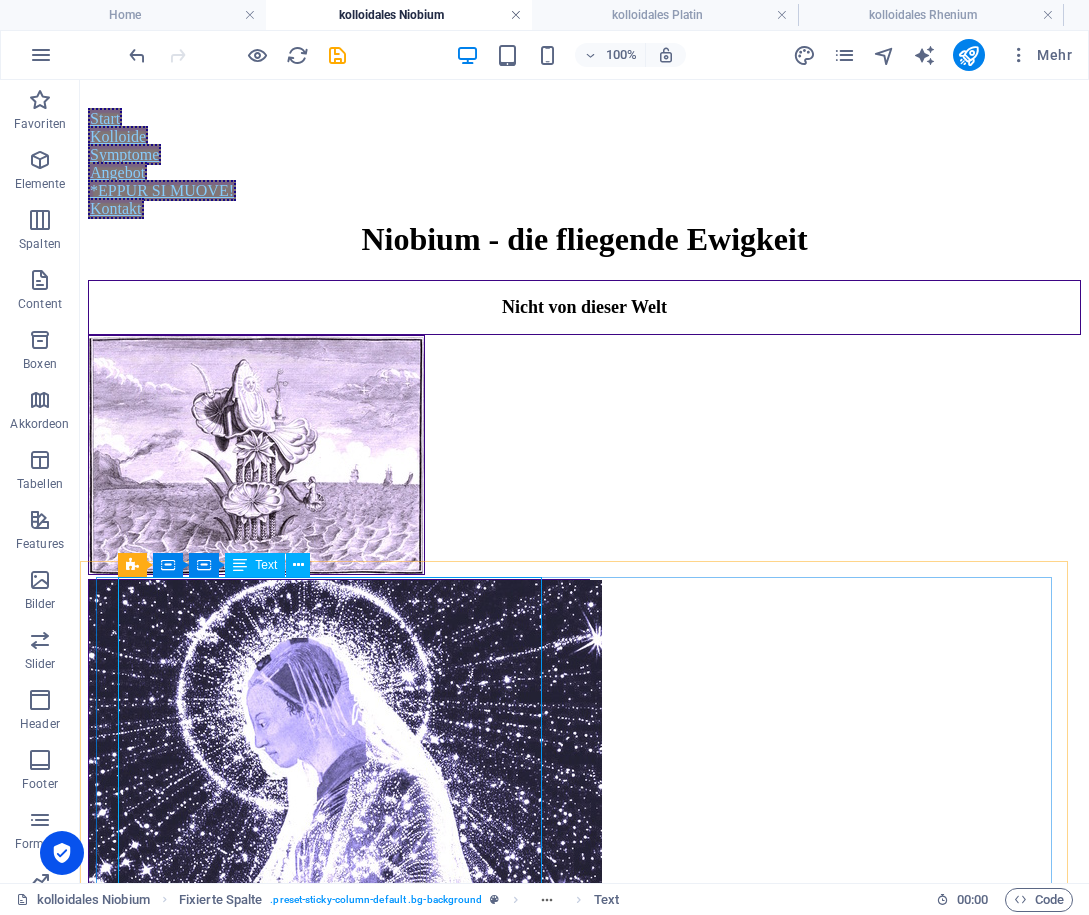 click at bounding box center [516, 15] 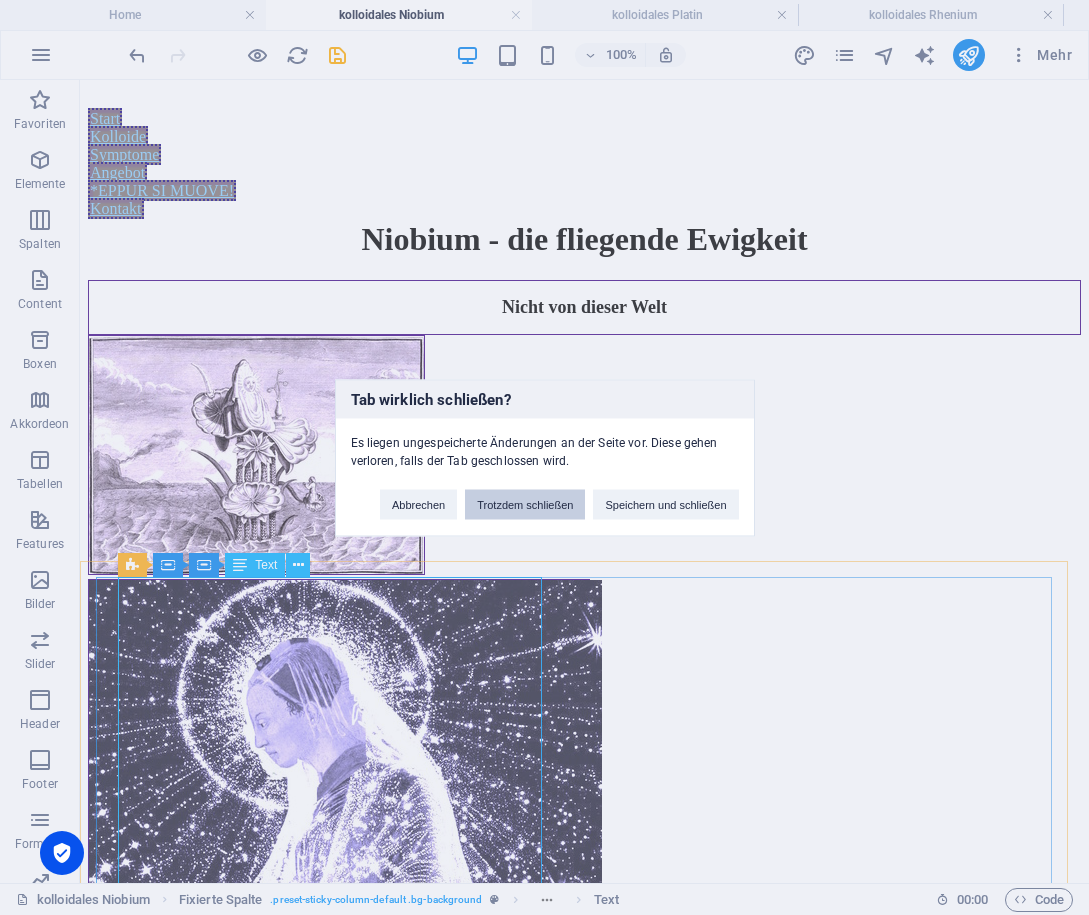 click on "Trotzdem schließen" at bounding box center (525, 504) 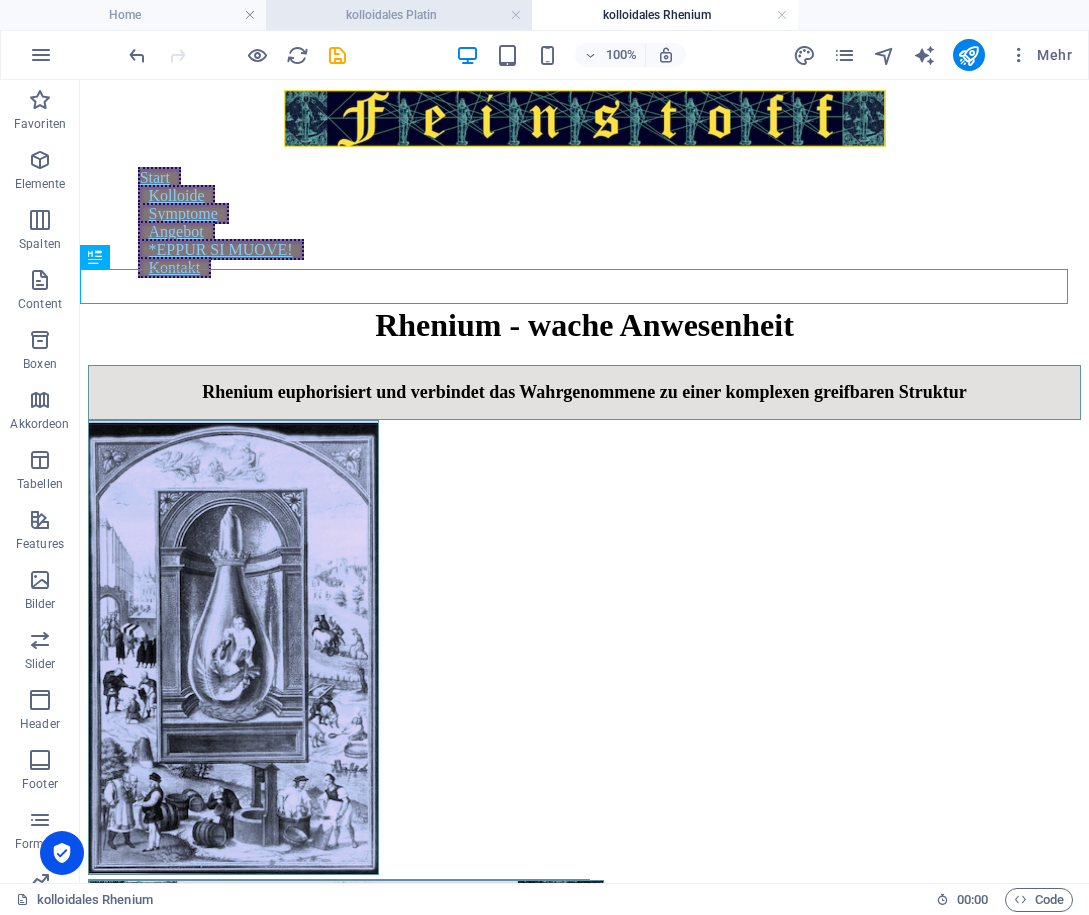click on "kolloidales Platin" at bounding box center (399, 15) 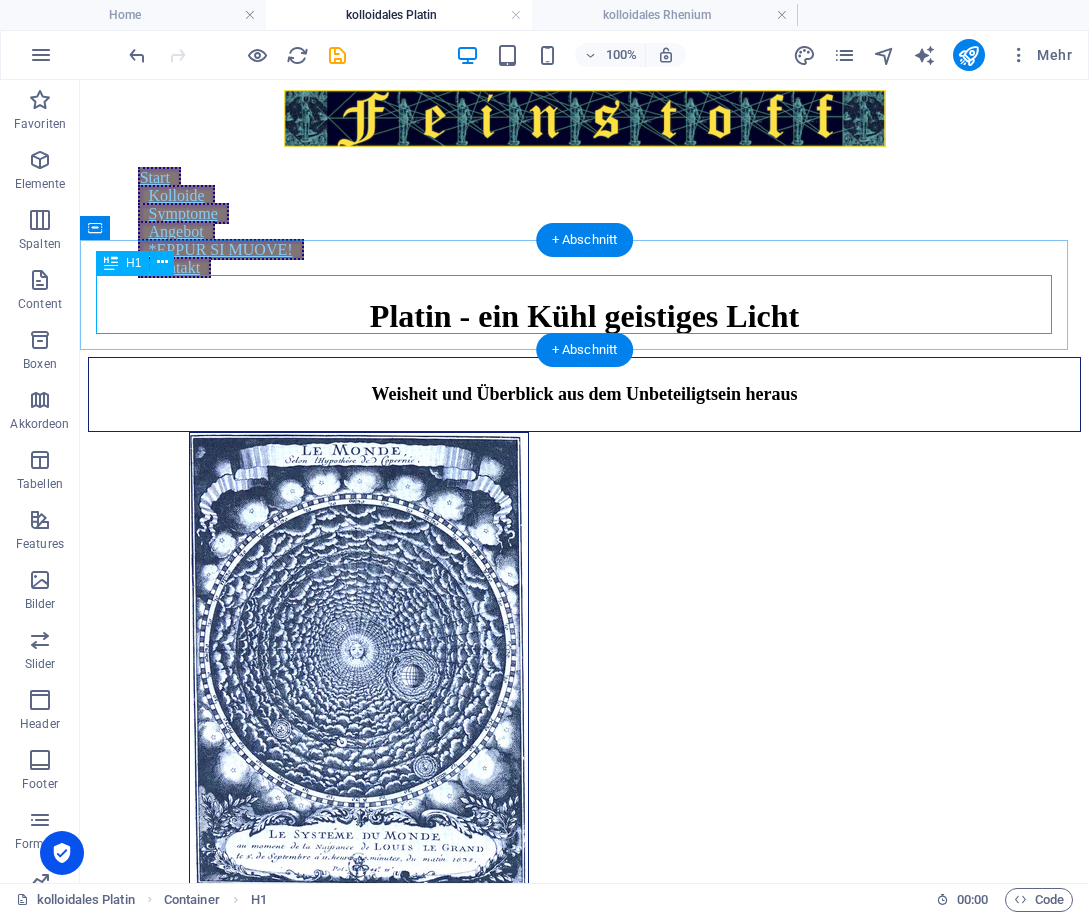 click on "Platin - ein Kühl geistiges Licht" at bounding box center [584, 316] 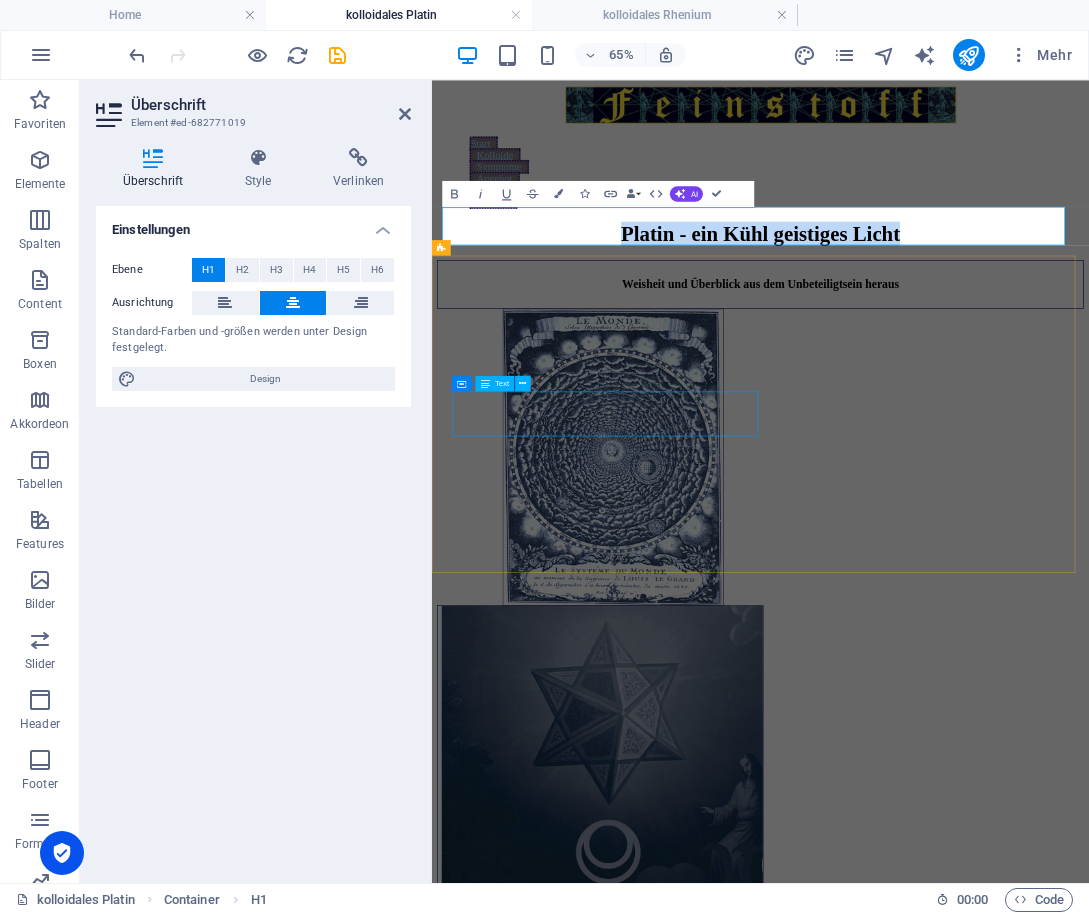 click on "Weisheit und Überblick aus dem Unbeteiligtsein heraus" at bounding box center (937, 394) 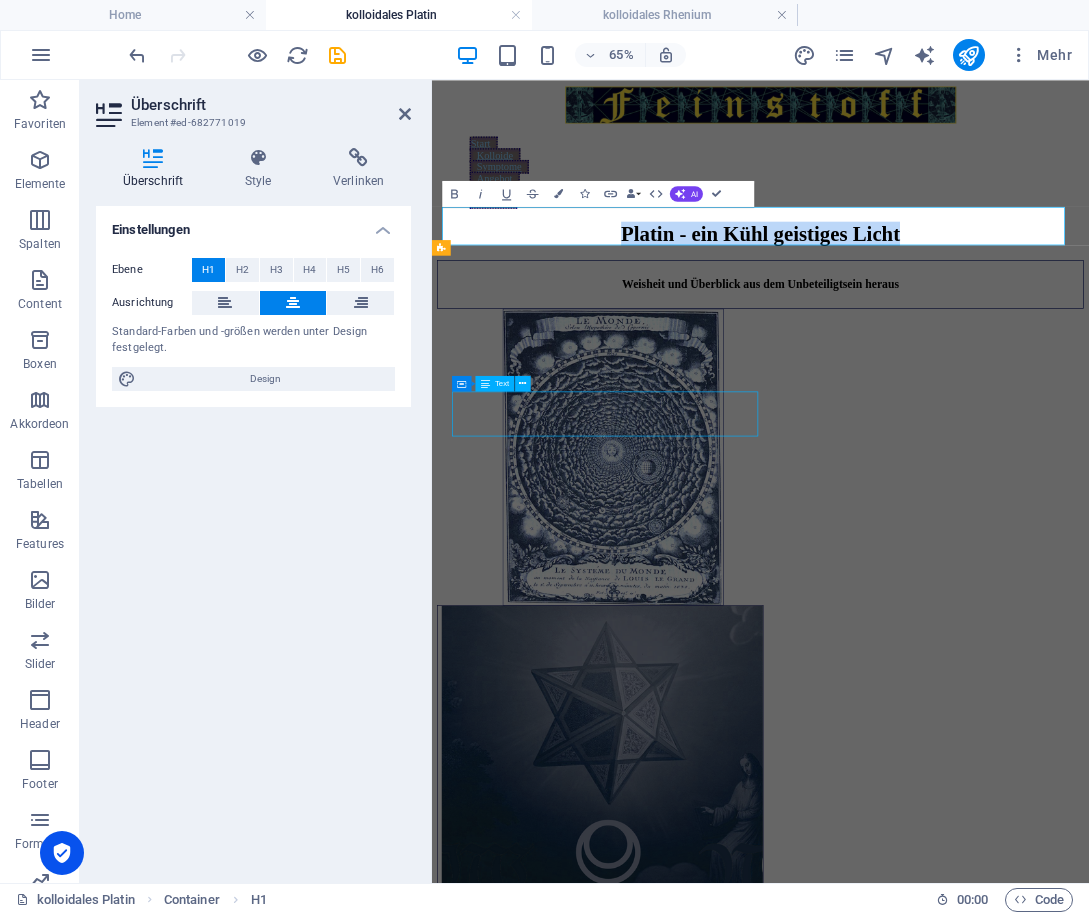 click on "Weisheit und Überblick aus dem Unbeteiligtsein heraus" at bounding box center (937, 394) 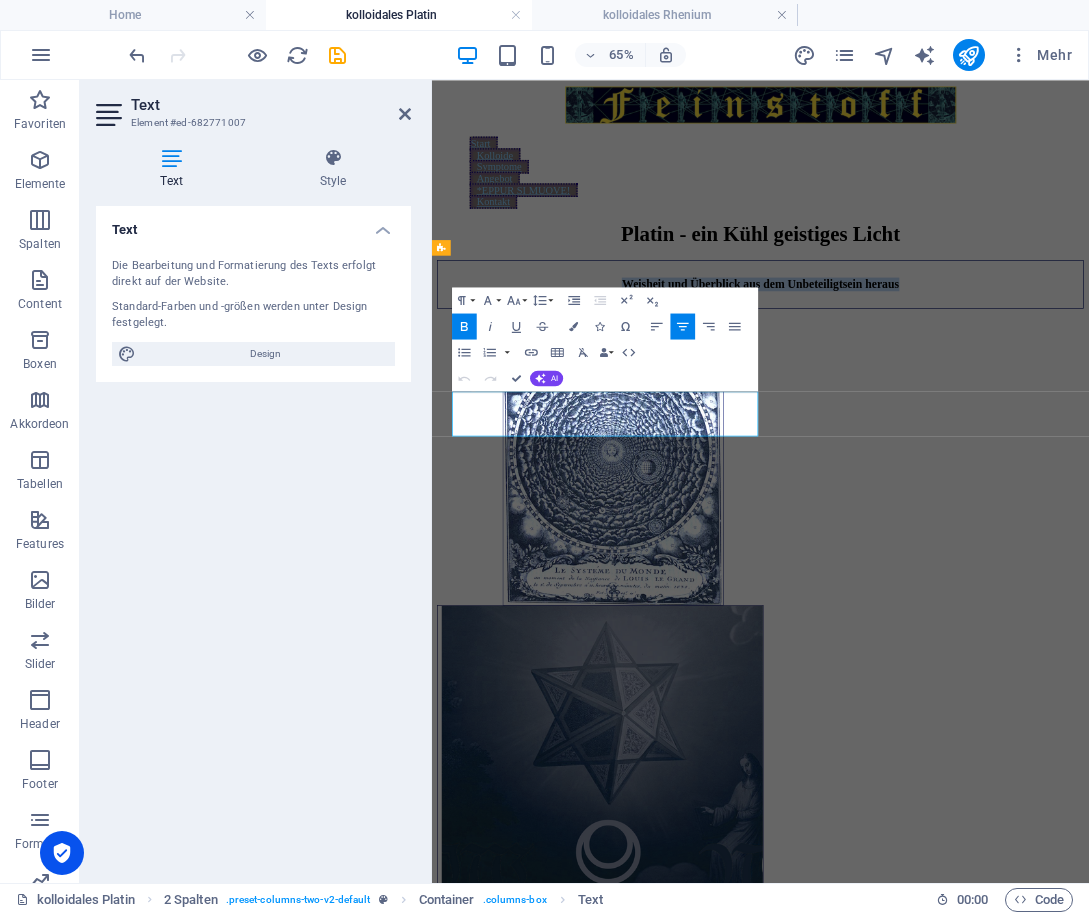 copy on "Weisheit und Überblick aus dem Unbeteiligtsein heraus" 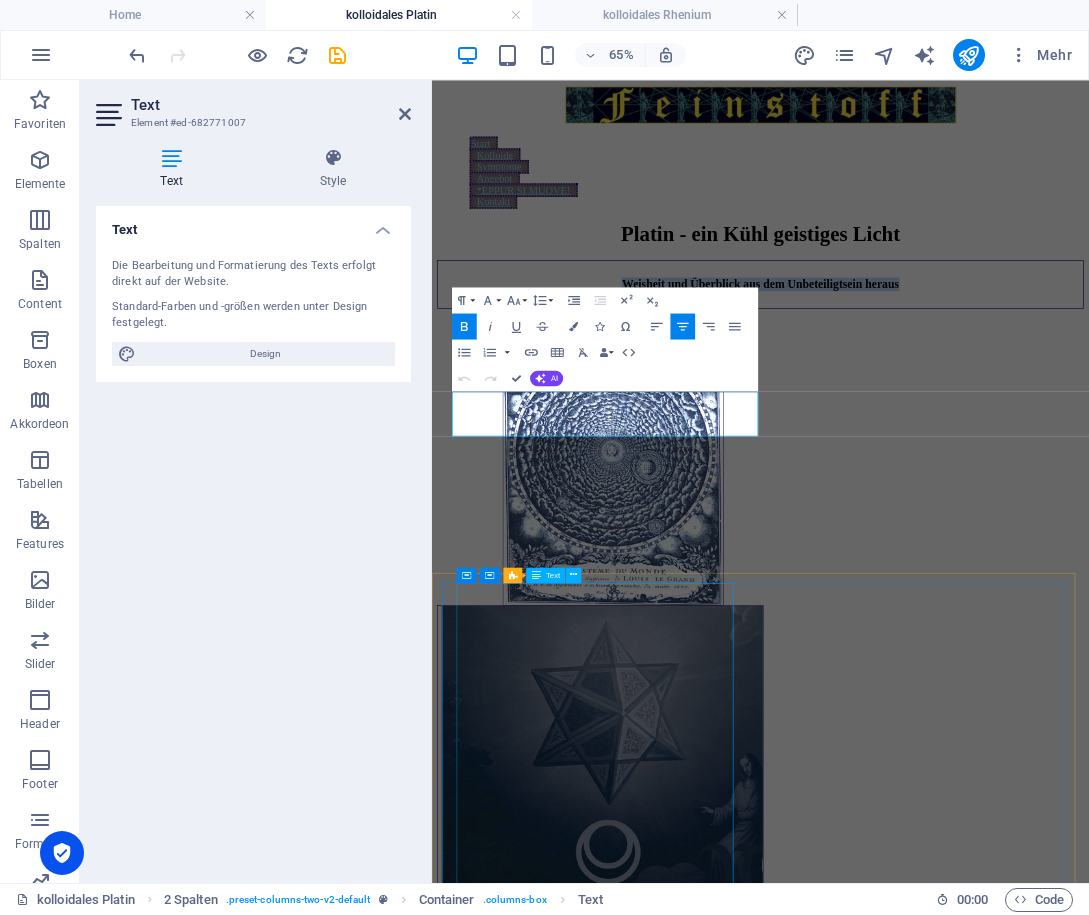 click on "Ich schaue wie ein Außerirdischer um mich herum, gefühlt 360 Grad. Ich spüre meine Ohren stark, wie mit Nadeln, aber nicht unangenehm. Es hat etwas von Macht und Unabhängigkeit. Ich habe das Gefühl zu wissen, was ich will. Eine Ruhe stellt sich ein, eine Ruhe aus Stärke. Das Gefühl, Dinge durchschauen zu können, und zwar deswegen, weil man selbst unbeteiligt ist. Irgendwie angenehm abgekoppelt. Als zweites Zentrum nach dem Ohrspiegel und dem Kopf spüre ich die Steiß- und Schambeingegend. Terminatorenergie, Coolness. Das Mittel ist kühl, aber nicht kalt, nicht herzlos, aber auch nicht gemütvoll. Ein Zustand, der für Entscheidung und absolute Prägnanz und Perfektion nötig ist, positiv plutonisch. Eine Form von Weisheit und Überblick aus dem Unbeteiligtsein heraus Man kann das Mittel immer nehmen, wenn man dumpf ist, zerfasert, unentschlossen. Es ist die Schärfe gegen die Stumpfheit, die Wachheit gegen die Mattigkeit, die Entschlossenheit gegen die Ängstlichkeit. Es fördert die DNA-Reparatur." at bounding box center (937, 2532) 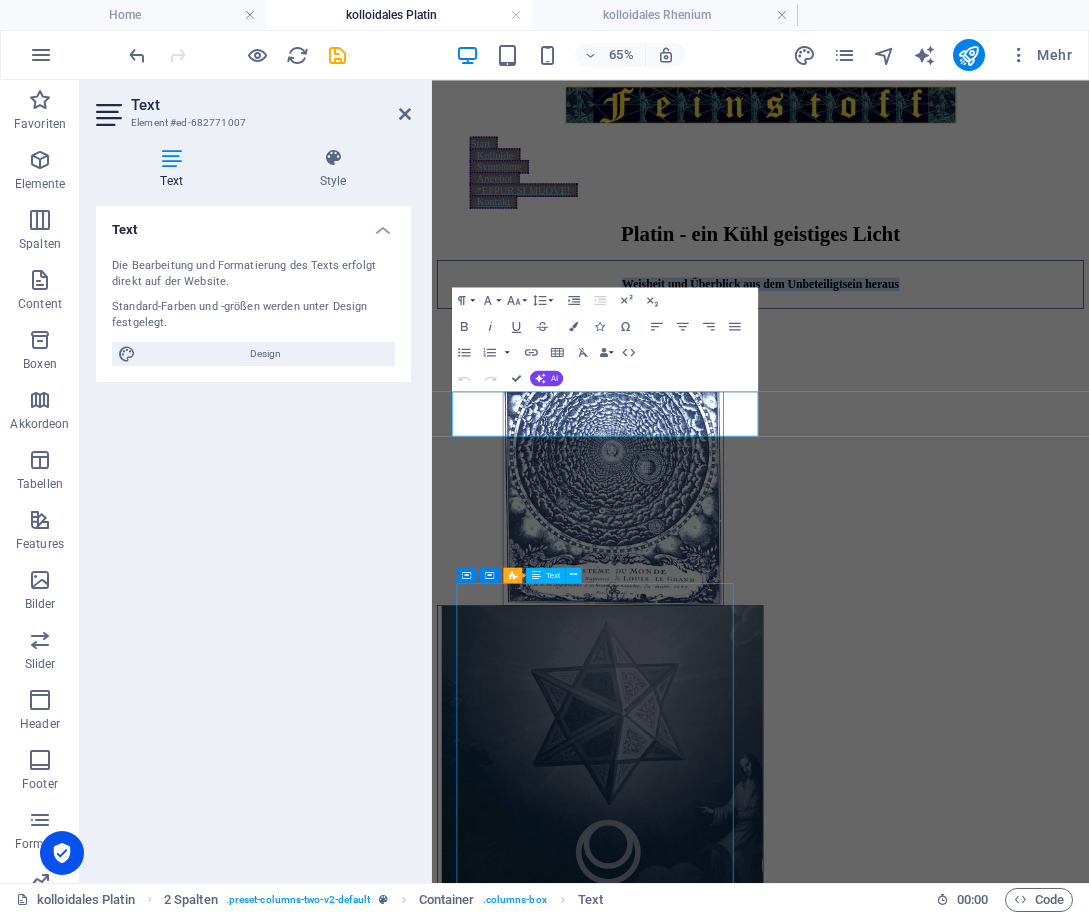 click on "Ich schaue wie ein Außerirdischer um mich herum, gefühlt 360 Grad. Ich spüre meine Ohren stark, wie mit Nadeln, aber nicht unangenehm. Es hat etwas von Macht und Unabhängigkeit. Ich habe das Gefühl zu wissen, was ich will. Eine Ruhe stellt sich ein, eine Ruhe aus Stärke. Das Gefühl, Dinge durchschauen zu können, und zwar deswegen, weil man selbst unbeteiligt ist. Irgendwie angenehm abgekoppelt. Als zweites Zentrum nach dem Ohrspiegel und dem Kopf spüre ich die Steiß- und Schambeingegend. Terminatorenergie, Coolness. Das Mittel ist kühl, aber nicht kalt, nicht herzlos, aber auch nicht gemütvoll. Ein Zustand, der für Entscheidung und absolute Prägnanz und Perfektion nötig ist, positiv plutonisch. Eine Form von Weisheit und Überblick aus dem Unbeteiligtsein heraus Man kann das Mittel immer nehmen, wenn man dumpf ist, zerfasert, unentschlossen. Es ist die Schärfe gegen die Stumpfheit, die Wachheit gegen die Mattigkeit, die Entschlossenheit gegen die Ängstlichkeit. Es fördert die DNA-Reparatur." at bounding box center (937, 2532) 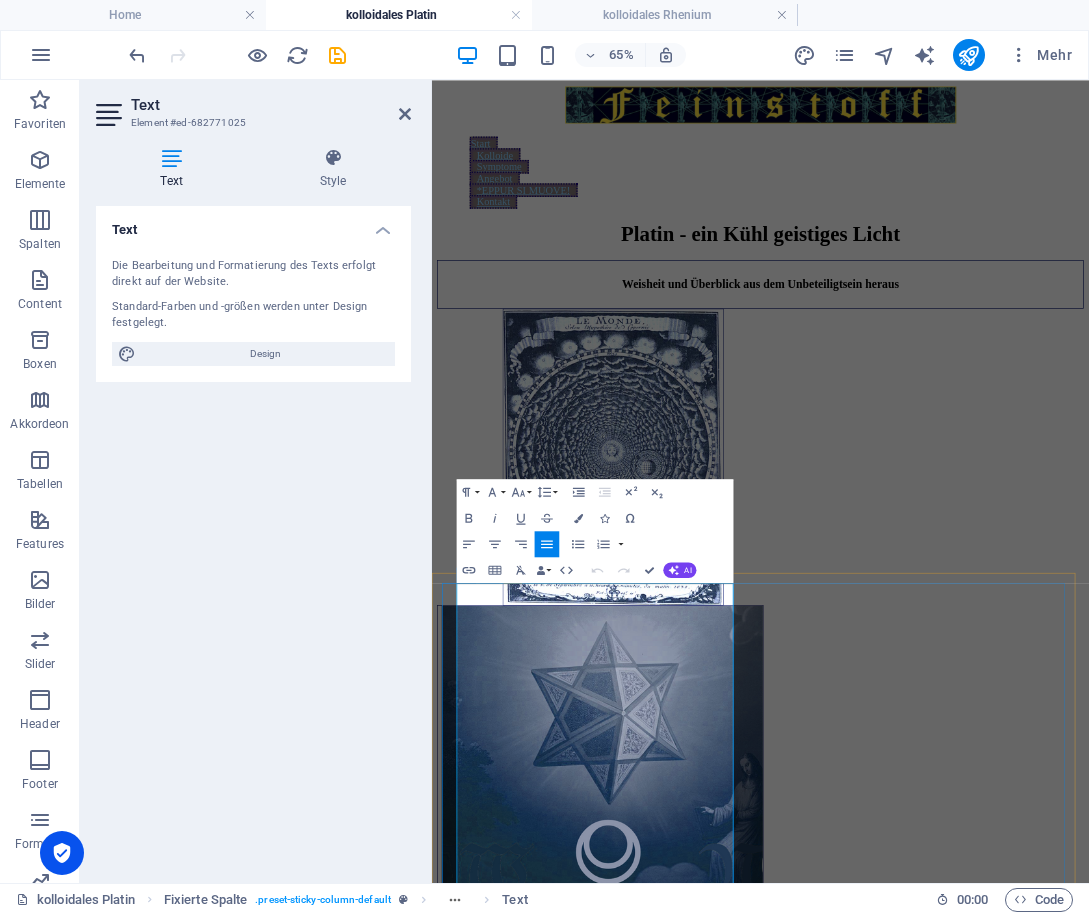click on "Ich schaue wie ein Außerirdischer um mich herum, gefühlt 360 Grad. Ich spüre meine Ohren stark, wie mit Nadeln, aber nicht unangenehm. Es hat etwas von Macht und Unabhängigkeit. Ich habe das Gefühl zu wissen, was ich will. Eine Ruhe stellt sich ein, eine Ruhe aus Stärke. Das Gefühl, Dinge durchschauen zu können, und zwar deswegen, weil man selbst unbeteiligt ist. Irgendwie angenehm abgekoppelt. Als zweites Zentrum nach dem Ohrspiegel und dem Kopf spüre ich die Steiß- und Schambeingegend. Terminatorenergie, Coolness. Das Mittel ist kühl, aber nicht kalt, nicht herzlos, aber auch nicht gemütvoll. Ein Zustand, der für Entscheidung und absolute Prägnanz und Perfektion nötig ist, positiv plutonisch." at bounding box center [937, 1564] 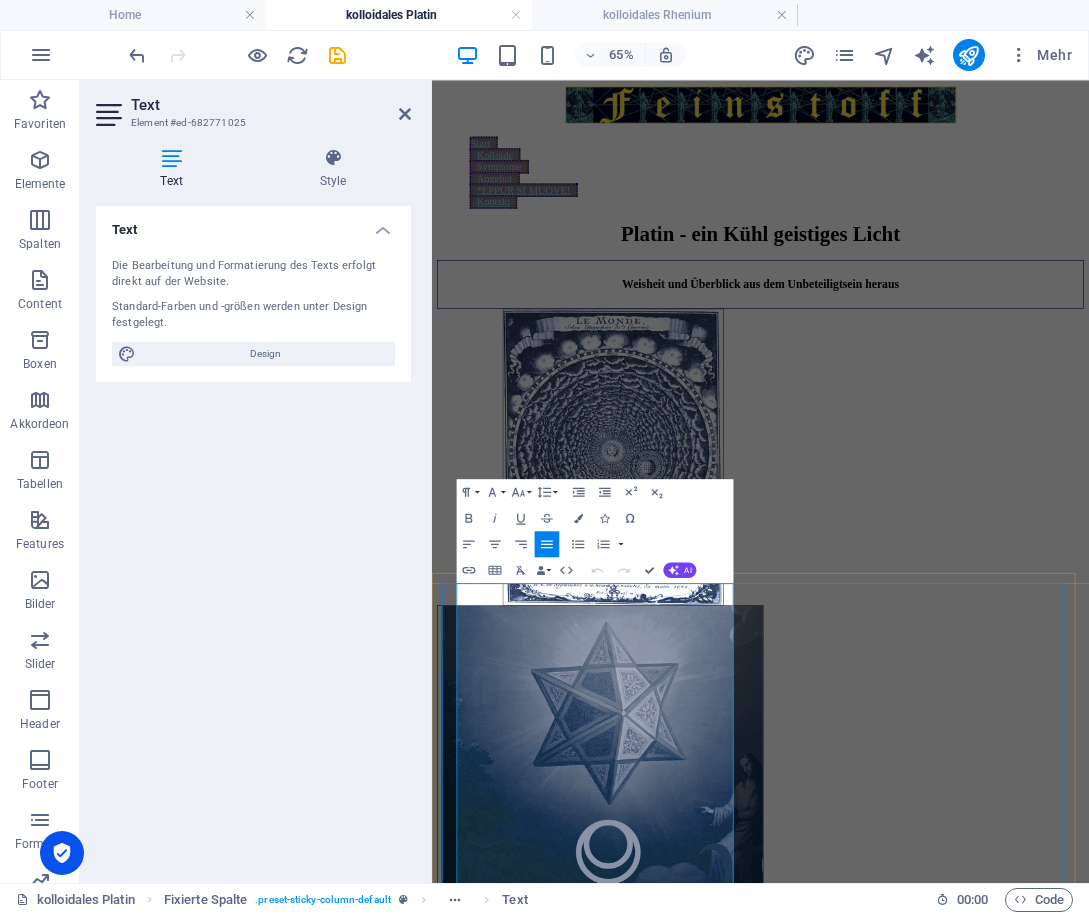 copy on "Ich schaue wie ein Außerirdischer um mich herum, gefühlt 360 Grad. Ich spüre meine Ohren stark, wie mit Nadeln, aber nicht unangenehm. Es hat etwas von Macht und Unabhängigkeit. Ich habe das Gefühl zu wissen, was ich will. Eine Ruhe stellt sich ein, eine Ruhe aus Stärke. Das Gefühl, Dinge durchschauen zu können, und zwar deswegen, weil man selbst unbeteiligt ist. Irgendwie angenehm abgekoppelt. Als zweites Zentrum nach dem Ohrspiegel und dem Kopf spüre ich die Steiß- und Schambeingegend. Terminatorenergie, Coolness. Das Mittel ist kühl, aber nicht kalt, nicht herzlos, aber auch nicht gemütvoll. Ein Zustand, der für Entscheidung und absolute Prägnanz und Perfektion nötig ist, positiv plutonisch. Eine Form von Weisheit und Überblick aus dem Unbeteiligtsein heraus Man kann das Mittel immer nehmen, wenn man dumpf ist, zerfasert, unentschlossen. Es ist die Schärfe gegen die Stumpfheit, die Wachheit gegen die Mattigkeit, die Entschlossenheit gegen die Ängstlichkeit. Es kann eine Form von intuitivem Wissen sein, ..." 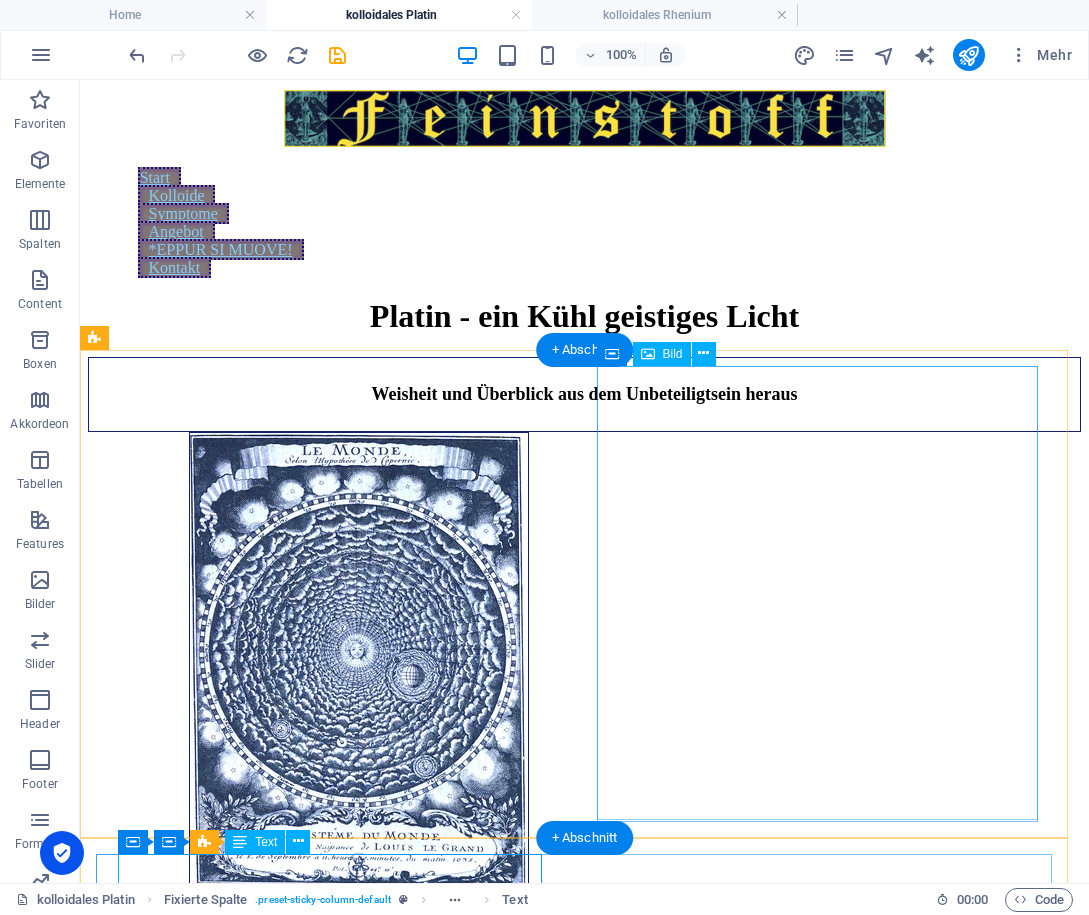 click at bounding box center (308, 662) 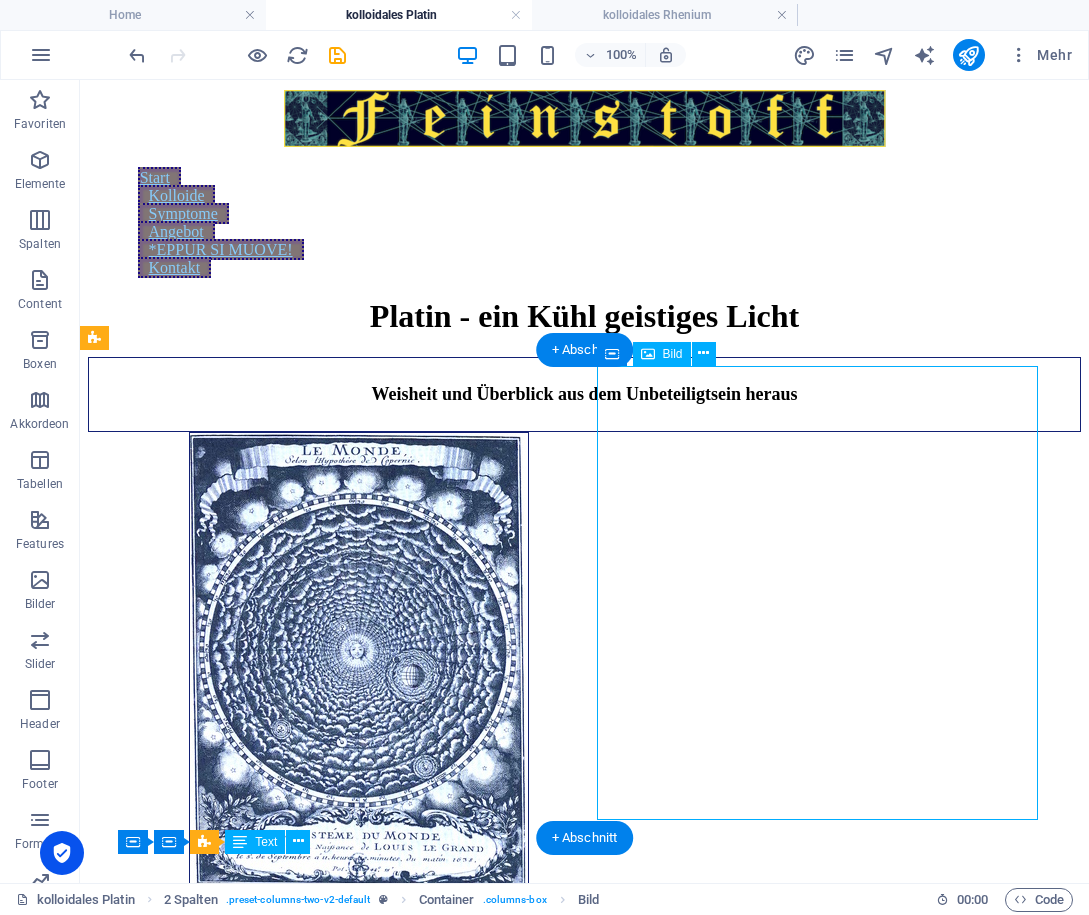 click at bounding box center (308, 662) 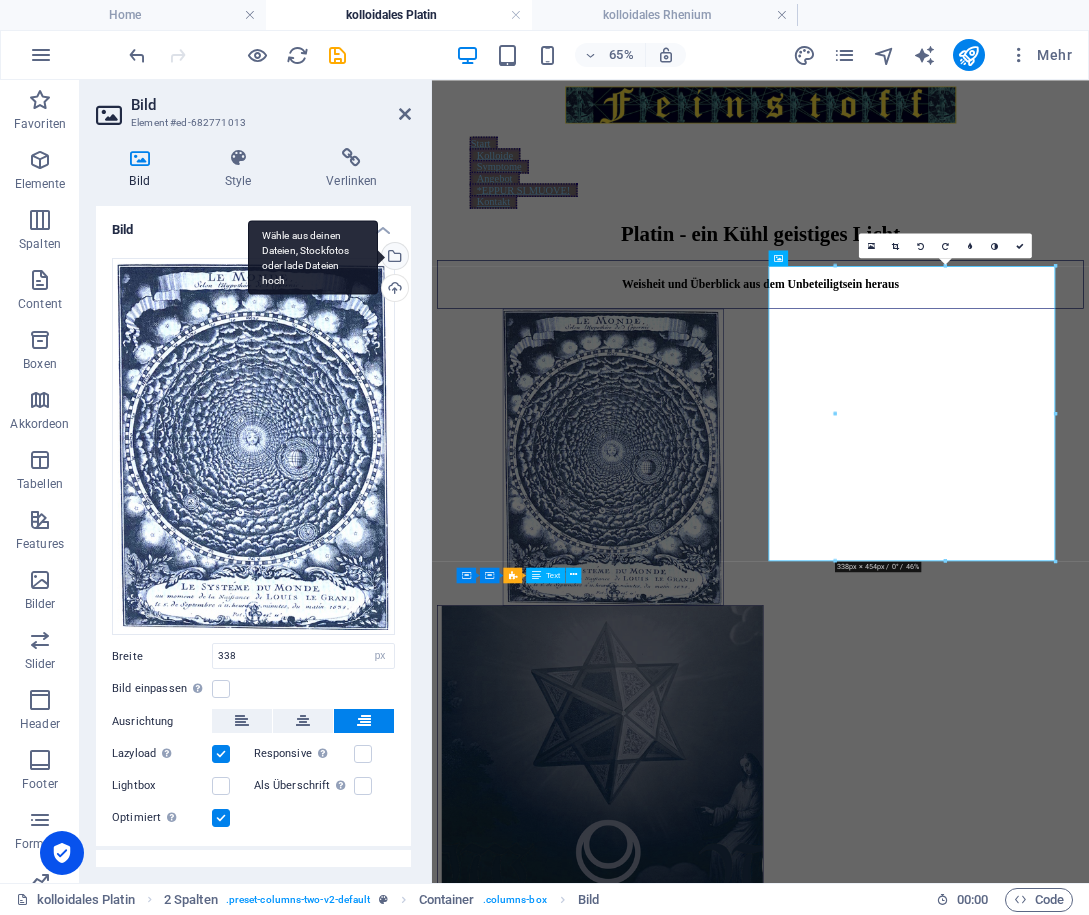click on "Wähle aus deinen Dateien, Stockfotos oder lade Dateien hoch" at bounding box center [393, 258] 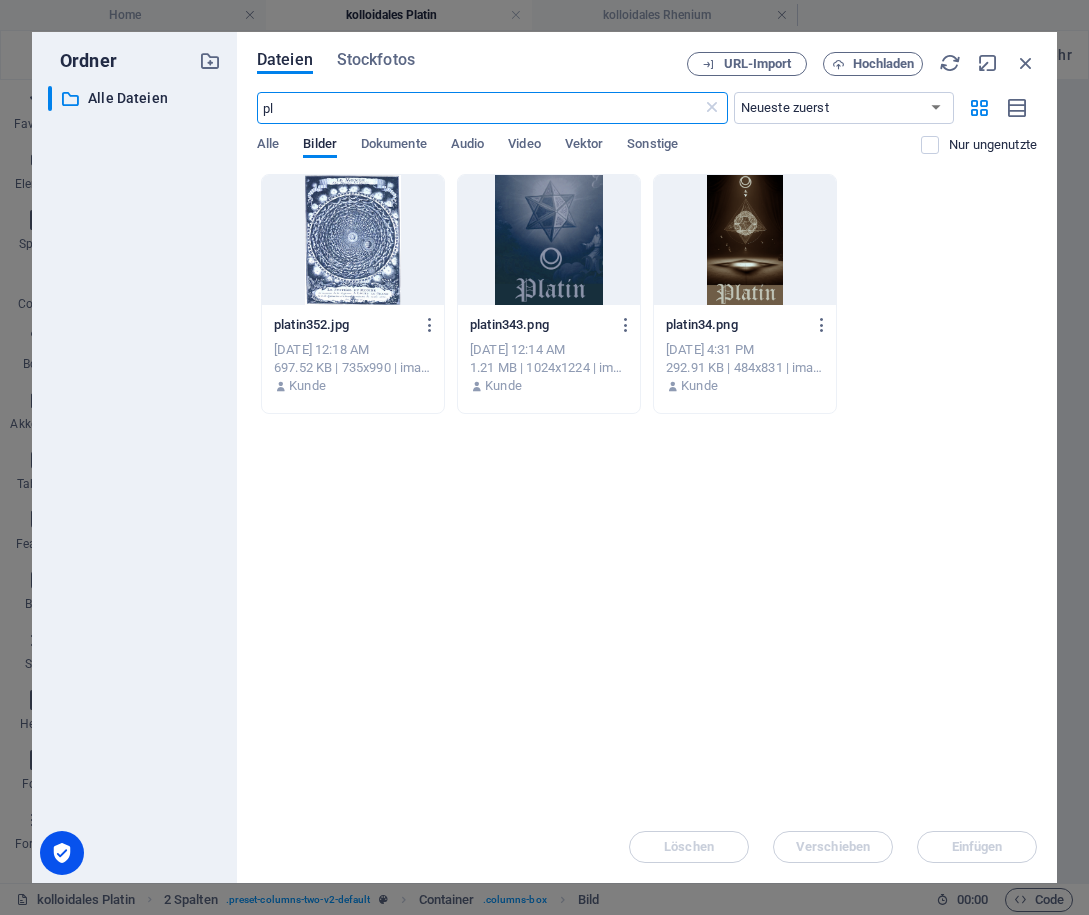 type on "pl" 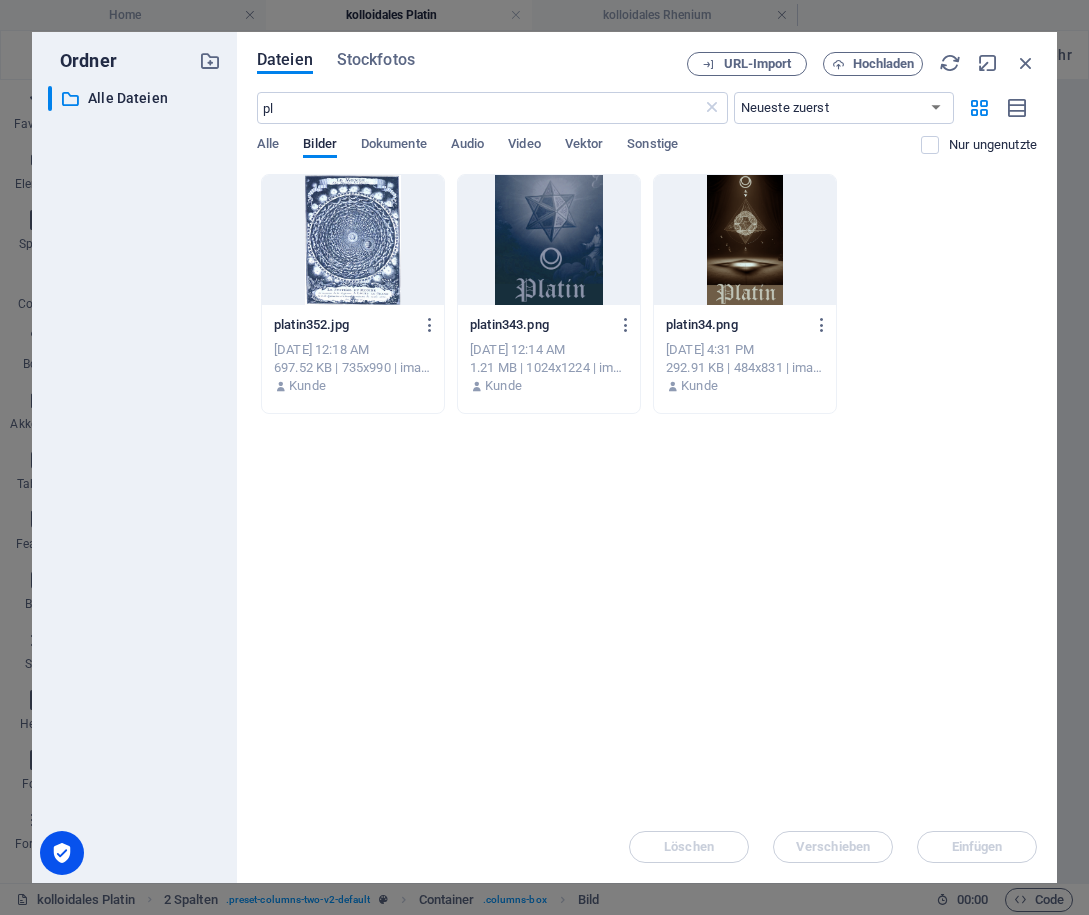 click at bounding box center [353, 240] 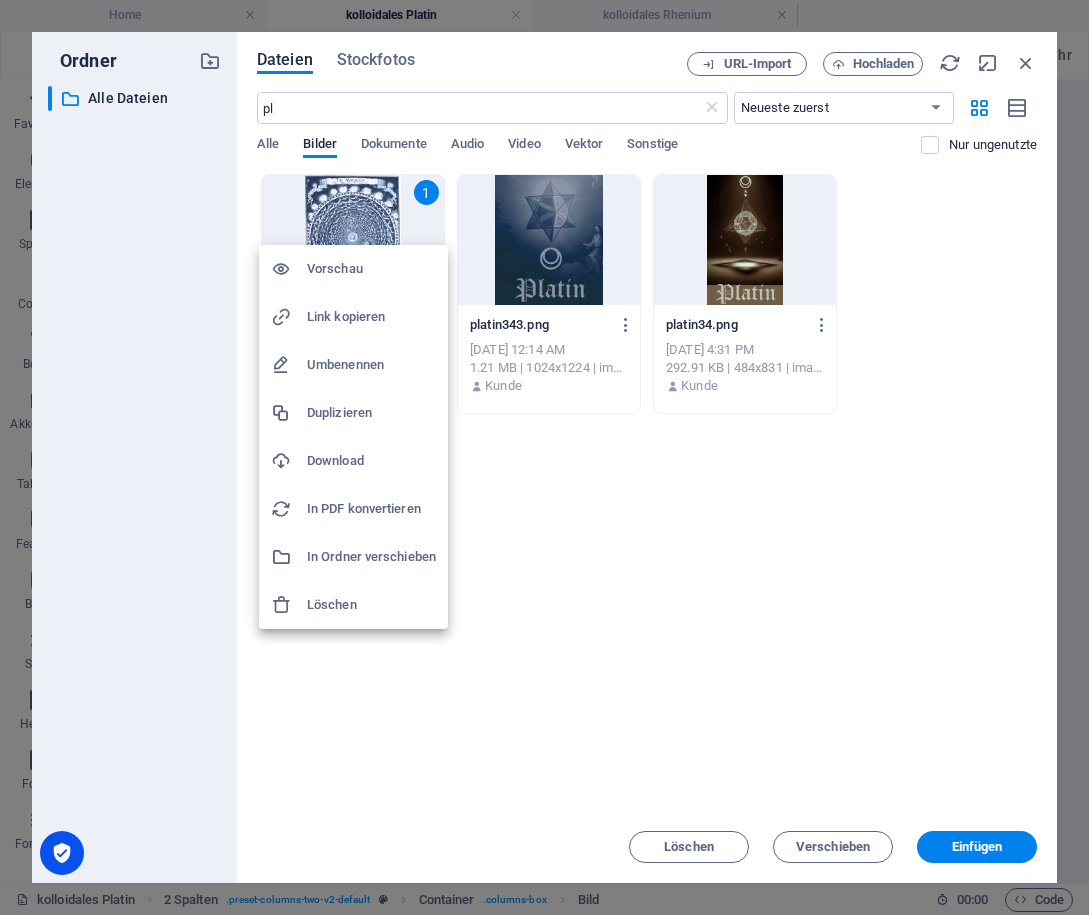 click on "Download" at bounding box center (371, 461) 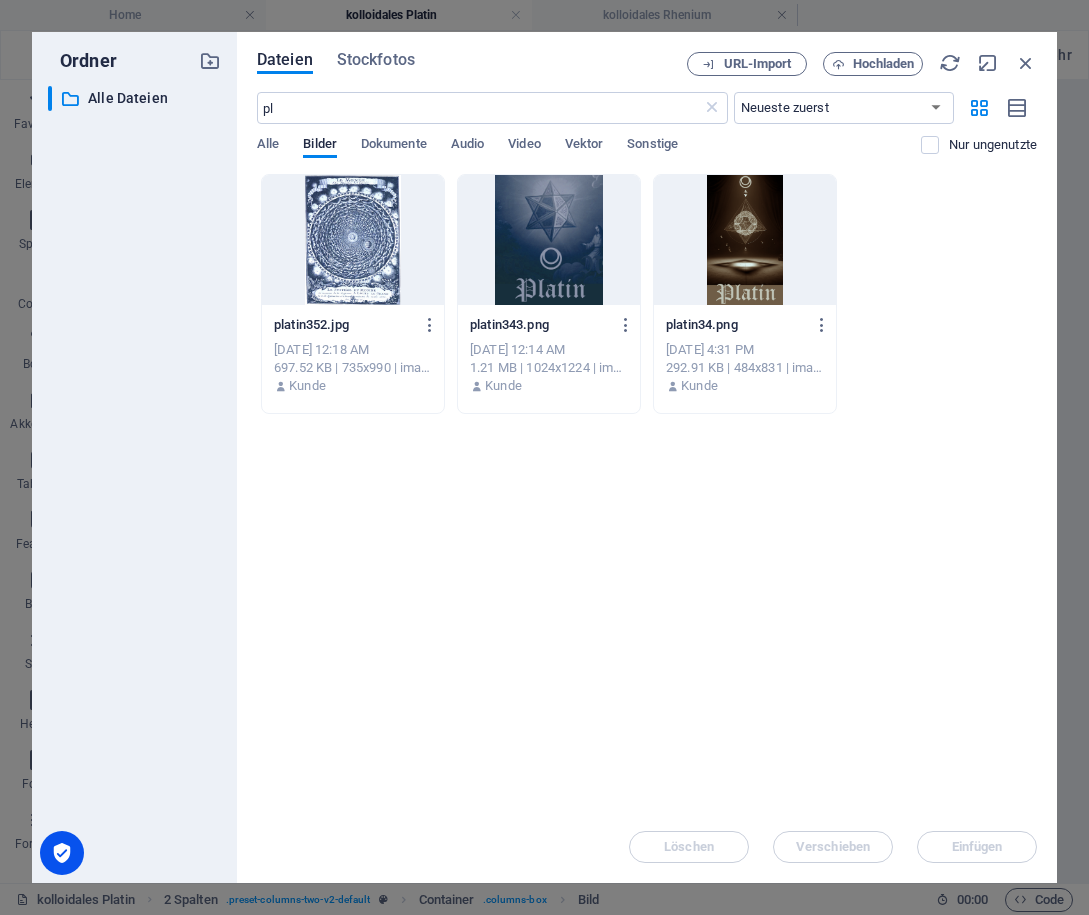click on "Lege Dateien hier ab, um sie sofort hochzuladen platin352.jpg platin352.jpg Feb 13, 2025 12:18 AM 697.52 KB | 735x990 | image/jpeg Kunde platin343.png platin343.png Feb 13, 2025 12:14 AM 1.21 MB | 1024x1224 | image/png Kunde platin34.png platin34.png Feb 10, 2025 4:31 PM 292.91 KB | 484x831 | image/png Kunde" at bounding box center (647, 492) 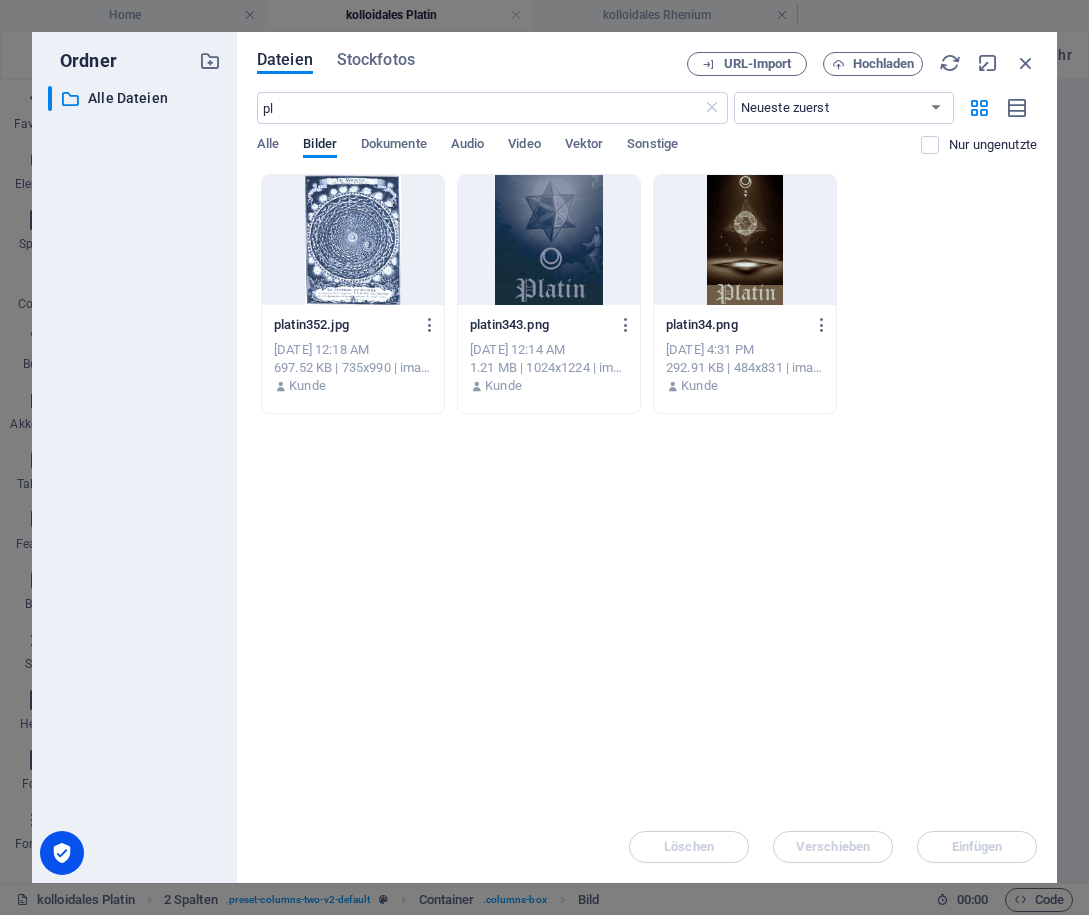click at bounding box center [549, 240] 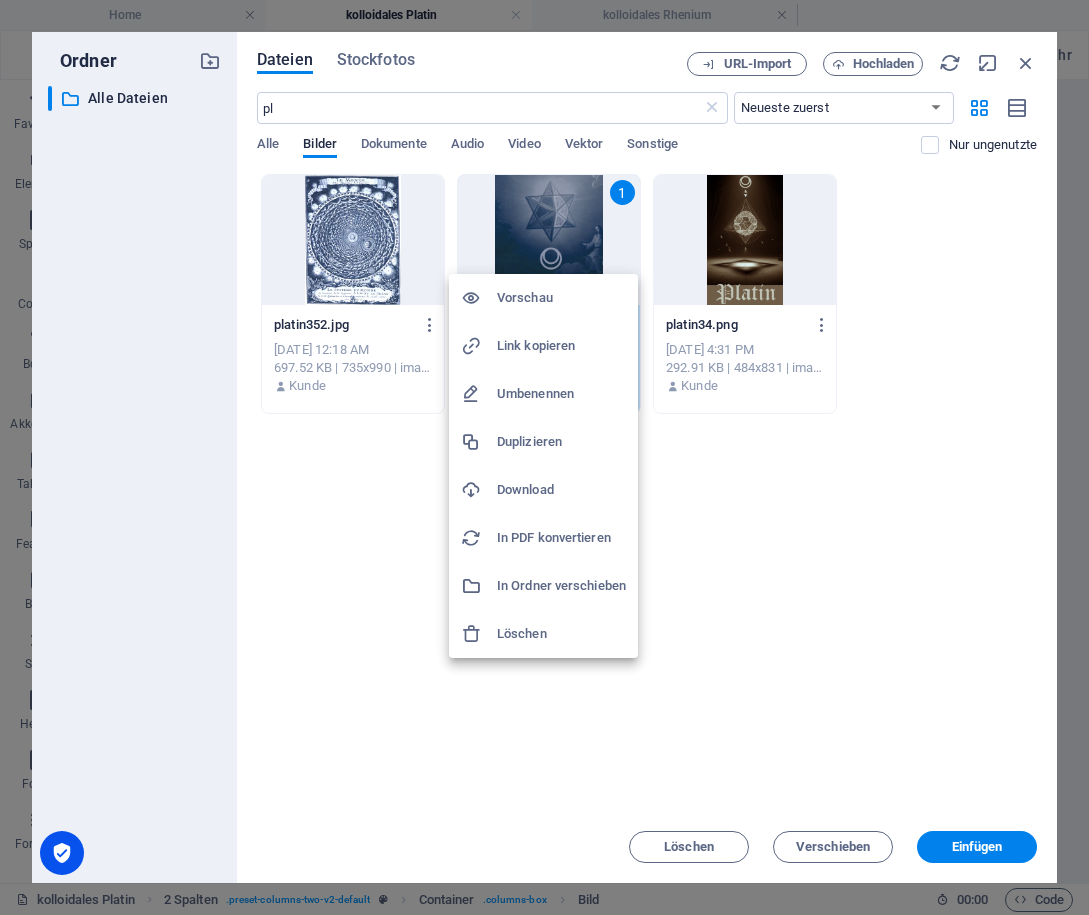 click on "Download" at bounding box center (561, 490) 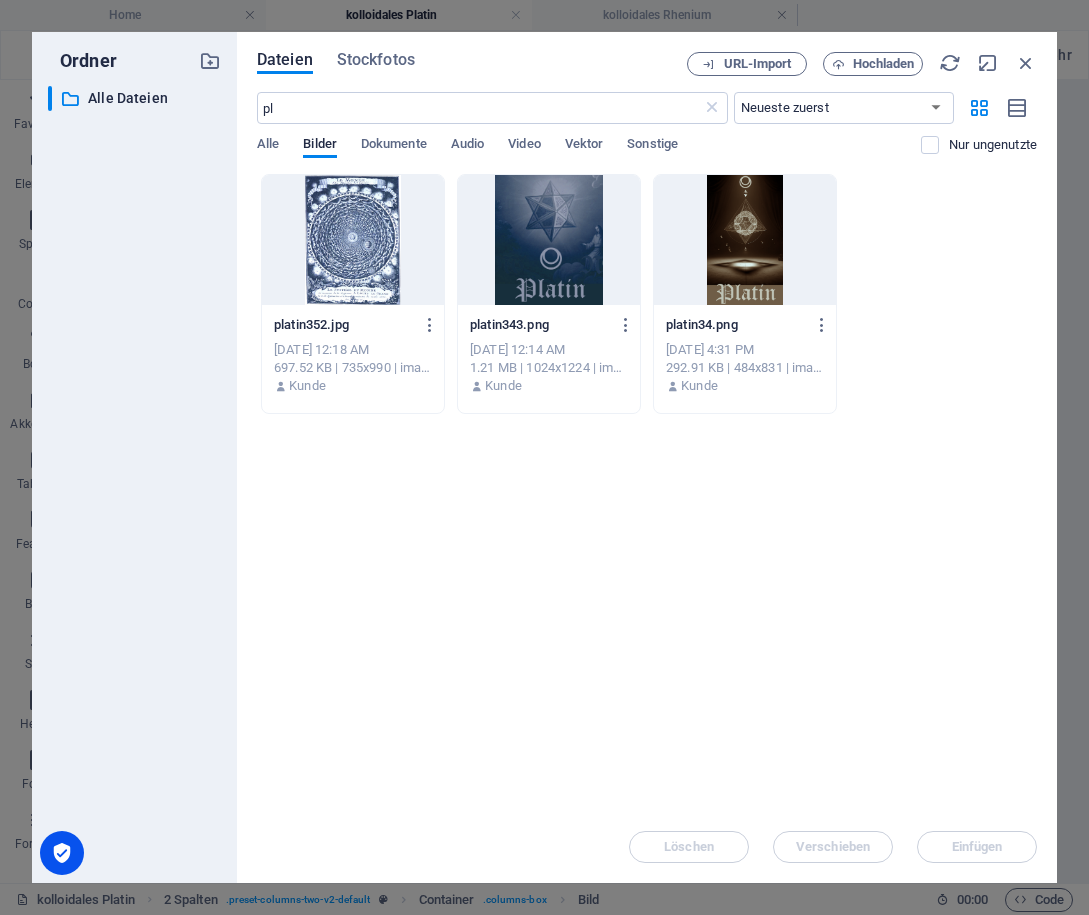 click on "Lege Dateien hier ab, um sie sofort hochzuladen platin352.jpg platin352.jpg Feb 13, 2025 12:18 AM 697.52 KB | 735x990 | image/jpeg Kunde platin343.png platin343.png Feb 13, 2025 12:14 AM 1.21 MB | 1024x1224 | image/png Kunde platin34.png platin34.png Feb 10, 2025 4:31 PM 292.91 KB | 484x831 | image/png Kunde" at bounding box center [647, 492] 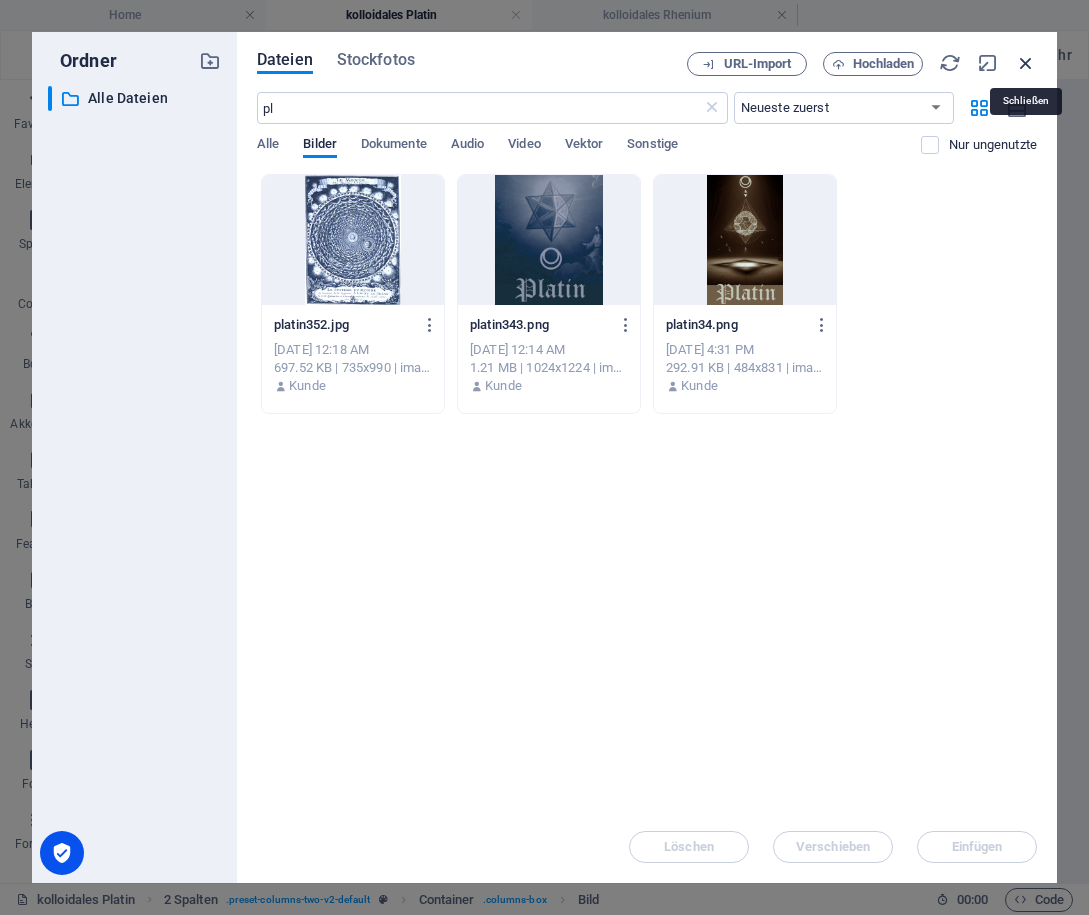 click at bounding box center [1026, 63] 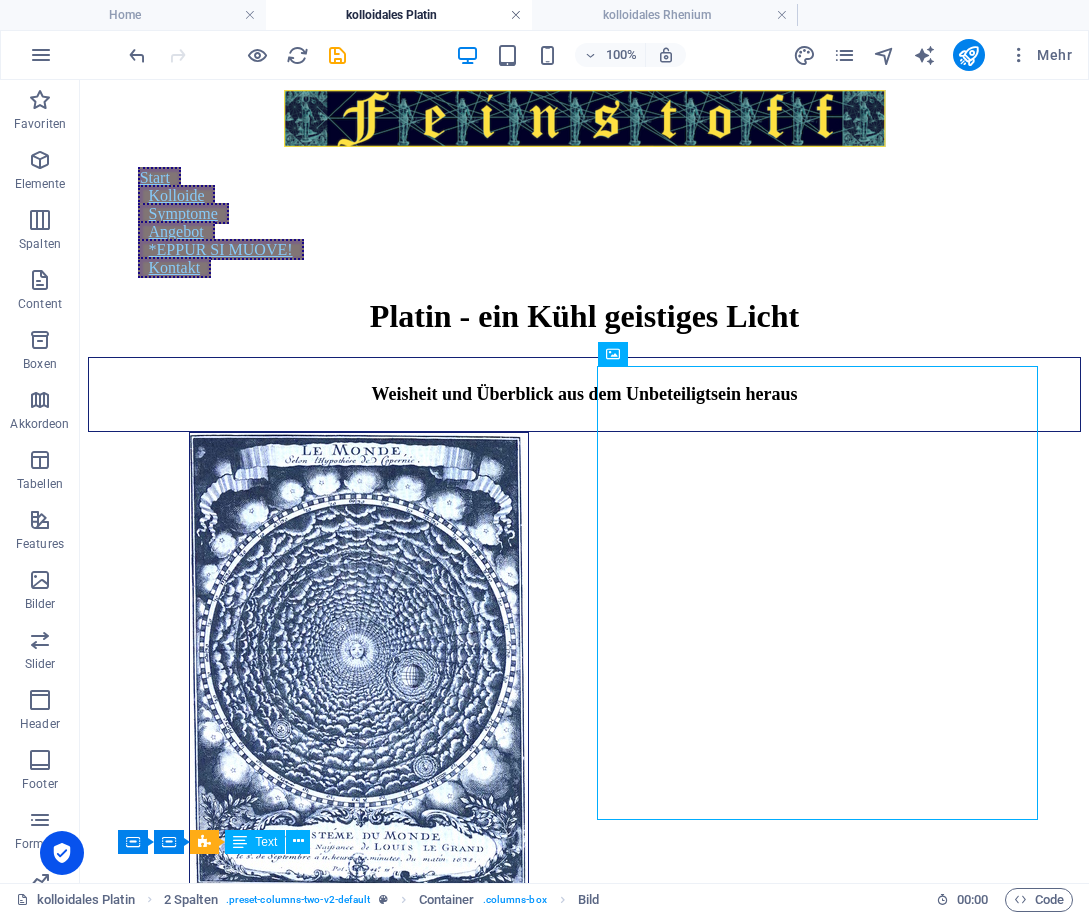 click at bounding box center [516, 15] 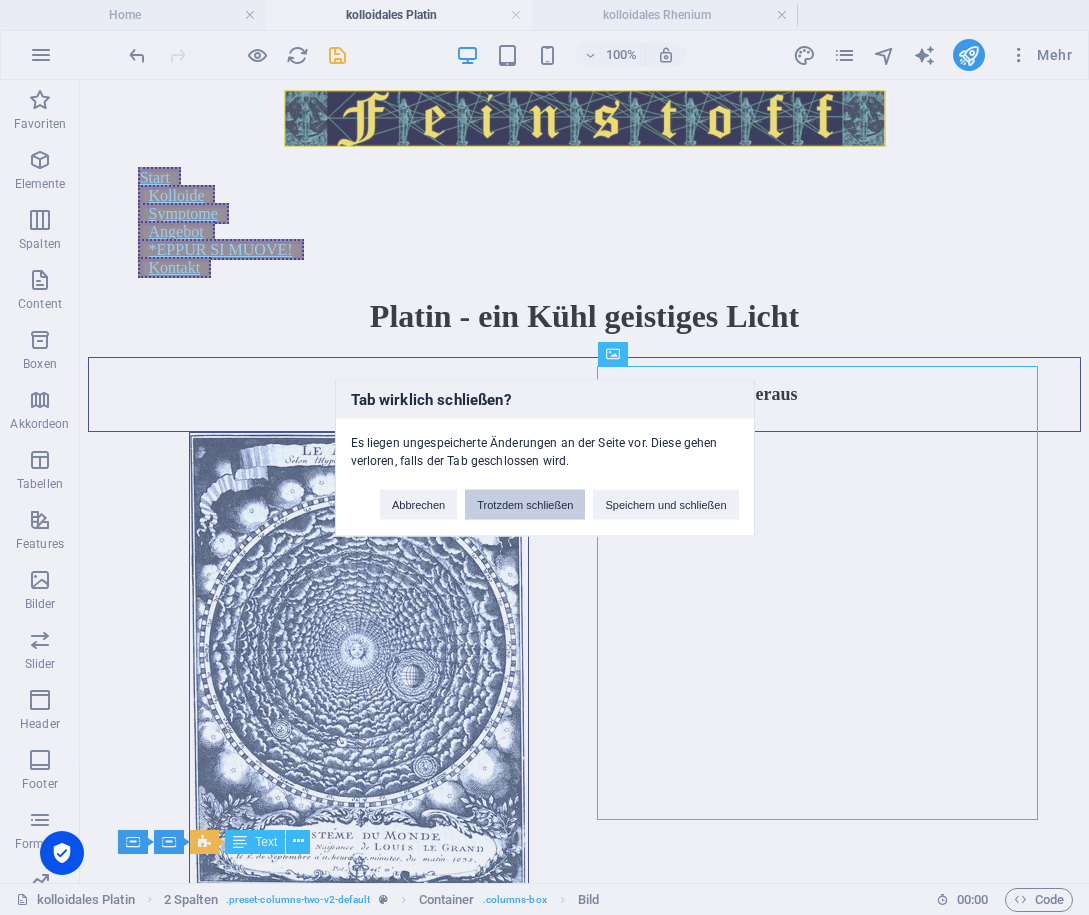 click on "Trotzdem schließen" at bounding box center (525, 504) 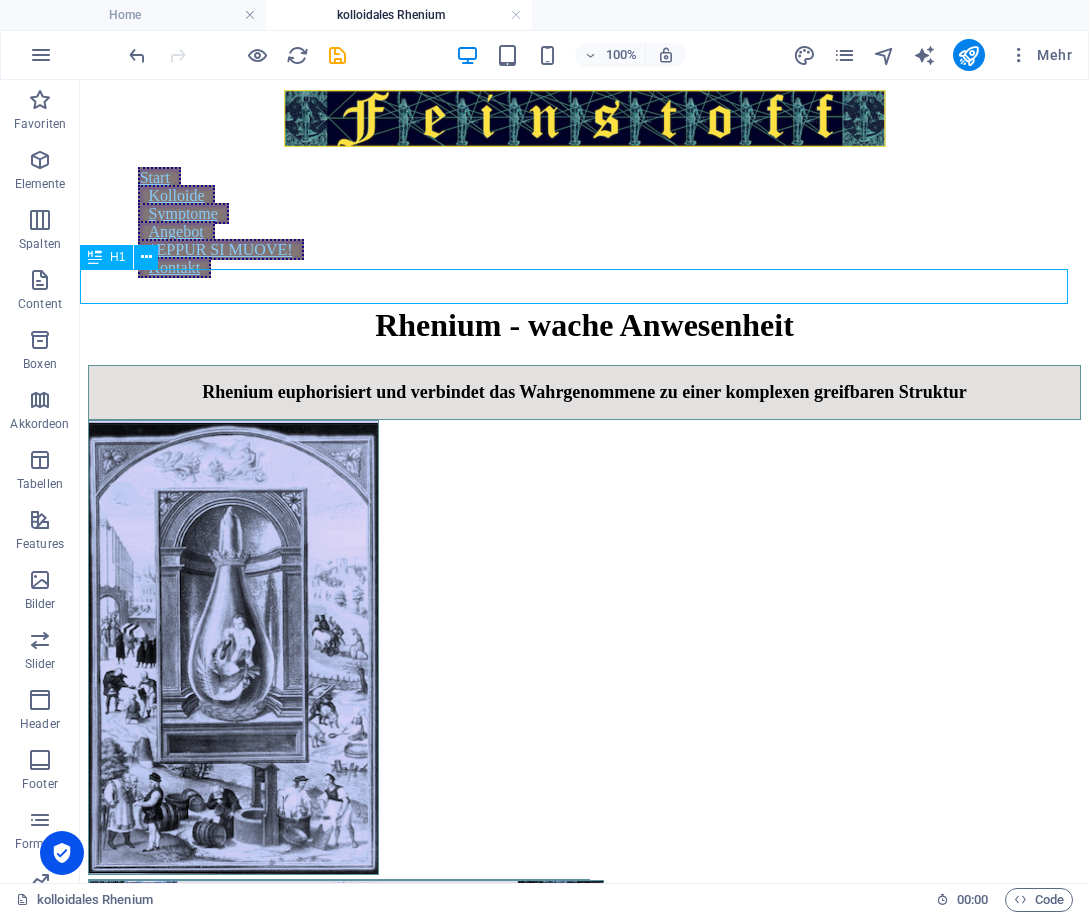 click on "Rhenium - wache Anwesenheit" at bounding box center (584, 325) 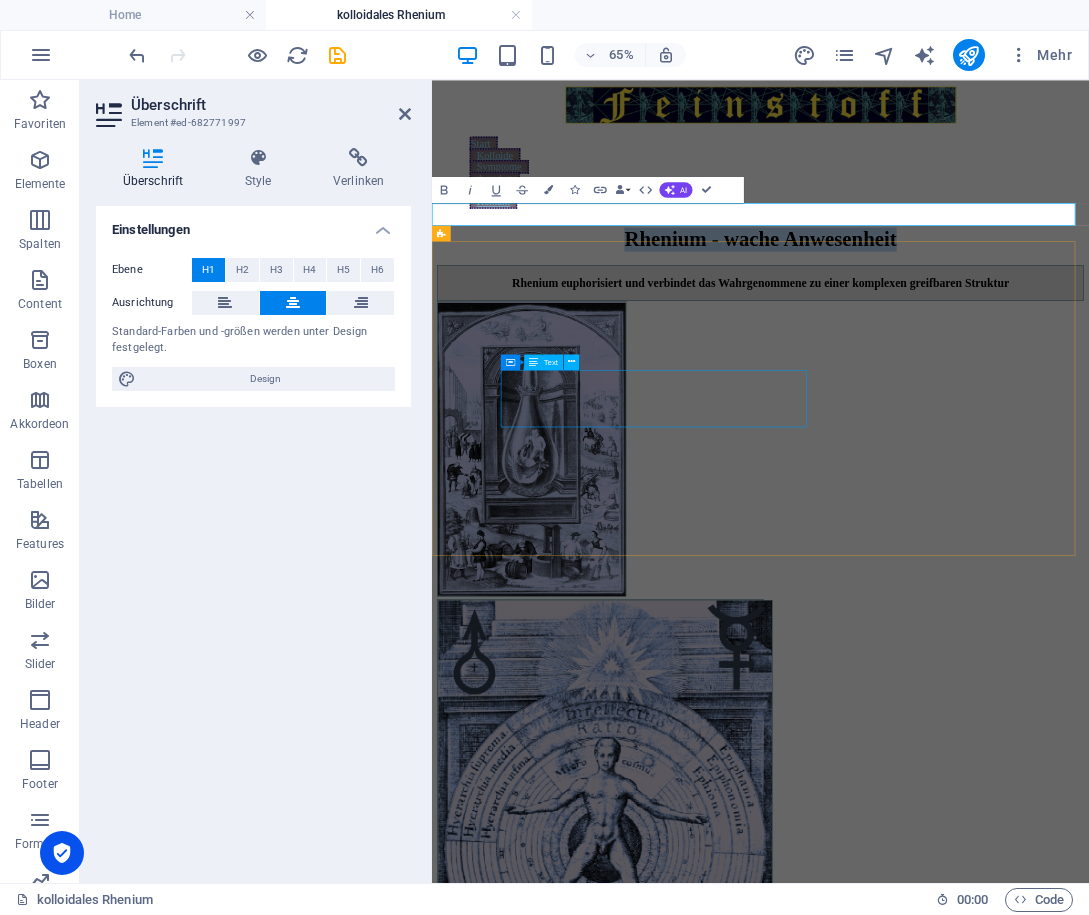 click on "Rhenium euphorisiert und verbindet das Wahrgenommene zu einer komplexen greifbaren Struktur" at bounding box center (937, 392) 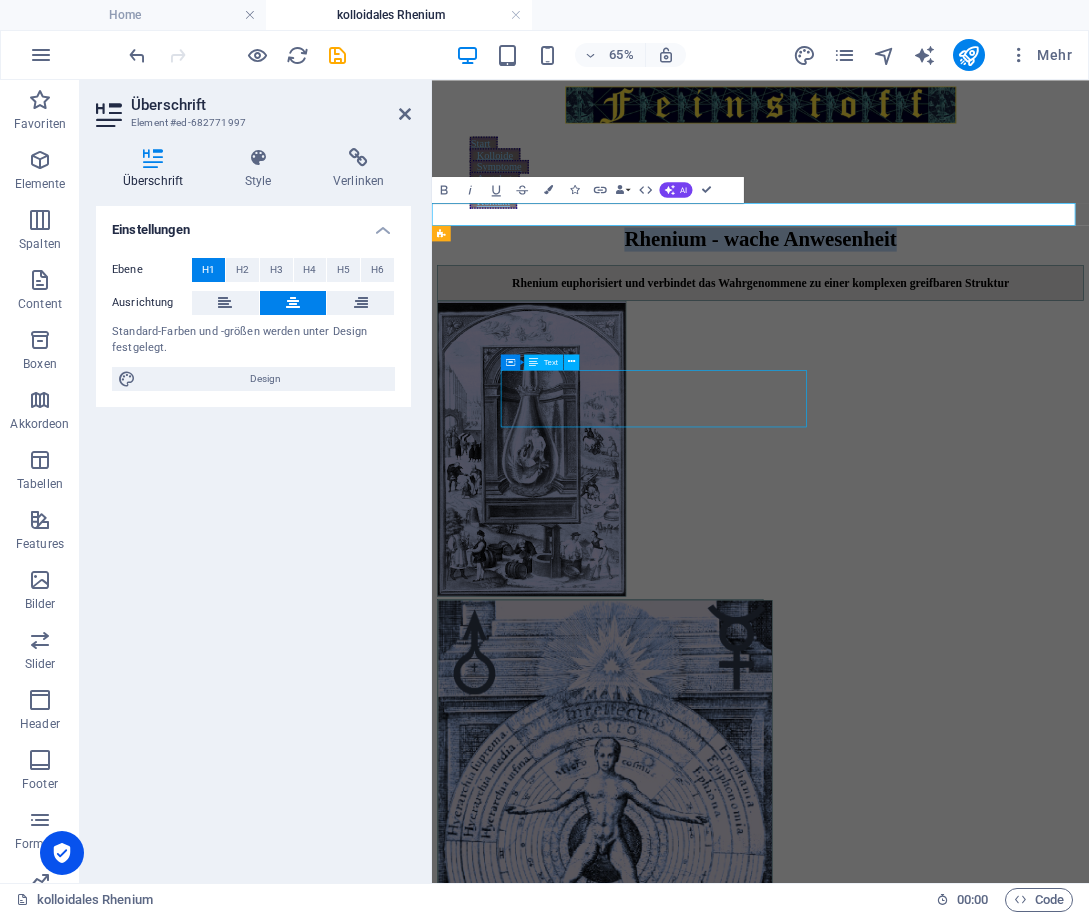 click on "Rhenium euphorisiert und verbindet das Wahrgenommene zu einer komplexen greifbaren Struktur" at bounding box center [937, 392] 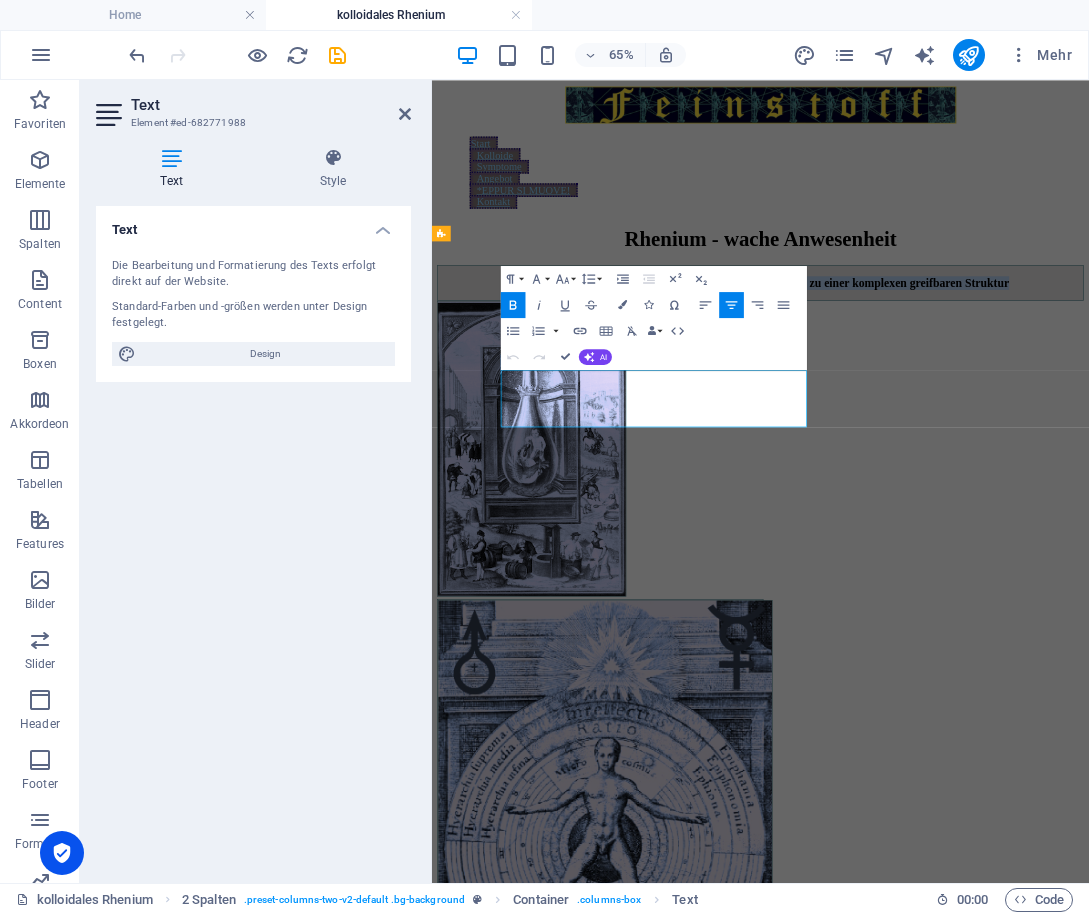 copy on "Rhenium euphorisiert und verbindet das Wahrgenommene zu einer komplexen greifbaren Struktur" 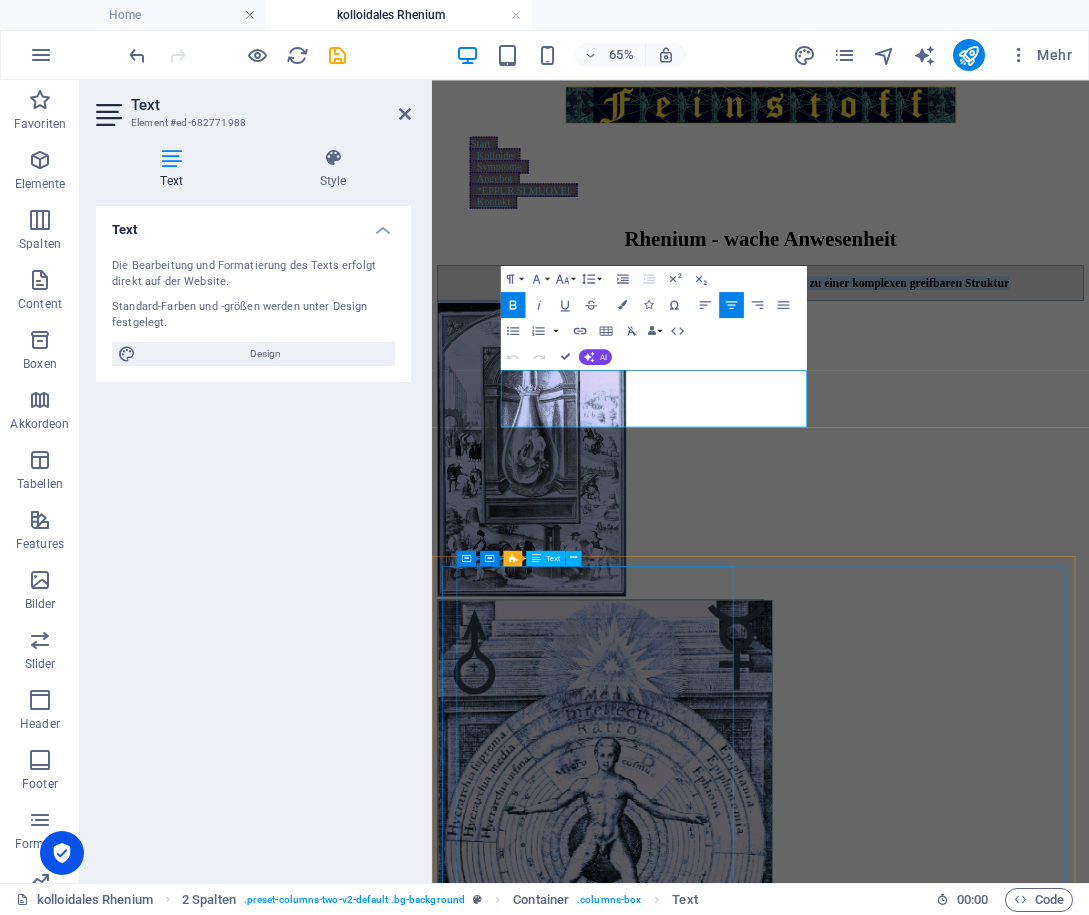 click on "Dies ist das unauffälligste Platinmetall. Es steht in der Wirkung und im Rang zwischen Platin und Palladium, ist freudig, euphorisierend und anregend in den Hirnregionen, die für Wahrnehmung und dessen koordinierte Verarbeitung zuständig sind. Rhenium ist ganz besonders selten (viel seltener als Gold oder Platin) und daher unbekannter. Wir finden in seiner kolloidalen Form das Unbekannte in uns und können es integrieren. Das bedeutet, sich in seiner Eigenart anzunehmen. Subjektive Eindrücke nach Einnahme Es hat einen ähnlich muffigen Beigeschmack wie Platin, wirkt aber leichter, lichter. Man schaut aufrecht und gespannt in die Welt. Konzentration nimmt zu.  Die Wirkung erinnert ein wenig an Palladium und auch Platin. Etwas mehr Lebendigkeit und Aufmerksamkeit als bei diesen beiden Metallen.  Ich fühle das Stirnchakra pusieren und habe ein Gefühl göttliche reinheit Strahl von der Stirnmitte geht stark nach vorne. Sonne geht auf, auch in der Nase öffet sich etwas energetisch. Innere Hitze im Hirn *" at bounding box center (937, 2831) 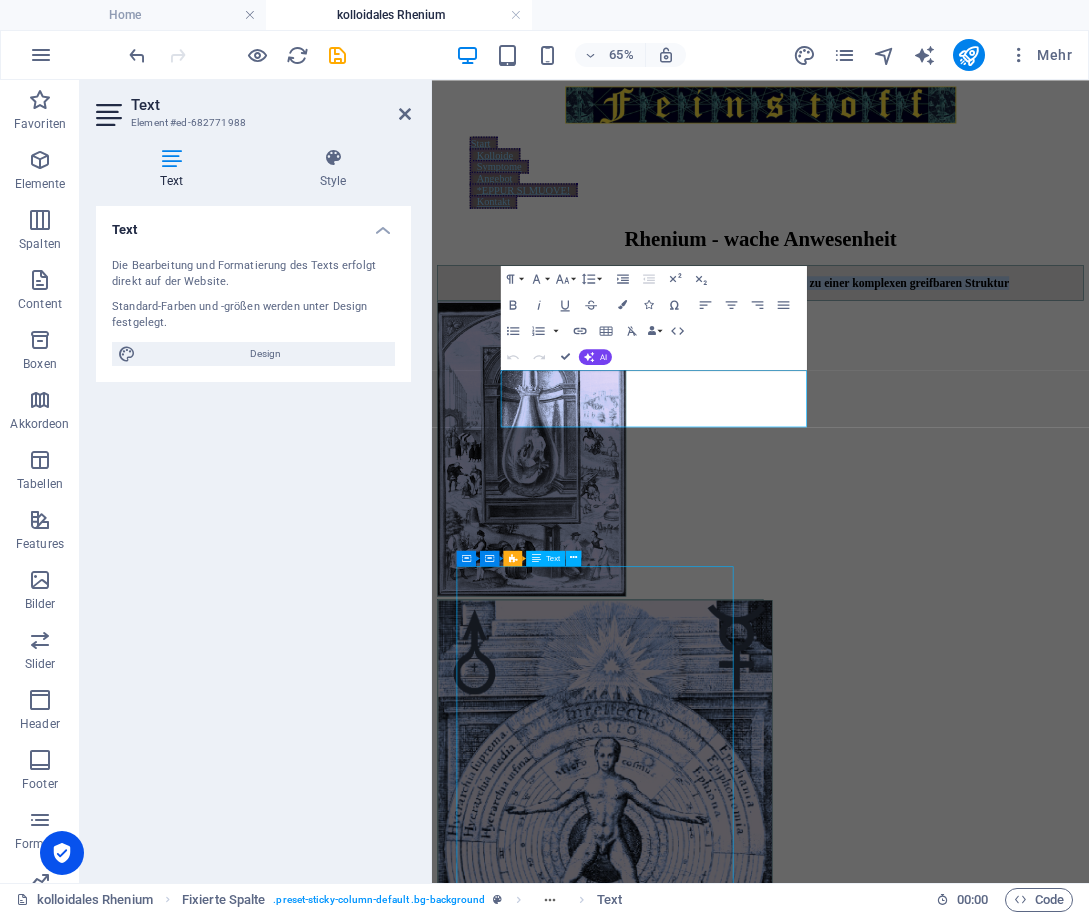 click on "Dies ist das unauffälligste Platinmetall. Es steht in der Wirkung und im Rang zwischen Platin und Palladium, ist freudig, euphorisierend und anregend in den Hirnregionen, die für Wahrnehmung und dessen koordinierte Verarbeitung zuständig sind. Rhenium ist ganz besonders selten (viel seltener als Gold oder Platin) und daher unbekannter. Wir finden in seiner kolloidalen Form das Unbekannte in uns und können es integrieren. Das bedeutet, sich in seiner Eigenart anzunehmen. Subjektive Eindrücke nach Einnahme Es hat einen ähnlich muffigen Beigeschmack wie Platin, wirkt aber leichter, lichter. Man schaut aufrecht und gespannt in die Welt. Konzentration nimmt zu.  Die Wirkung erinnert ein wenig an Palladium und auch Platin. Etwas mehr Lebendigkeit und Aufmerksamkeit als bei diesen beiden Metallen.  Ich fühle das Stirnchakra pusieren und habe ein Gefühl göttliche reinheit Strahl von der Stirnmitte geht stark nach vorne. Sonne geht auf, auch in der Nase öffet sich etwas energetisch. Innere Hitze im Hirn *" at bounding box center (937, 2831) 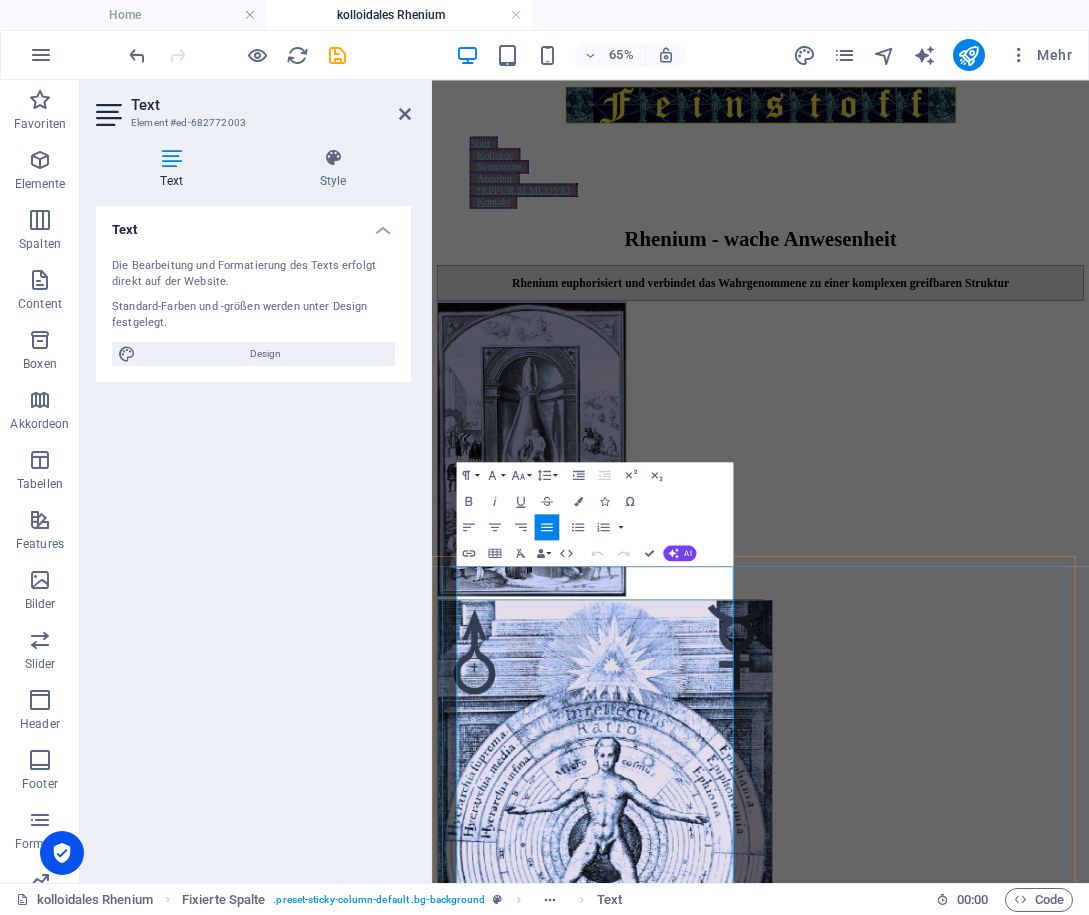click on "Dies ist das unauffälligste Platinmetall. Es steht in der Wirkung und im Rang zwischen Platin und Palladium, ist freudig, euphorisierend und anregend in den Hirnregionen, die für Wahrnehmung und dessen koordinierte Verarbeitung zuständig sind." at bounding box center (937, 1679) 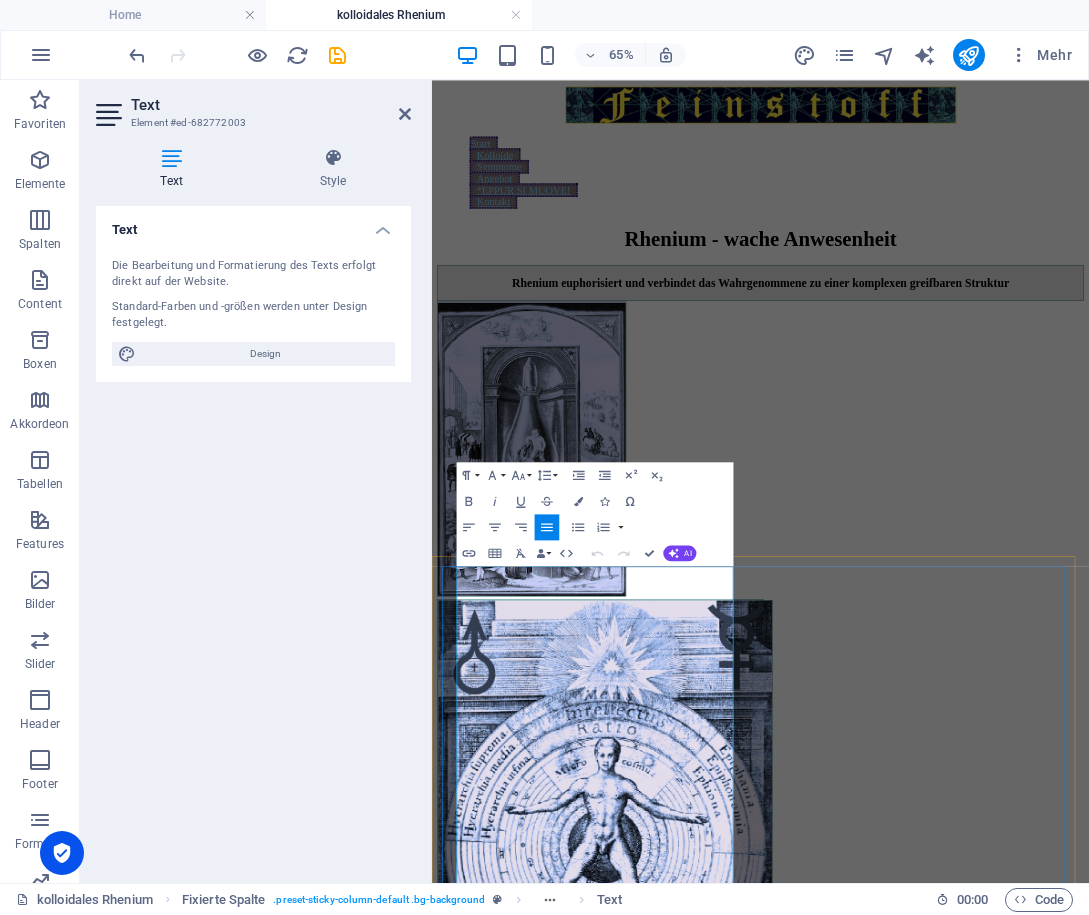 copy on "Dies ist das unauffälligste Platinmetall. Es steht in der Wirkung und im Rang zwischen Platin und Palladium, ist freudig, euphorisierend und anregend in den Hirnregionen, die für Wahrnehmung und dessen koordinierte Verarbeitung zuständig sind. Rhenium ist ganz besonders selten (viel seltener als Gold oder Platin) und daher unbekannter. Wir finden in seiner kolloidalen Form das Unbekannte in uns und können es integrieren. Das bedeutet, sich in seiner Eigenart anzunehmen. Subjektive Eindrücke nach Einnahme Es hat einen ähnlich muffigen Beigeschmack wie Platin, wirkt aber leichter, lichter. Man schaut aufrecht und gespannt in die Welt. Konzentration nimmt zu.  Die Wirkung erinnert ein wenig an Palladium und auch Platin. Etwas mehr Lebendigkeit und Aufmerksamkeit als bei diesen beiden Metallen.  Ich fühle das Stirnchakra pusieren und habe ein Gefühl göttliche reinheit Es scheint für die Wahrnehmung gut zu sein. Es fühlt sich freundlich und weich an; ich fühle mich etwas euphorisch aufgeregt, wie im Eustress, i..." 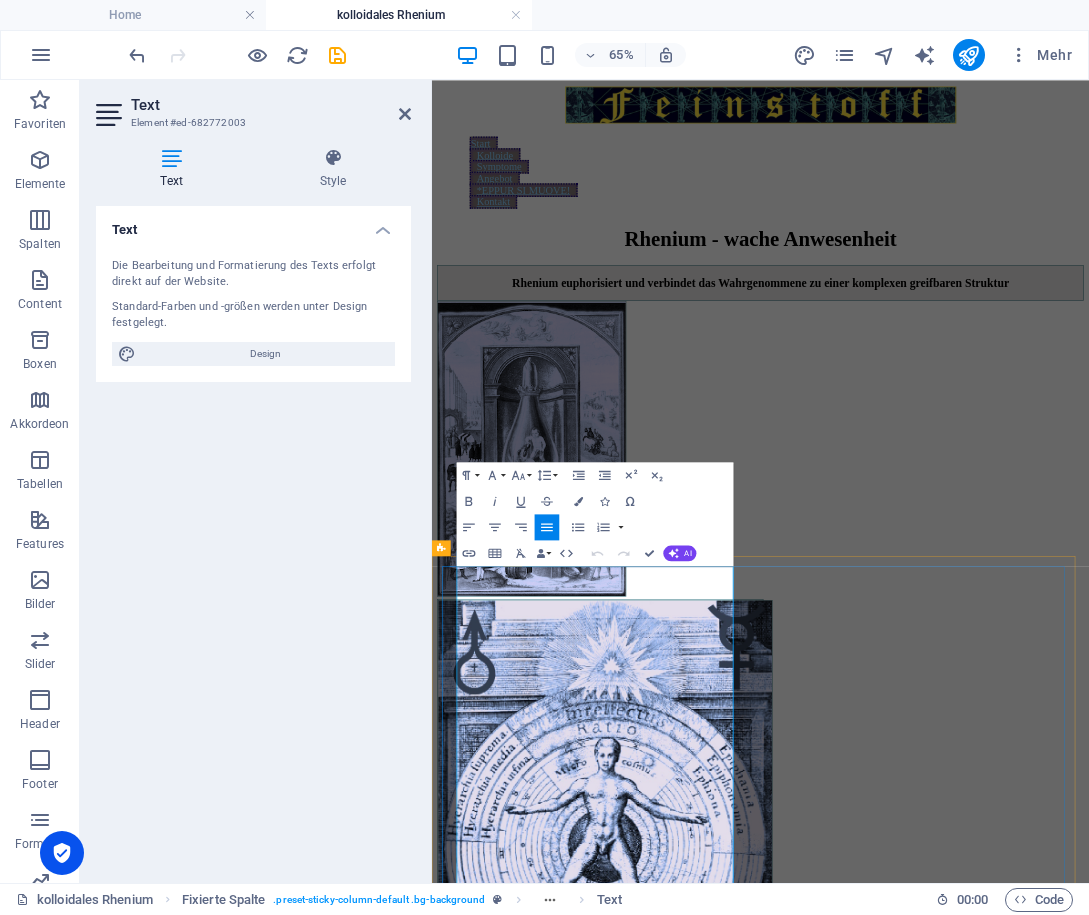 click on "Rhenium ist ganz besonders selten (viel seltener als Gold oder Platin) und daher unbekannter. Wir finden in seiner kolloidalen Form das Unbekannte in uns und können es integrieren. Das bedeutet, sich in seiner Eigenart anzunehmen." at bounding box center [937, 1731] 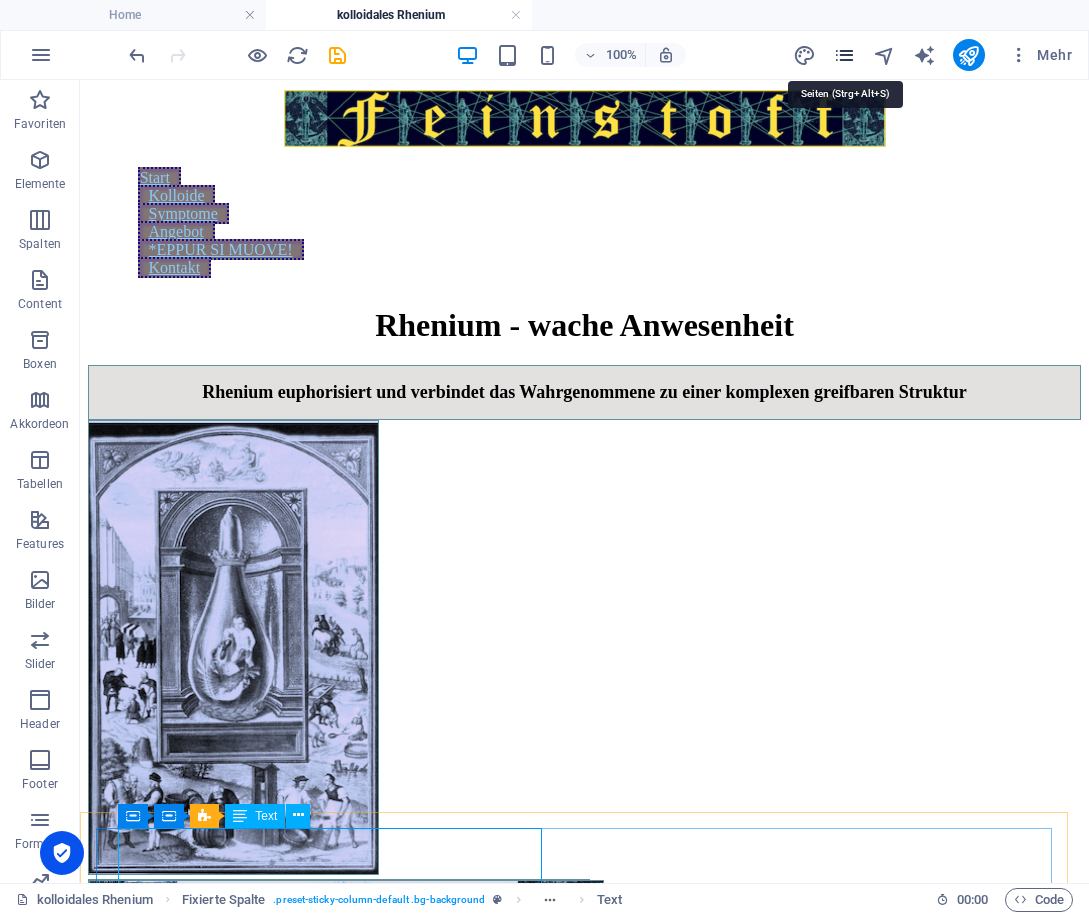 click at bounding box center [844, 55] 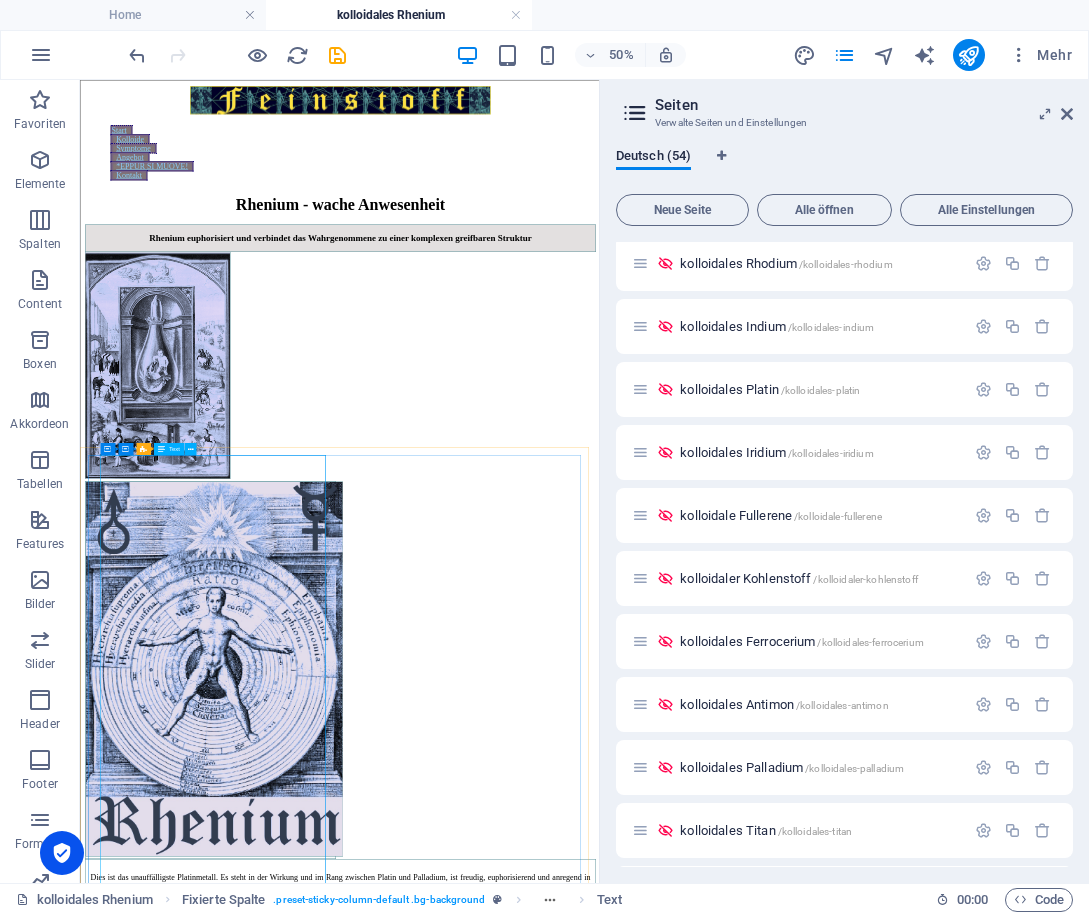 scroll, scrollTop: 1244, scrollLeft: 0, axis: vertical 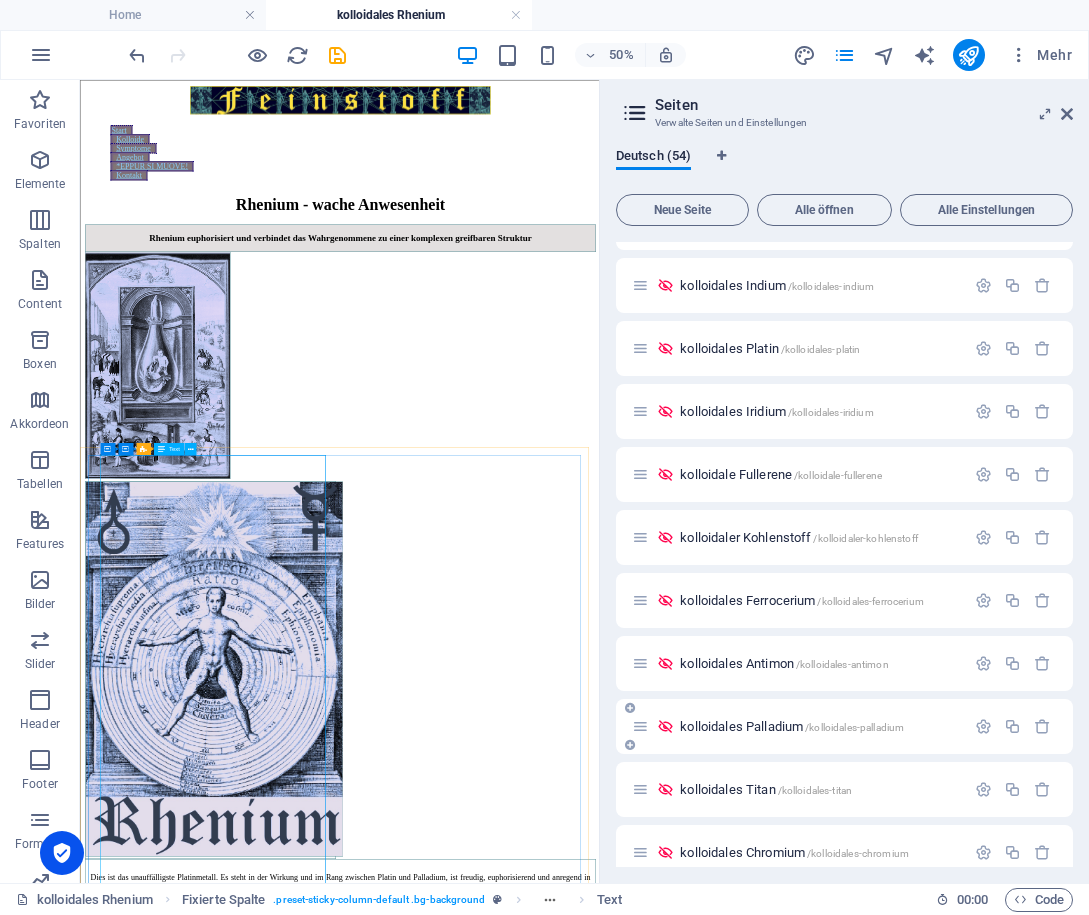 click on "kolloidales Palladium /kolloidales-palladium" at bounding box center [792, 726] 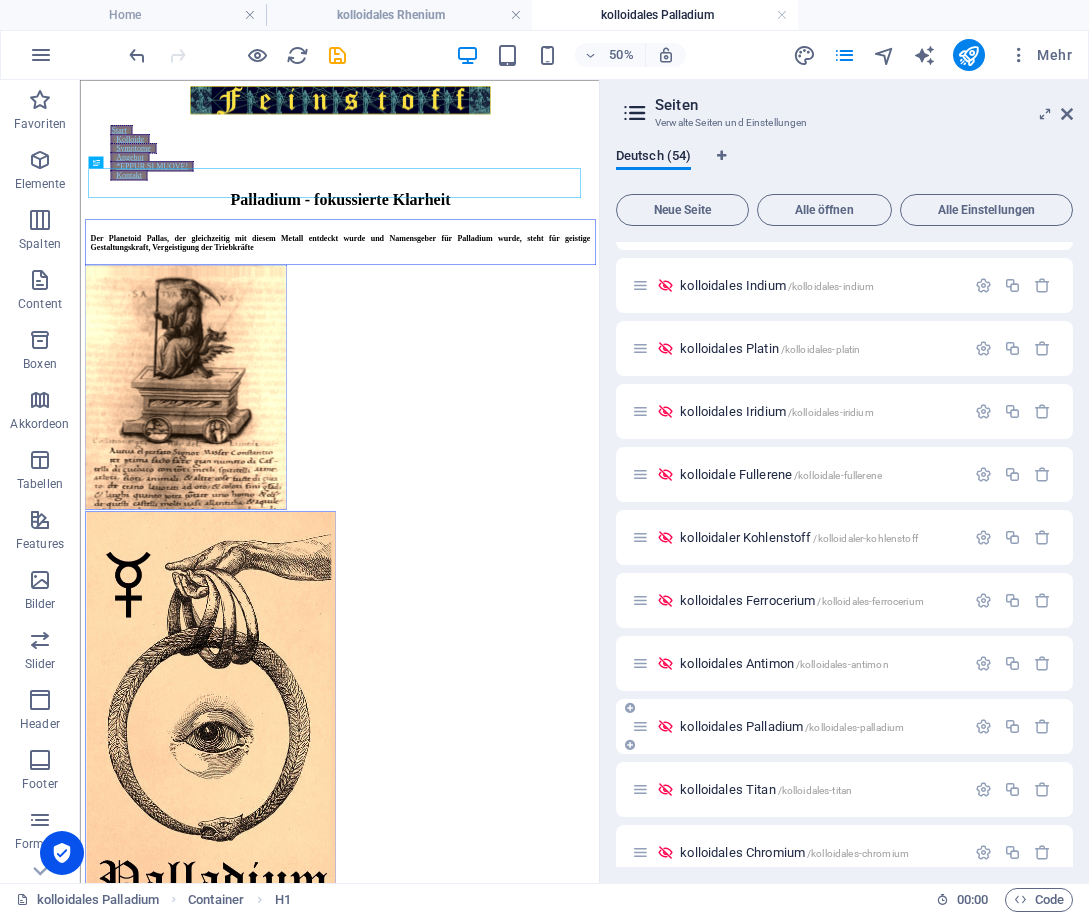 scroll, scrollTop: 0, scrollLeft: 0, axis: both 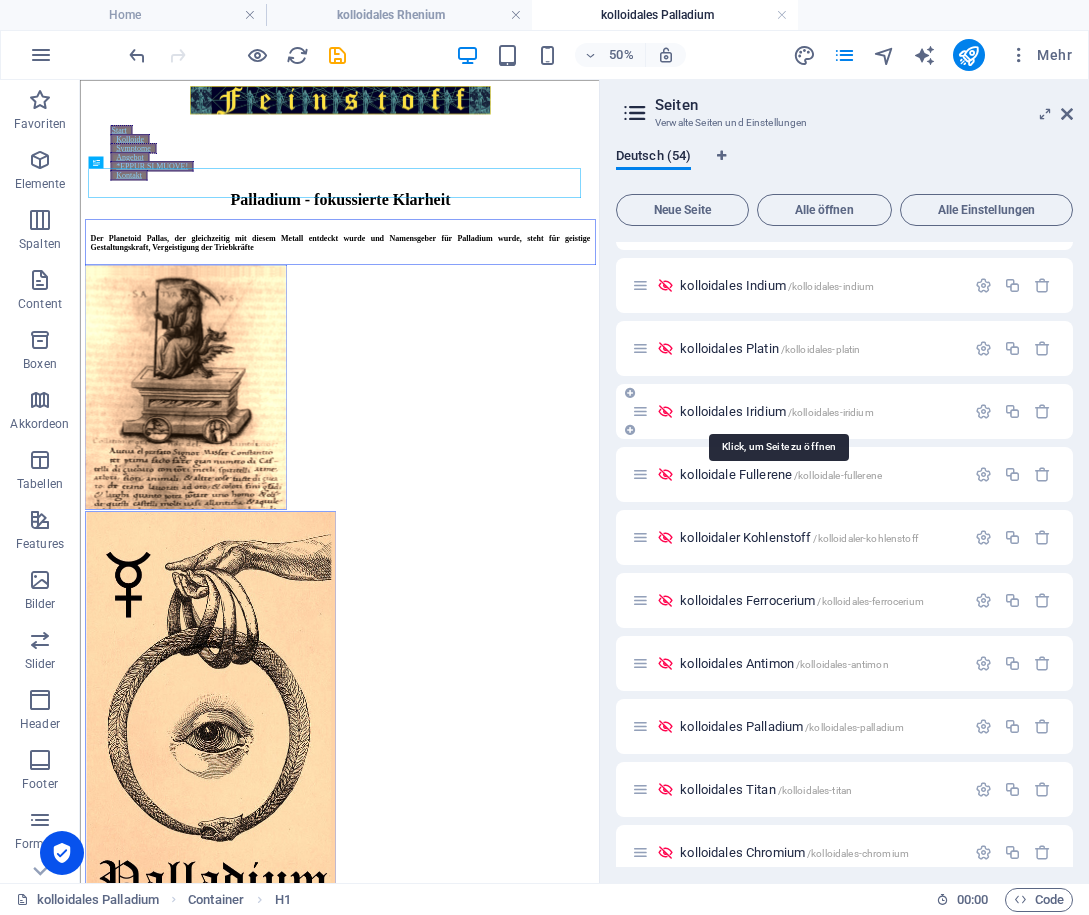 click on "kolloidales Iridium /kolloidales-iridium" at bounding box center [776, 411] 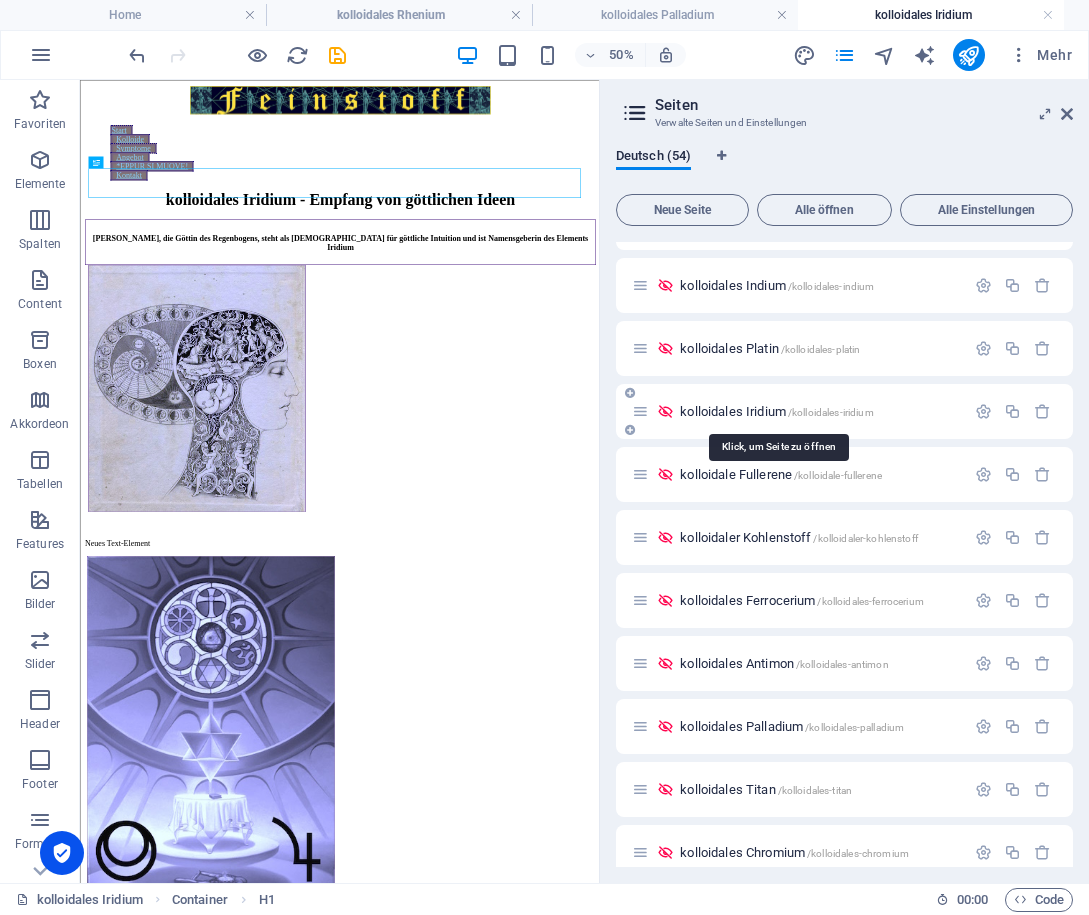 scroll, scrollTop: 0, scrollLeft: 0, axis: both 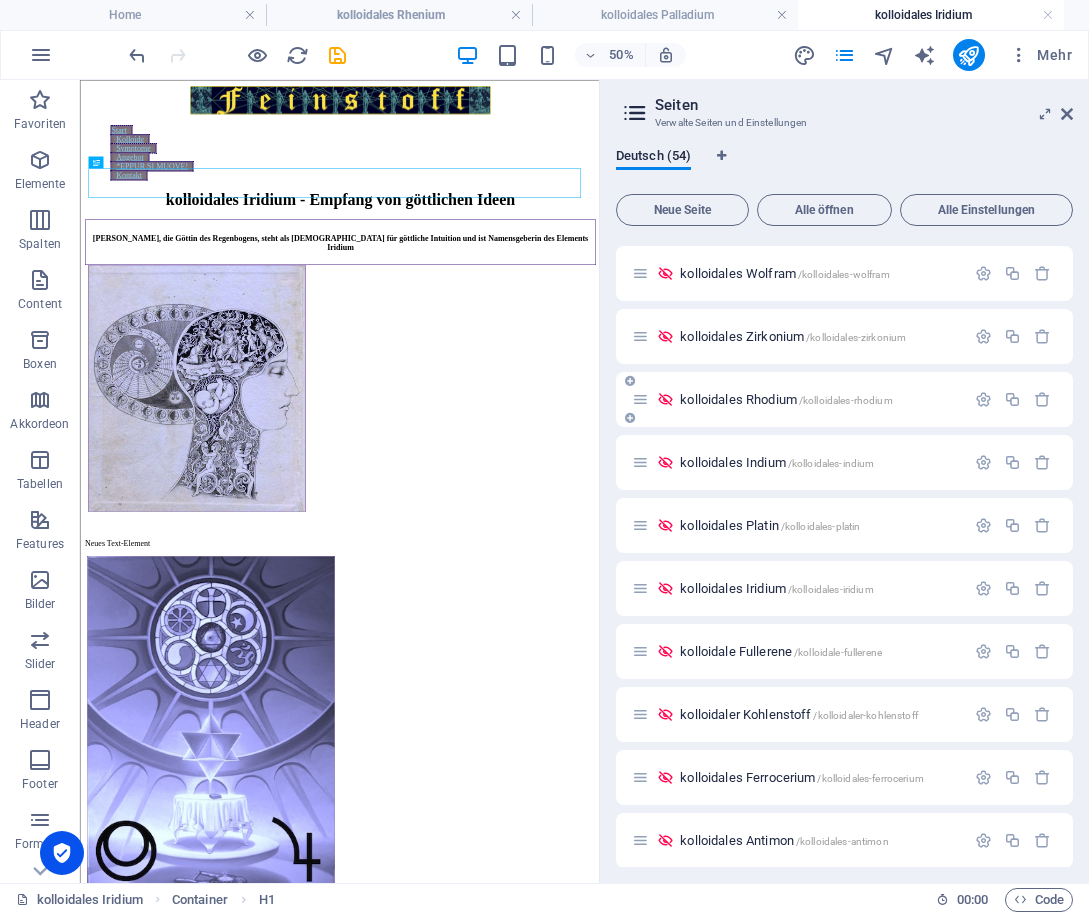 click on "kolloidales Rhodium /kolloidales-rhodium" at bounding box center [786, 399] 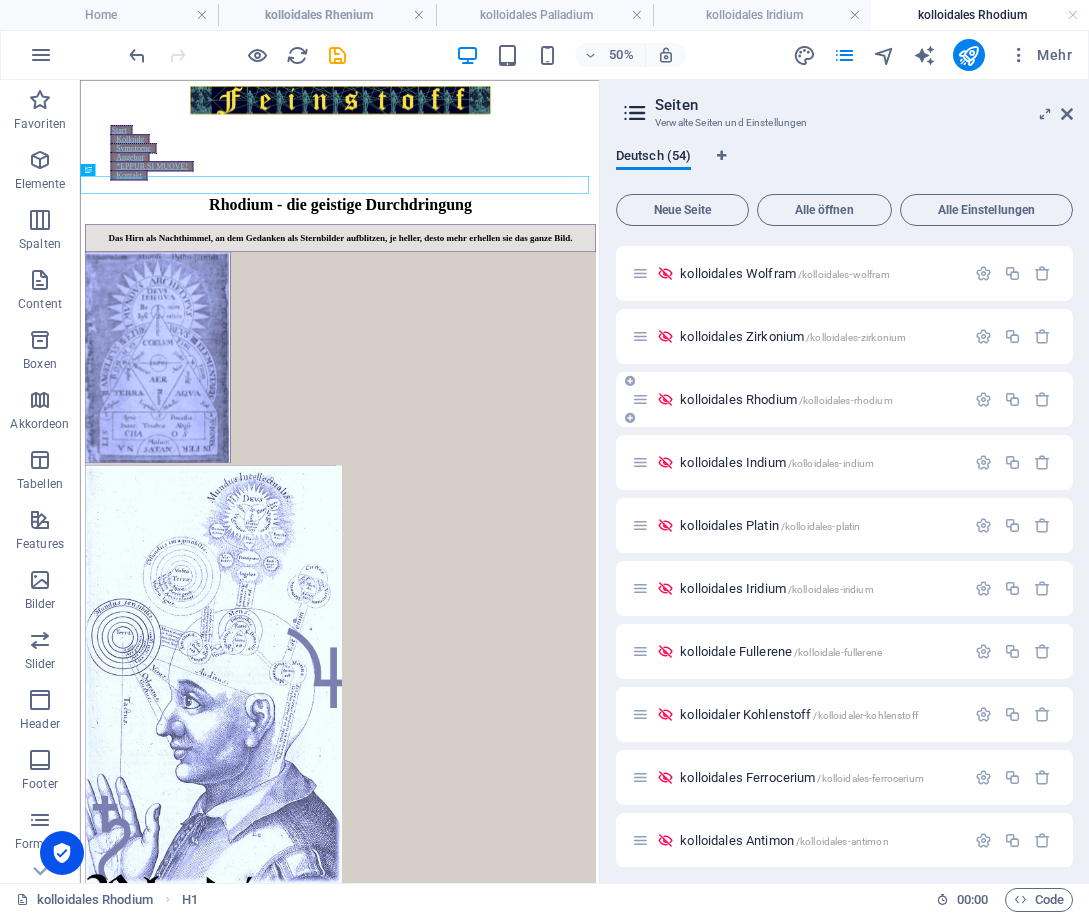 scroll, scrollTop: 0, scrollLeft: 0, axis: both 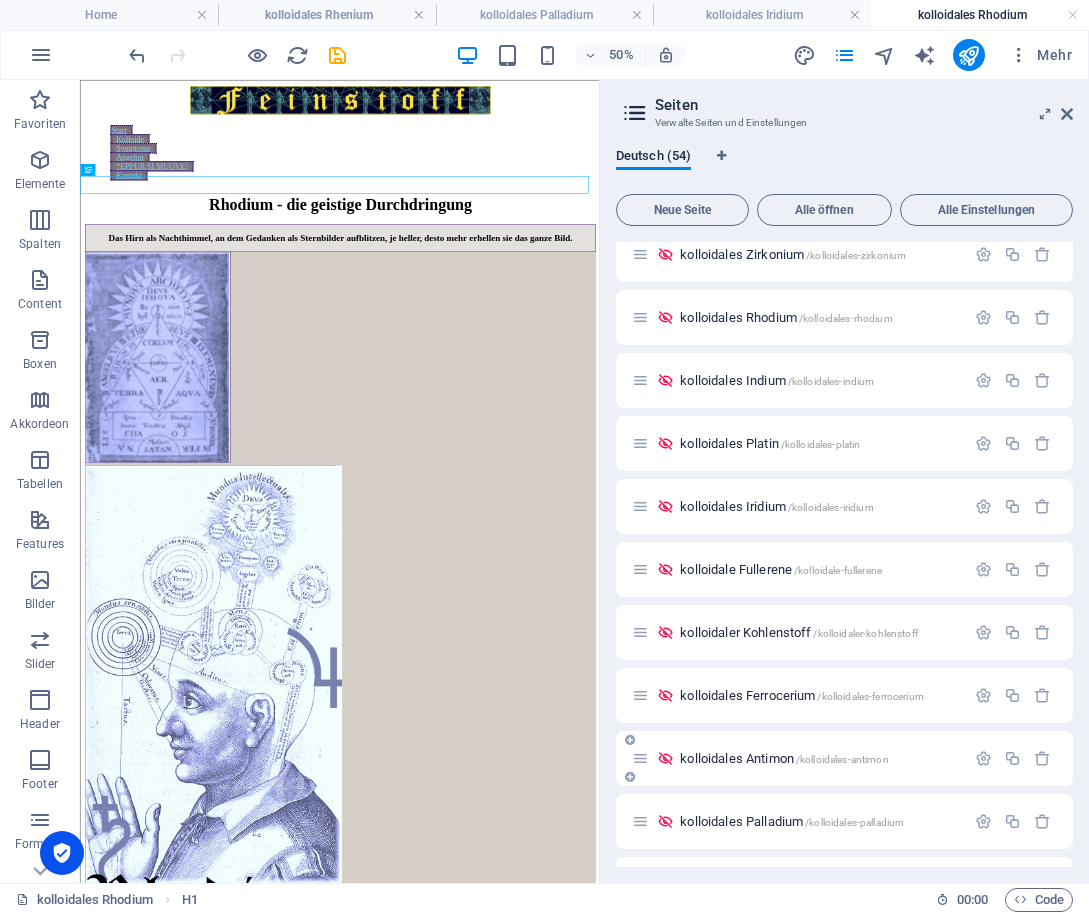 click on "kolloidales Antimon /kolloidales-antimon" at bounding box center (784, 758) 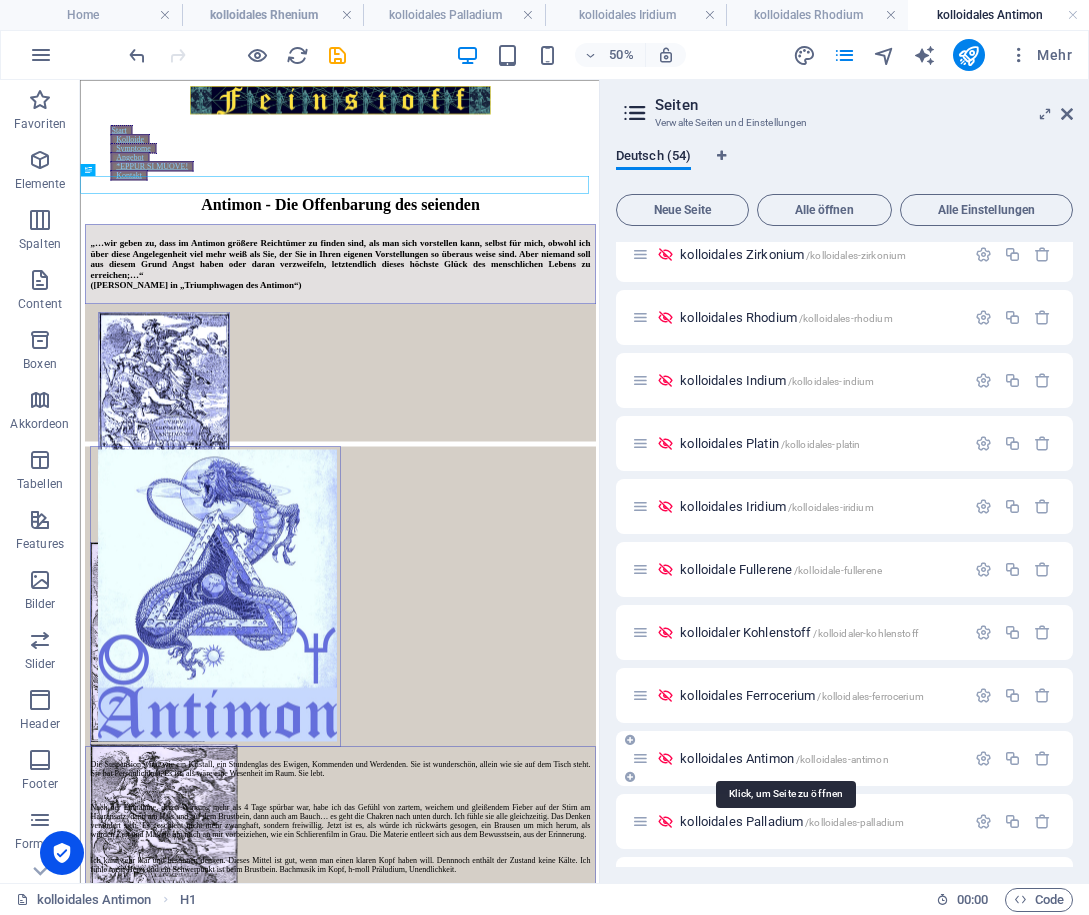 scroll, scrollTop: 0, scrollLeft: 0, axis: both 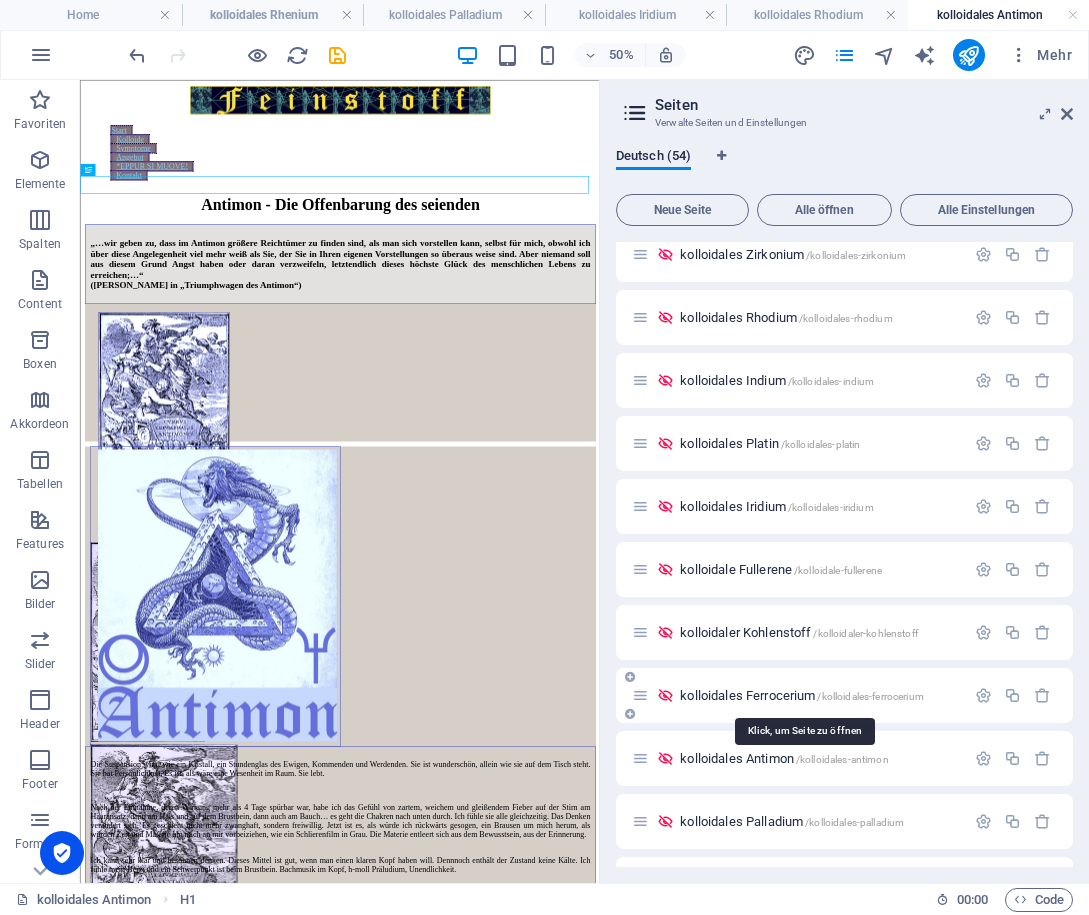 click on "kolloidales Ferrocerium /kolloidales-ferrocerium" at bounding box center (802, 695) 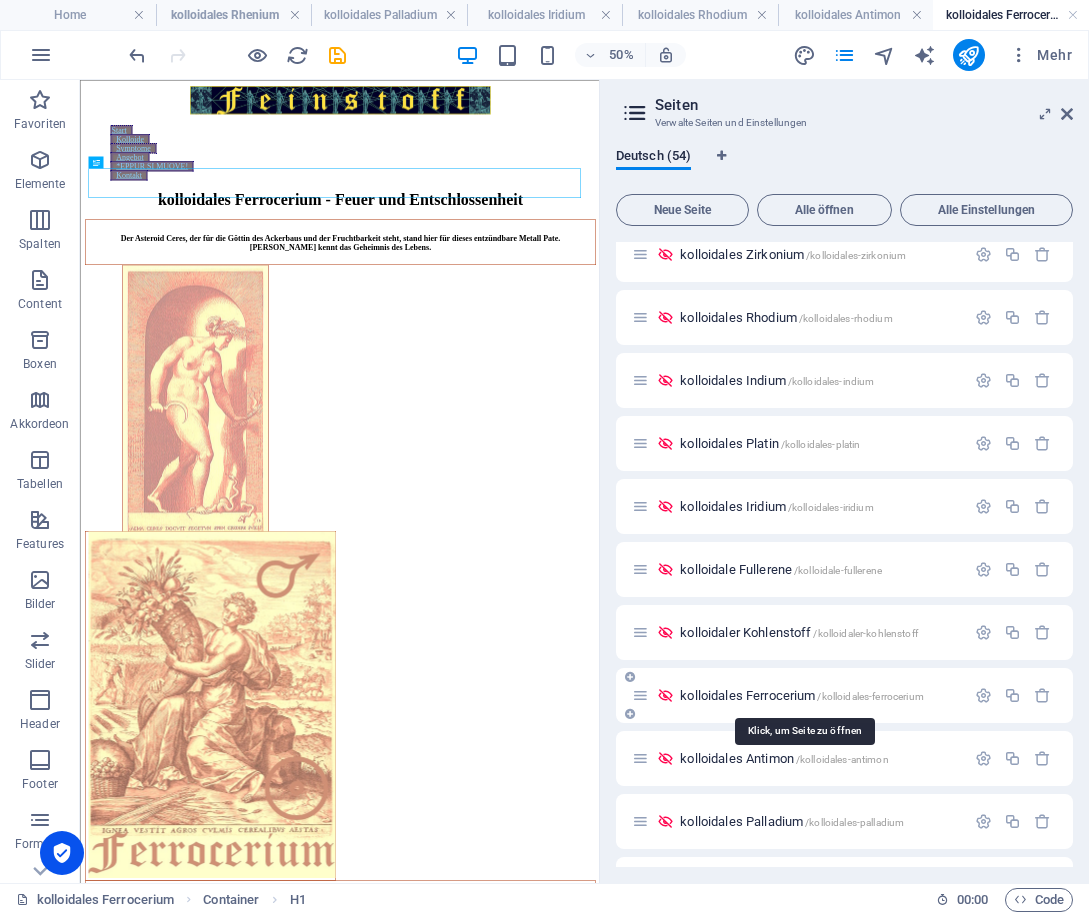 scroll, scrollTop: 0, scrollLeft: 0, axis: both 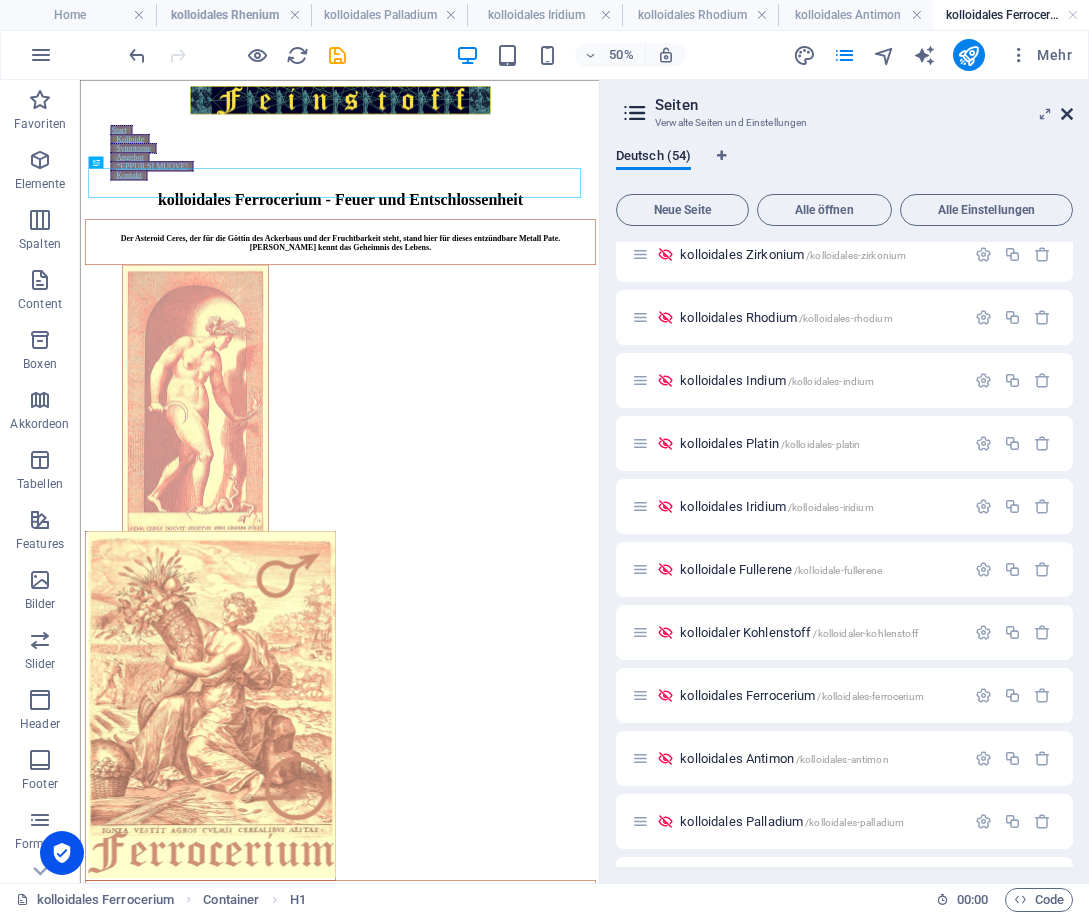 click at bounding box center (1067, 114) 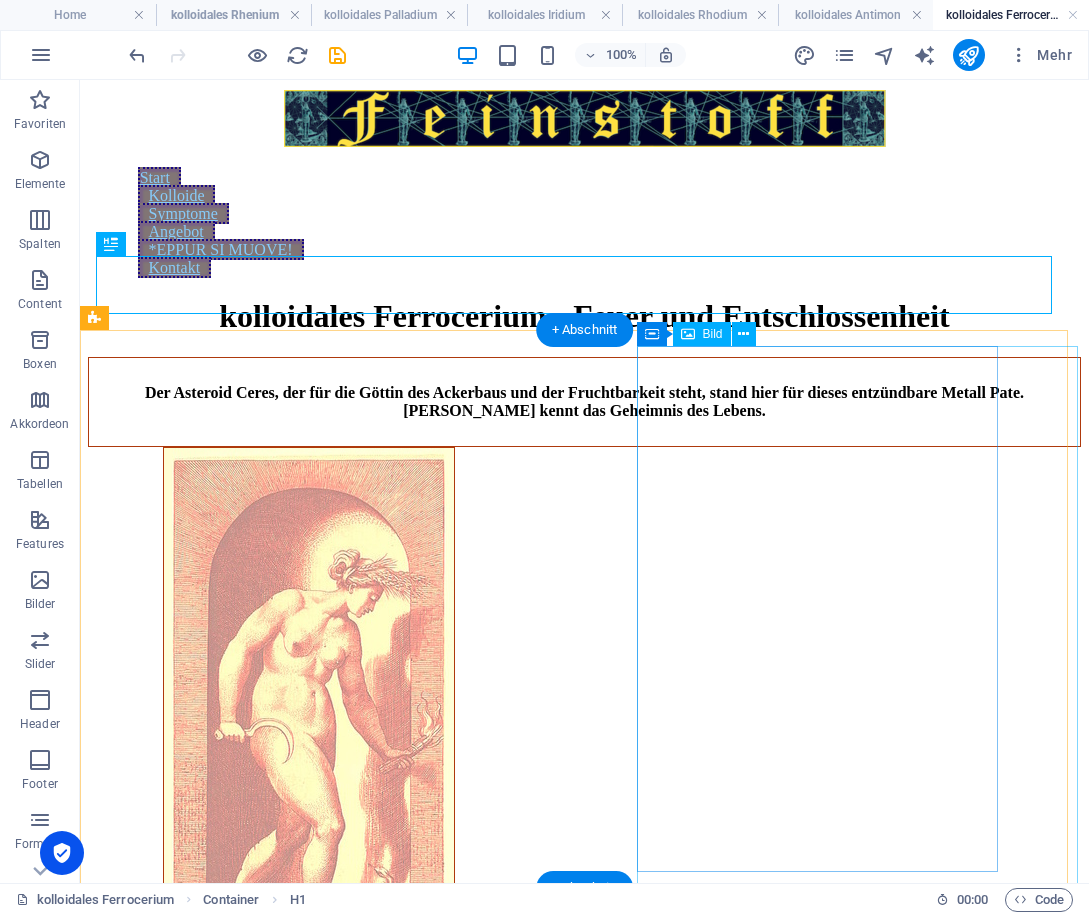 click at bounding box center [308, 724] 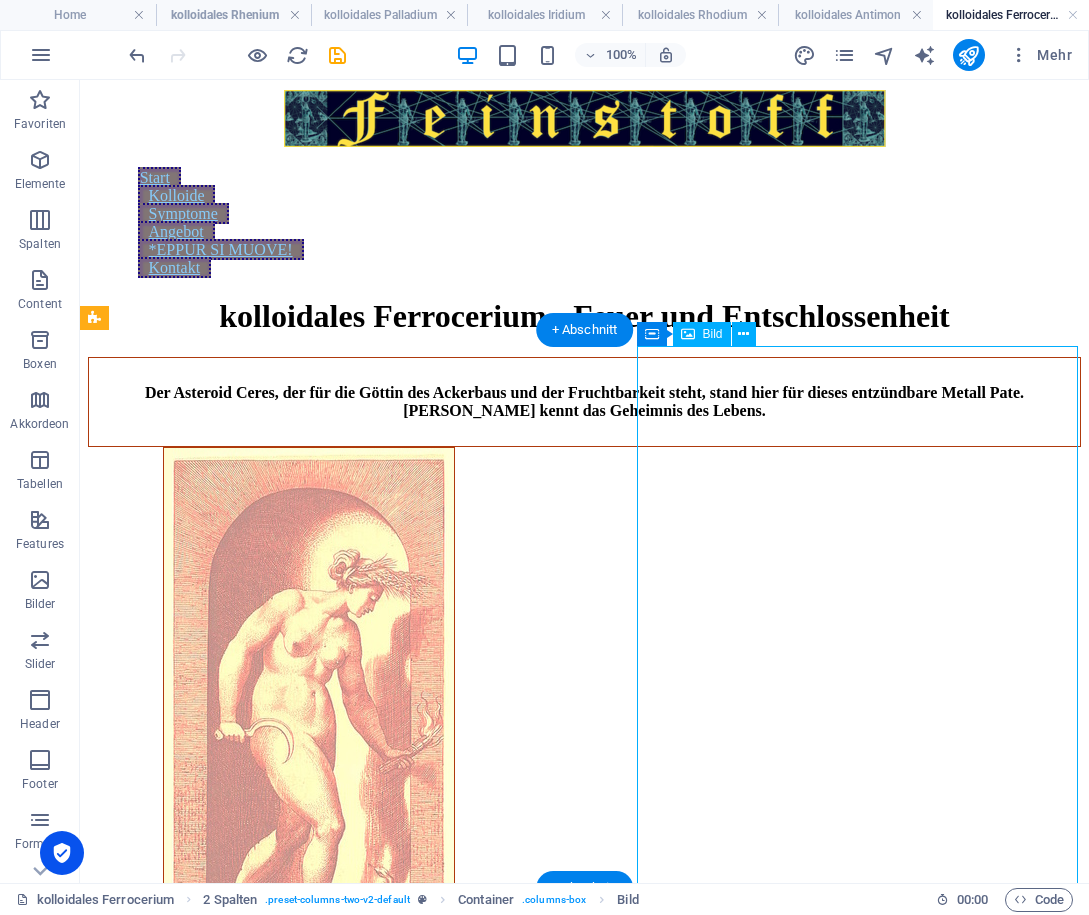 click at bounding box center [308, 724] 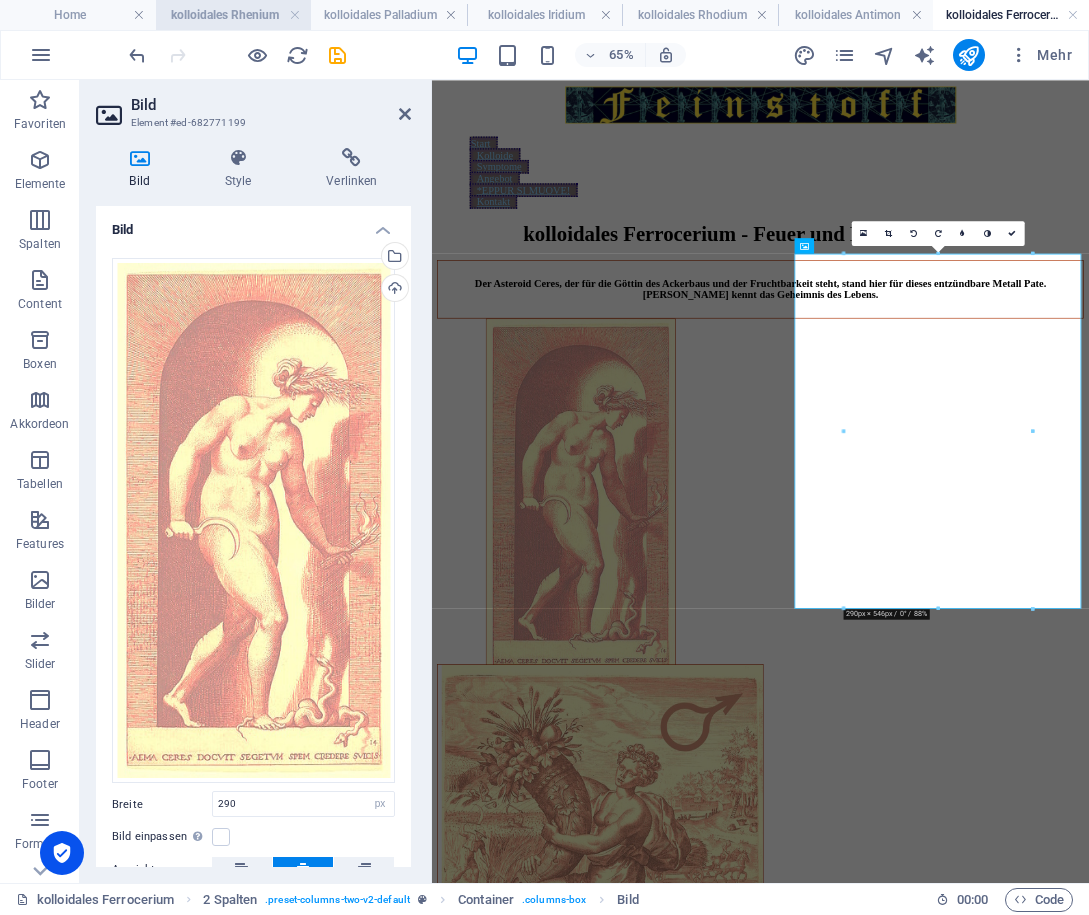 click on "kolloidales Rhenium" at bounding box center (234, 15) 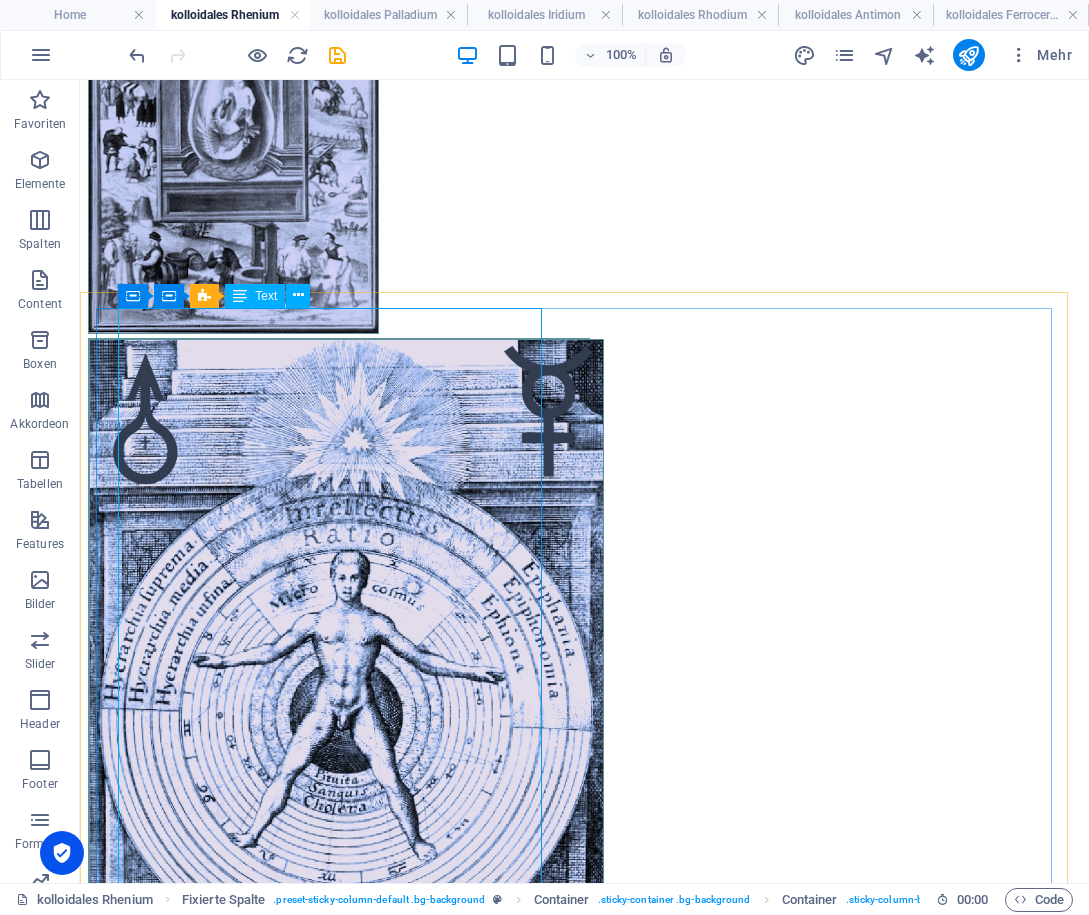 scroll, scrollTop: 555, scrollLeft: 0, axis: vertical 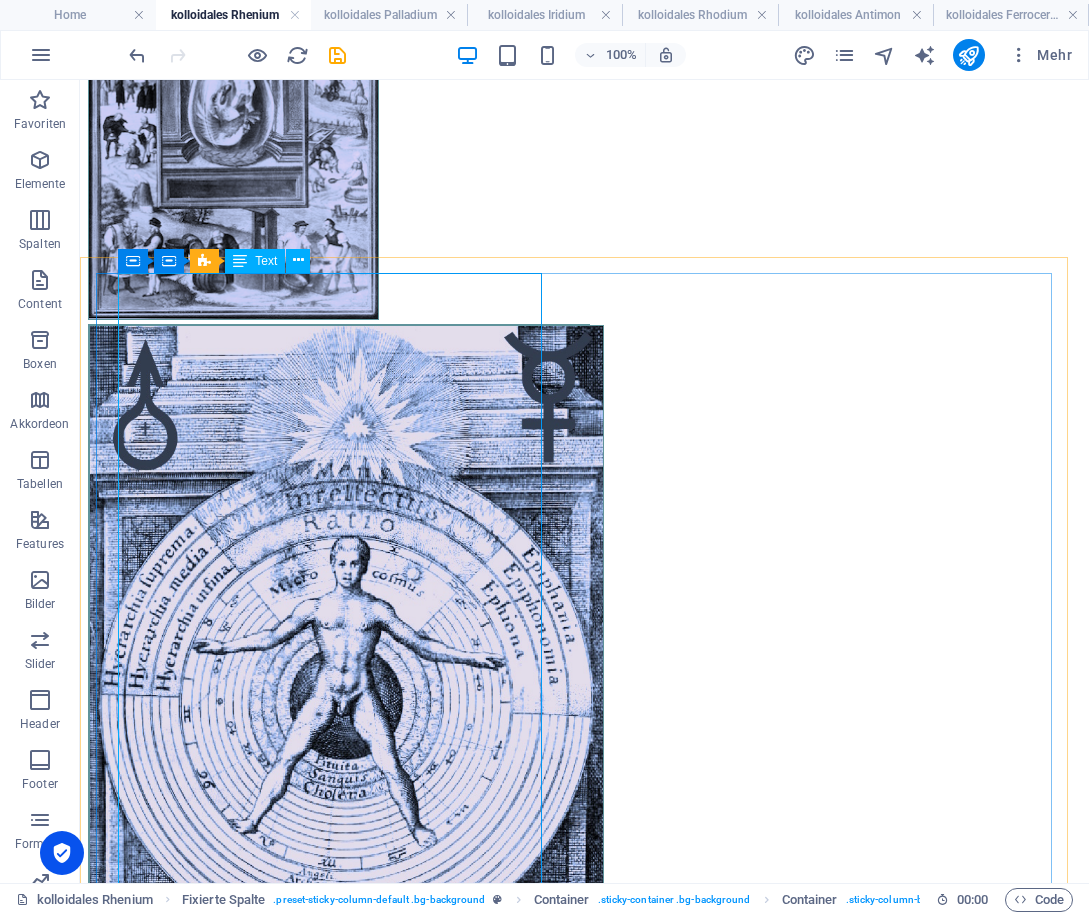 drag, startPoint x: 222, startPoint y: 11, endPoint x: 194, endPoint y: 25, distance: 31.304953 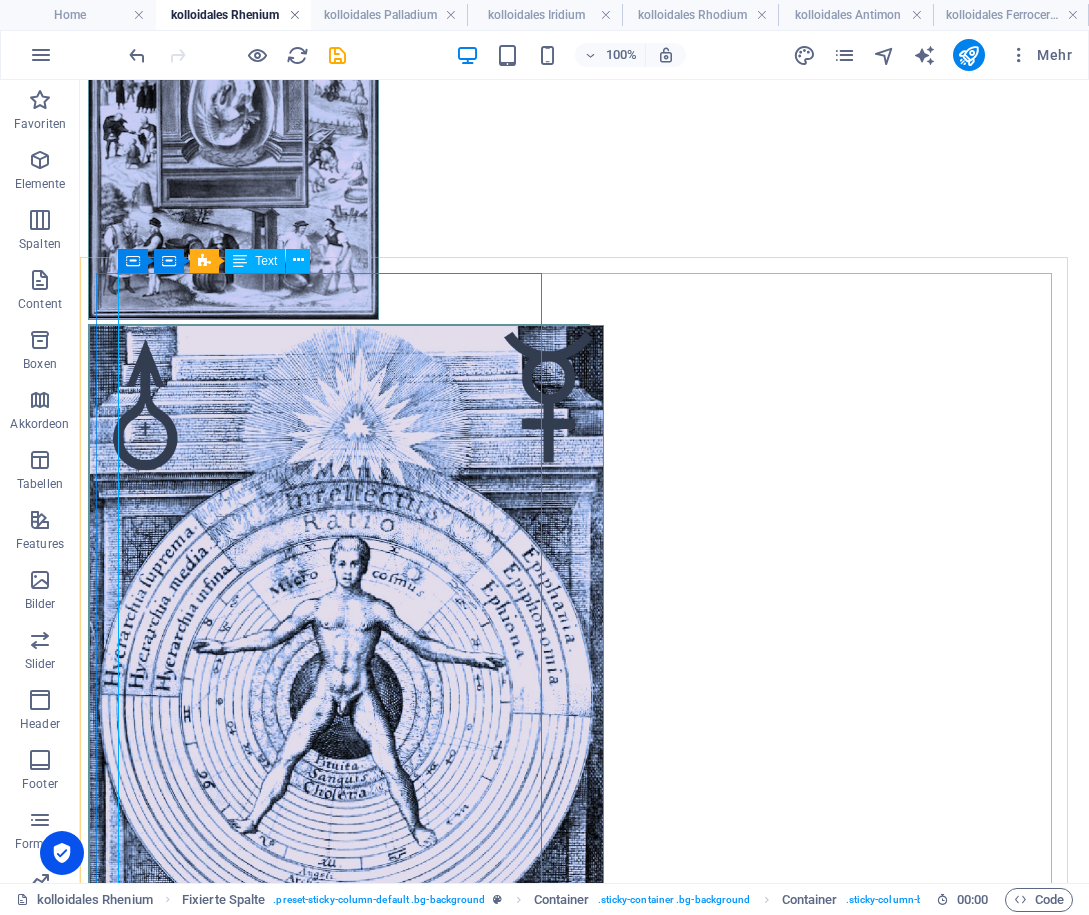 click at bounding box center (295, 15) 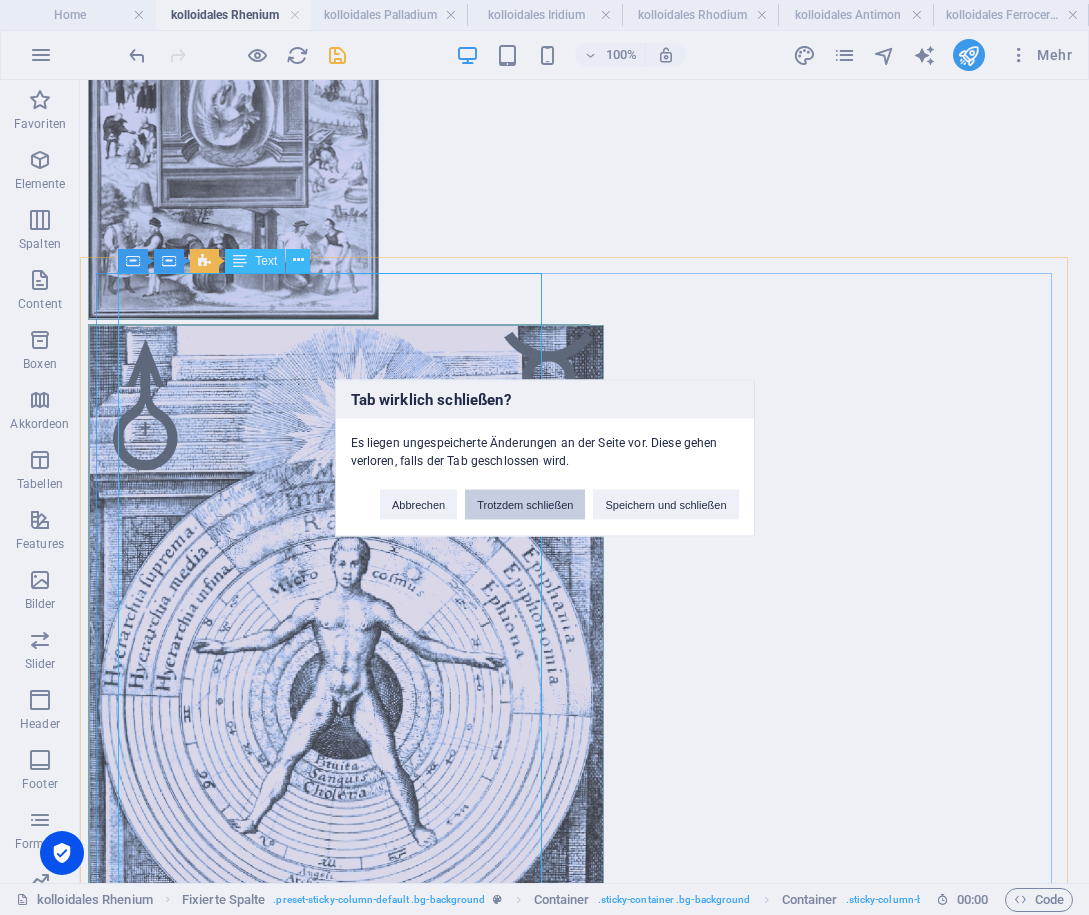 click on "Trotzdem schließen" at bounding box center [525, 504] 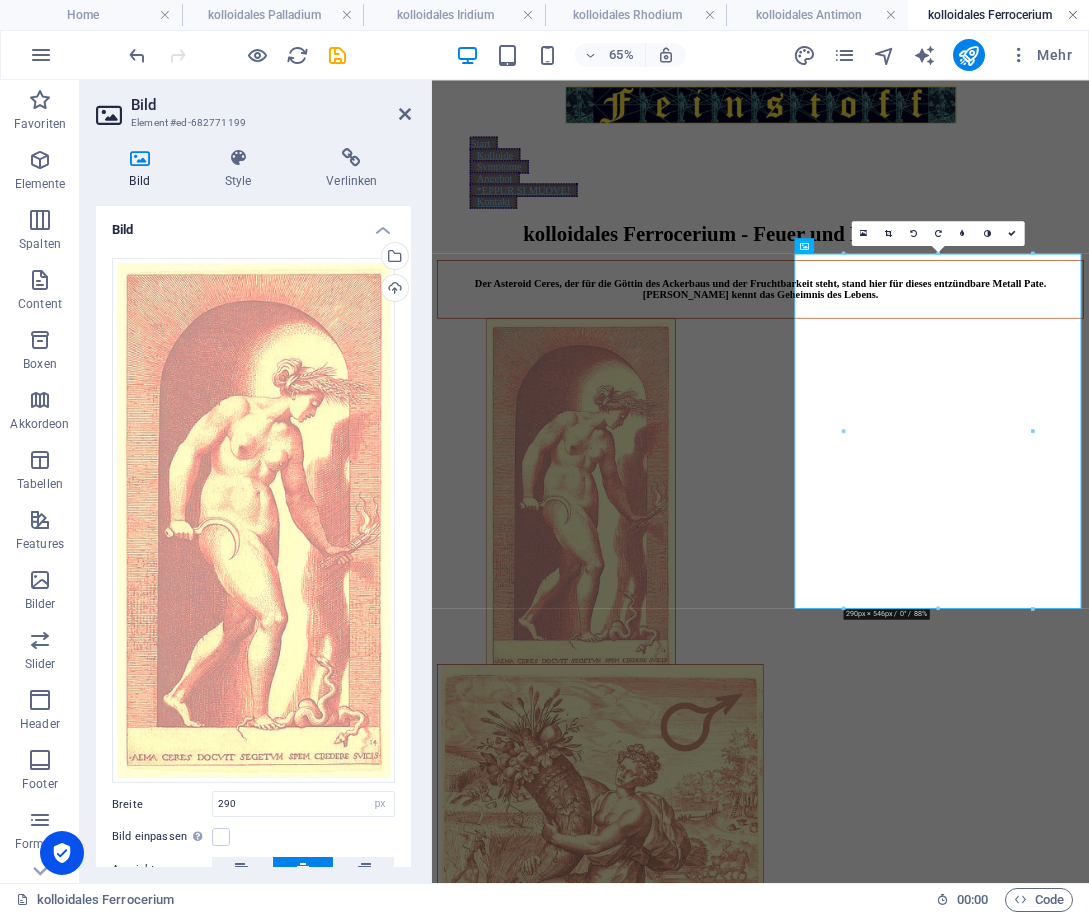 click at bounding box center (1073, 15) 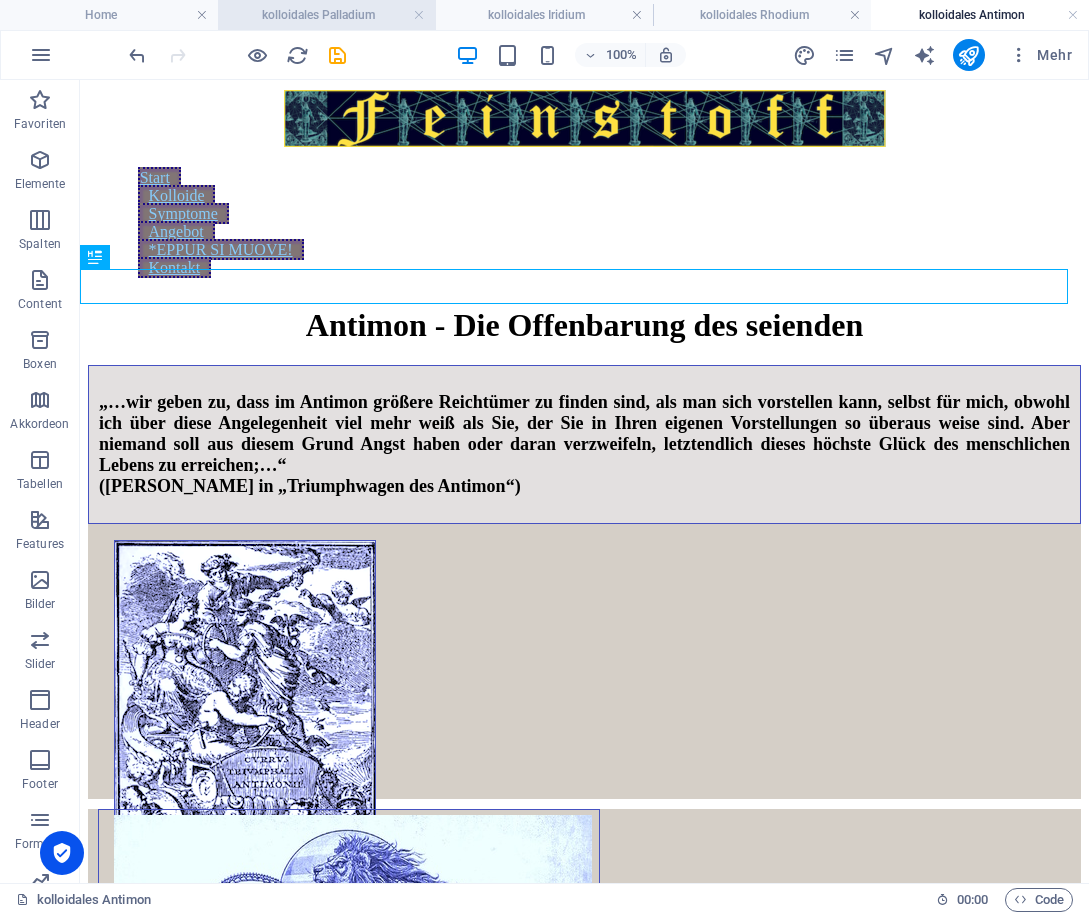 click on "kolloidales Palladium" at bounding box center [327, 15] 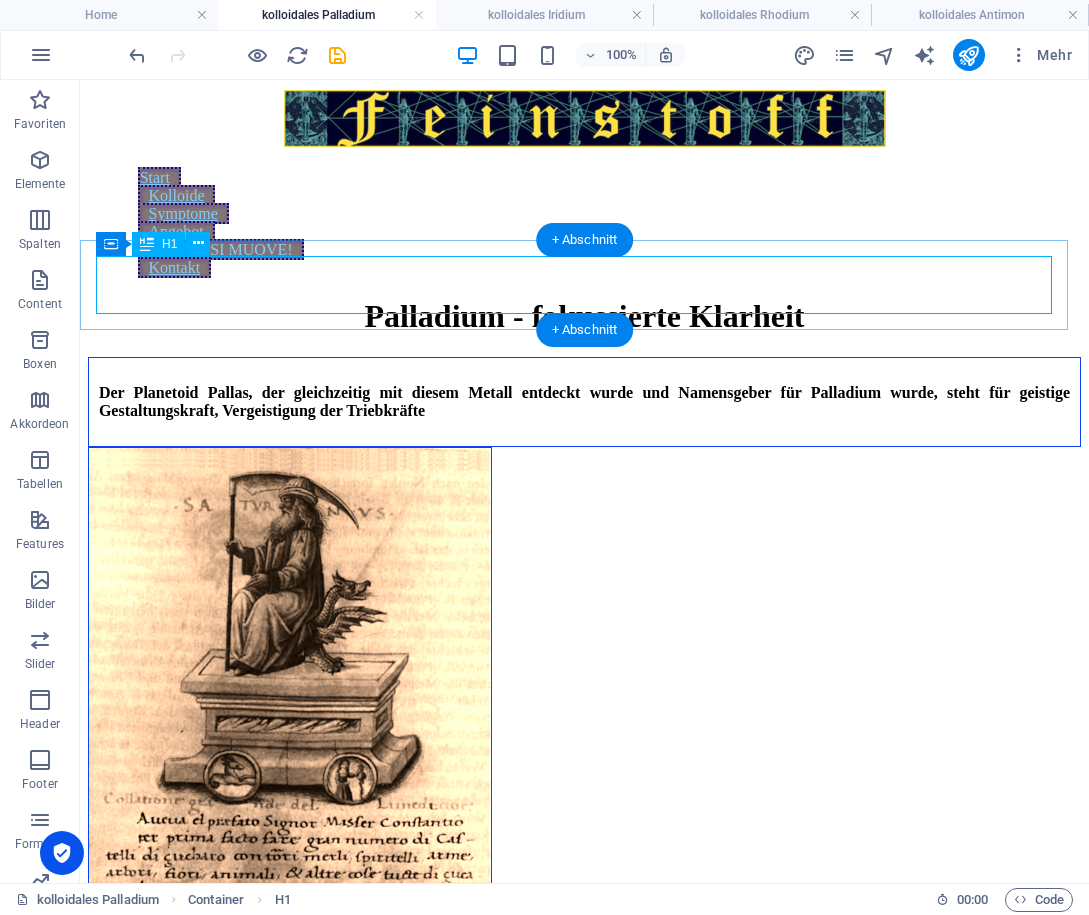 click on "Palladium - fokussierte Klarheit" at bounding box center [584, 316] 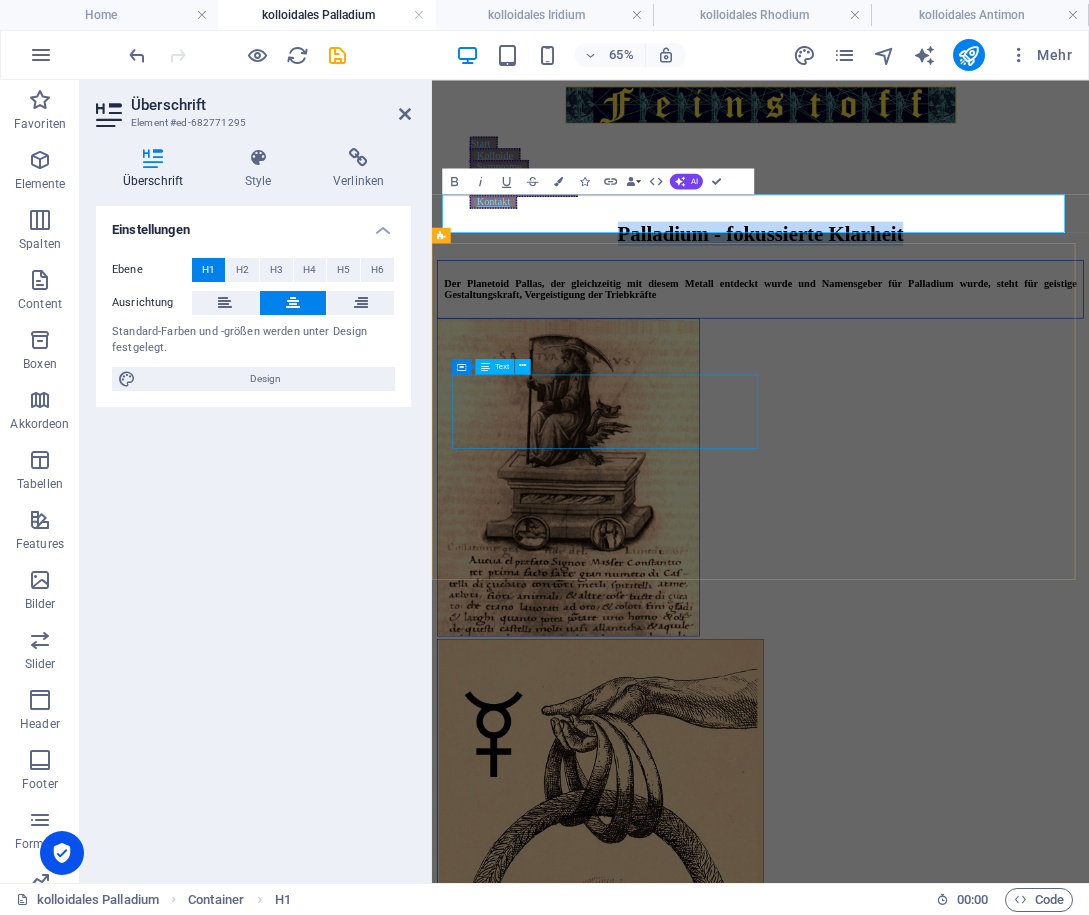 click on "Der Planetoid Pallas, der gleichzeitig mit diesem Metall entdeckt wurde und Namensgeber für Palladium wurde, steht für geistige Gestaltungskraft, Vergeistigung der Triebkräfte" at bounding box center [937, 402] 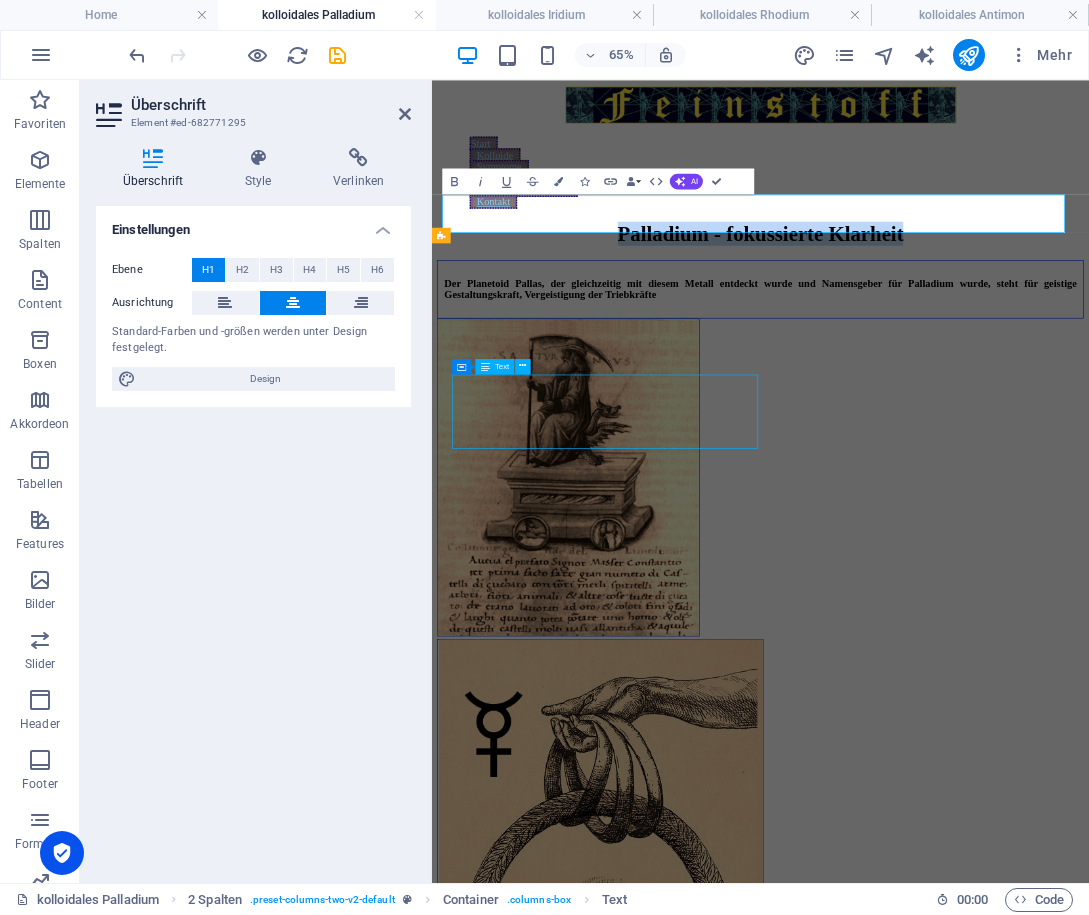 click on "Der Planetoid Pallas, der gleichzeitig mit diesem Metall entdeckt wurde und Namensgeber für Palladium wurde, steht für geistige Gestaltungskraft, Vergeistigung der Triebkräfte" at bounding box center [937, 402] 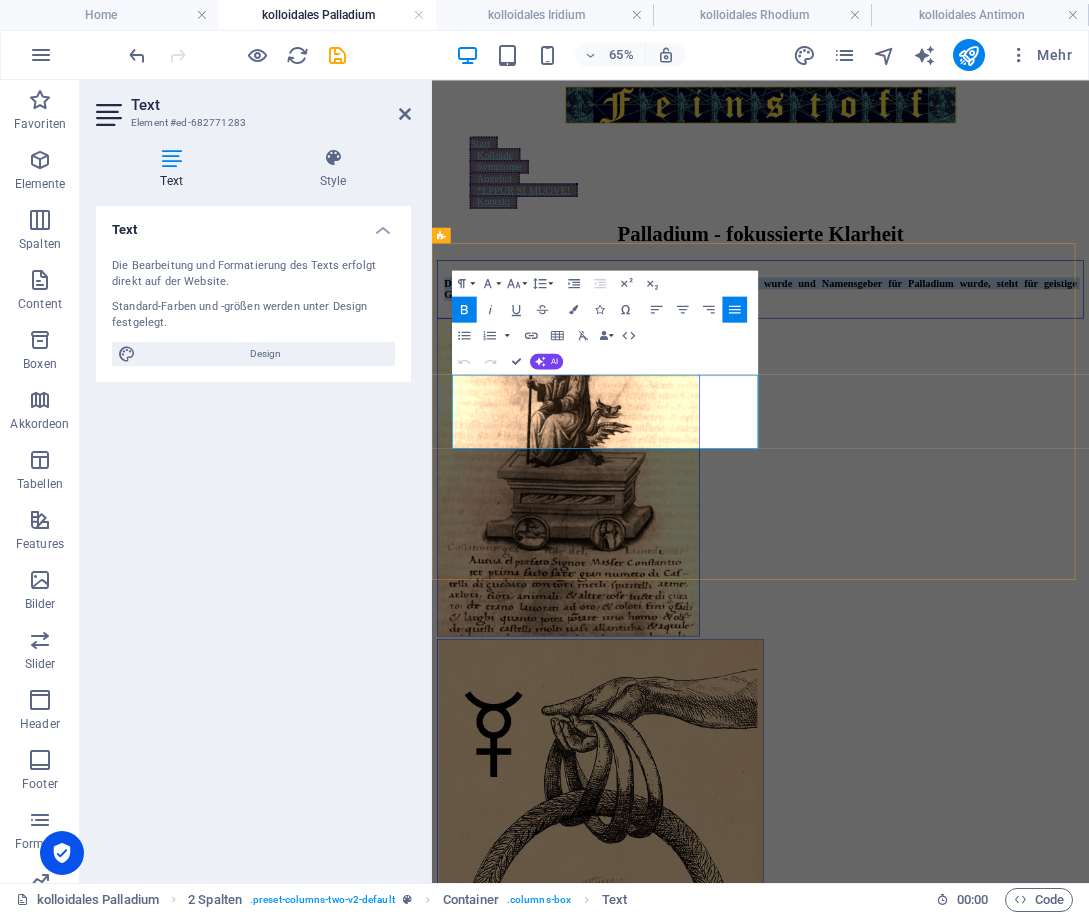 copy on "Der Planetoid Pallas, der gleichzeitig mit diesem Metall entdeckt wurde und Namensgeber für Palladium wurde, steht für geistige Gestaltungskraft, Vergeistigung der Triebkräfte" 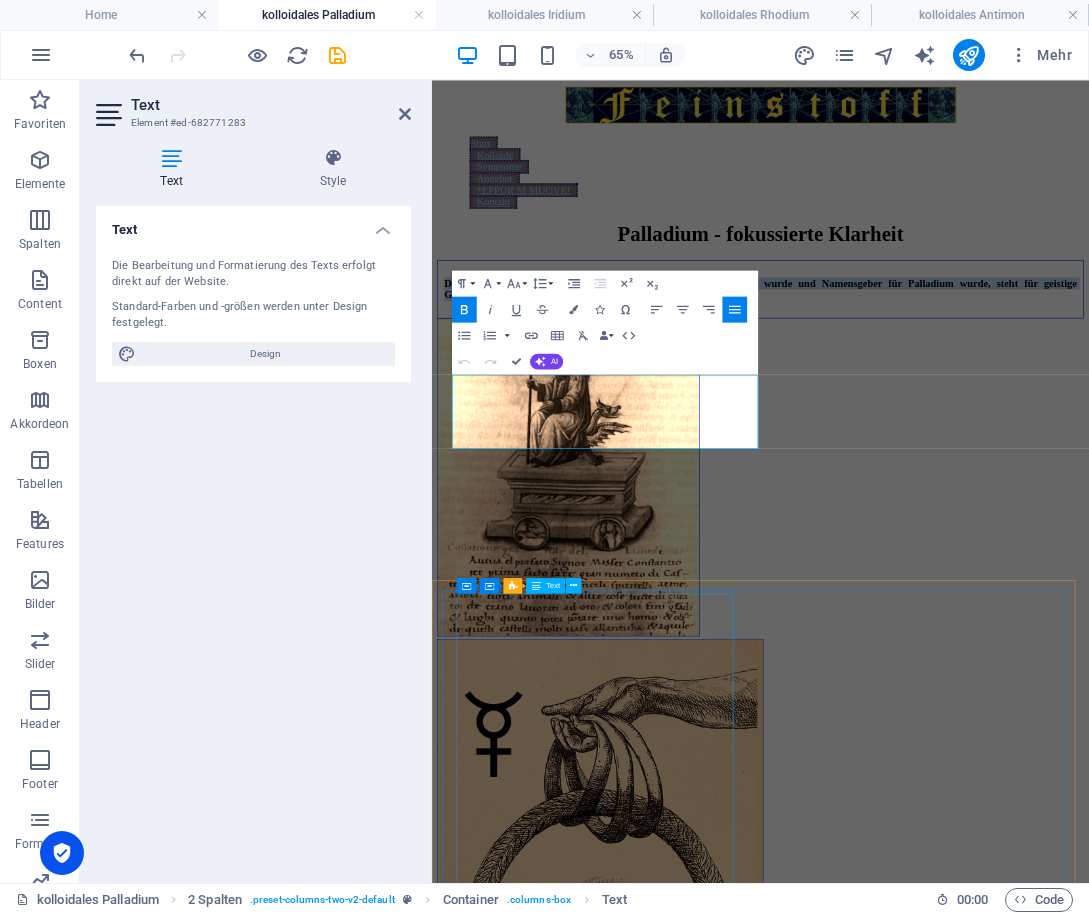 click on "Kolloidales Palladium ist vor allem ein Denk- und Wahrnehmungsmittel, im Sinne von Aufmerksamkeit. Eigene subjektive Erfahrungen nach Einnahme Ungefähr 40 Minuten nach Einnahme bekomme ich die Freigabe aufs eigene gedankliche Kontrollzentrum. Ich merke, was ich tue, denke und tun will und denken will. Wie bei einigen anderen Kolloiden wird das Herz dabei spürbar, eine Verbindung zwischen Herz und Kopf. Das ist hier nicht metaphorisch gemeint, sondern im Sinne einer Anteilnahme des Wesens in Verbindung mit mentalen Prozessen.   Ich fühle mich nach der Einnahme klar und geordnet. Eine Kraft von unten nach oben wirkt kärend auf den Kopf, dann über den Hinterkopf Richtung Mund, Kinn, dann auch in der Brust.  Ich spüre den oberen Schädel, pulsierend, eine sachliche Anwesenheit, ein Prokuristengefühl, als hätte ich eine lupenscharfe Brille auf. Es scheint das perfekte Mittel zu sein, um nicht ständig vom PC oder sonst einer Arbeit aufzuspringen, sondern bei der Sache zu bleiben. Ein Beruhigungsmittel. *" at bounding box center (937, 2807) 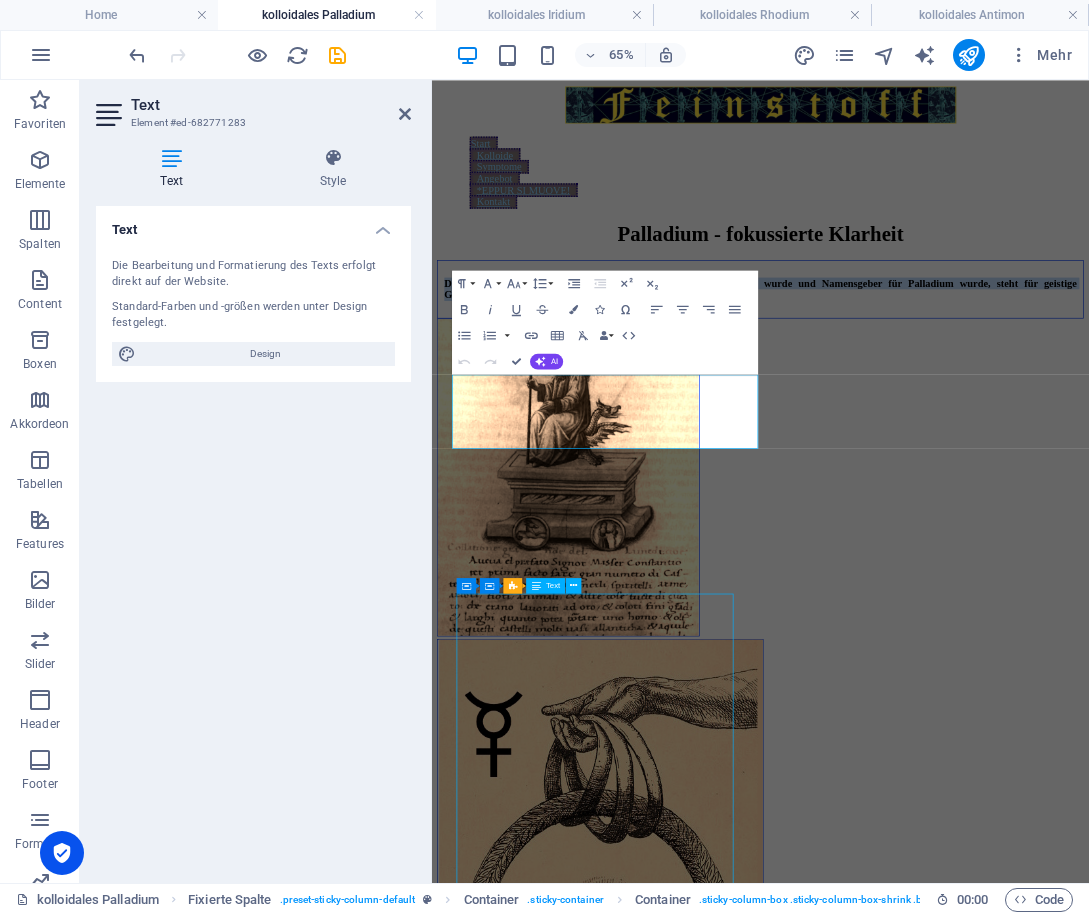 click on "Kolloidales Palladium ist vor allem ein Denk- und Wahrnehmungsmittel, im Sinne von Aufmerksamkeit. Eigene subjektive Erfahrungen nach Einnahme Ungefähr 40 Minuten nach Einnahme bekomme ich die Freigabe aufs eigene gedankliche Kontrollzentrum. Ich merke, was ich tue, denke und tun will und denken will. Wie bei einigen anderen Kolloiden wird das Herz dabei spürbar, eine Verbindung zwischen Herz und Kopf. Das ist hier nicht metaphorisch gemeint, sondern im Sinne einer Anteilnahme des Wesens in Verbindung mit mentalen Prozessen.   Ich fühle mich nach der Einnahme klar und geordnet. Eine Kraft von unten nach oben wirkt kärend auf den Kopf, dann über den Hinterkopf Richtung Mund, Kinn, dann auch in der Brust.  Ich spüre den oberen Schädel, pulsierend, eine sachliche Anwesenheit, ein Prokuristengefühl, als hätte ich eine lupenscharfe Brille auf. Es scheint das perfekte Mittel zu sein, um nicht ständig vom PC oder sonst einer Arbeit aufzuspringen, sondern bei der Sache zu bleiben. Ein Beruhigungsmittel. *" at bounding box center (937, 2807) 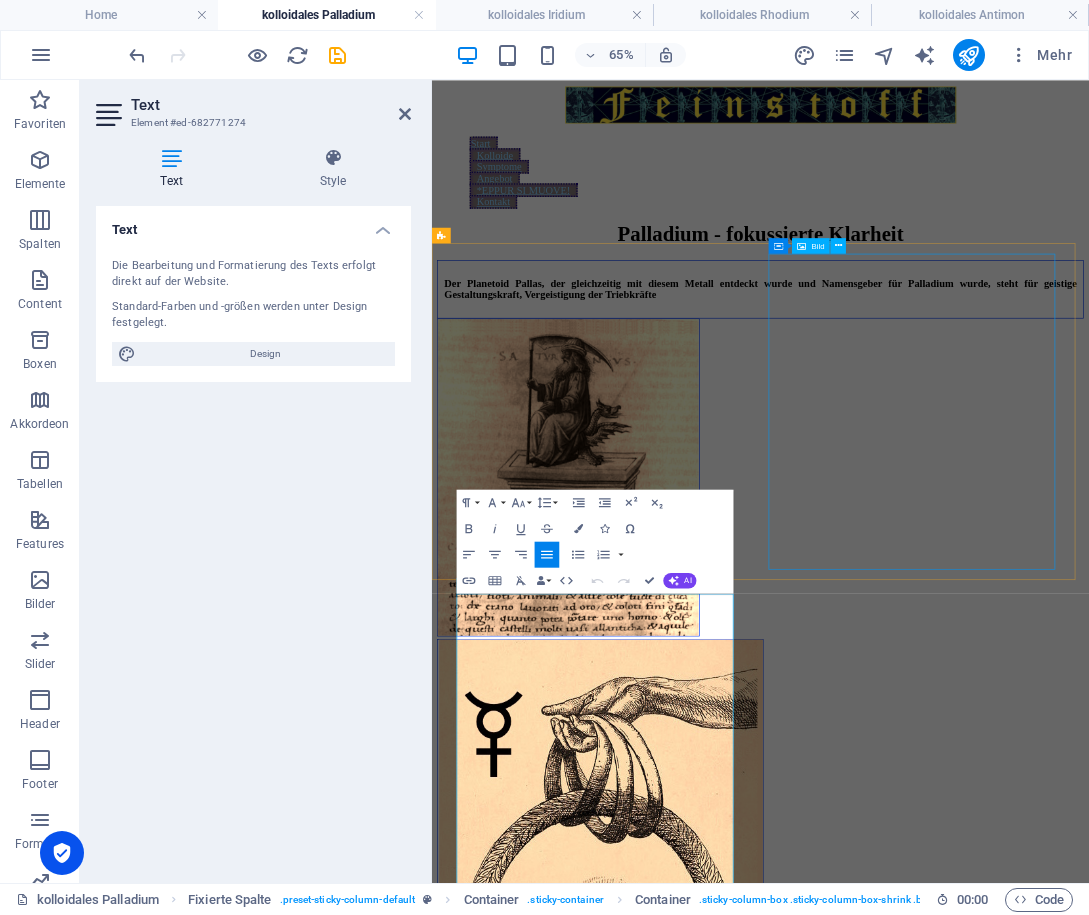 click at bounding box center [660, 693] 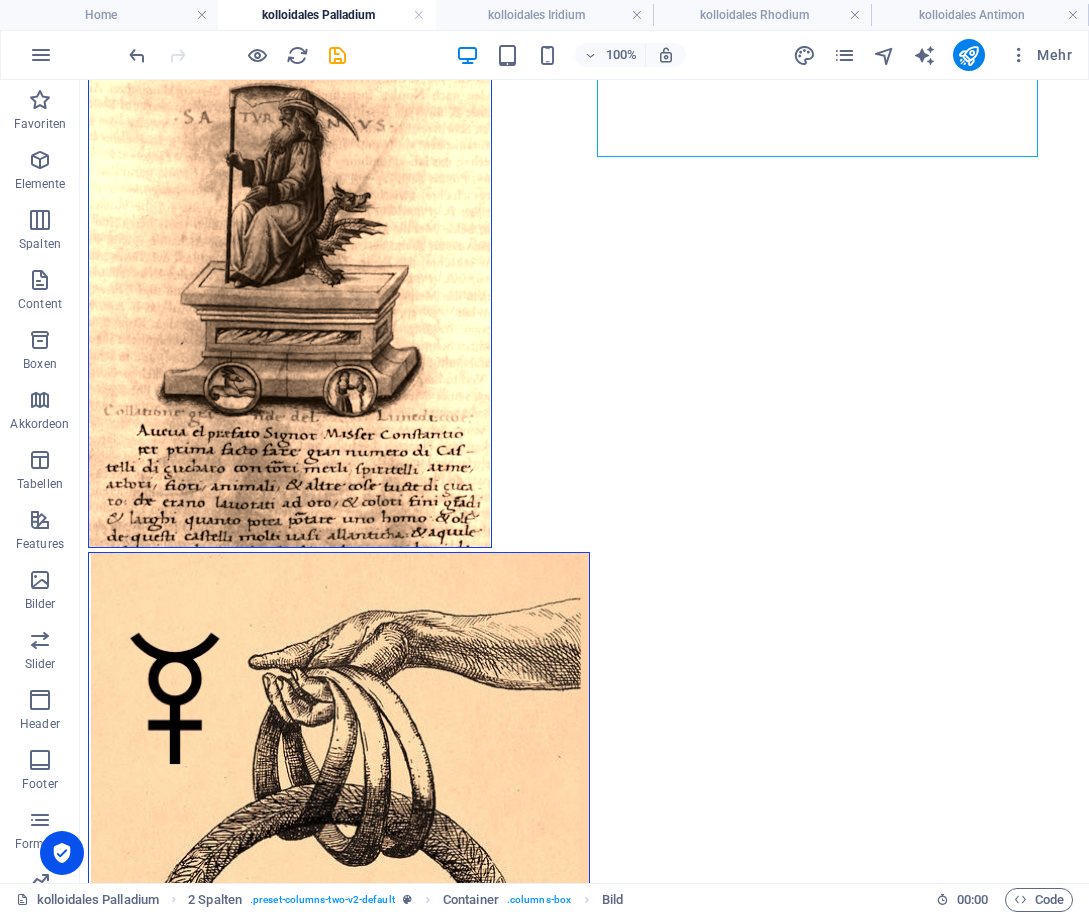 scroll, scrollTop: 0, scrollLeft: 0, axis: both 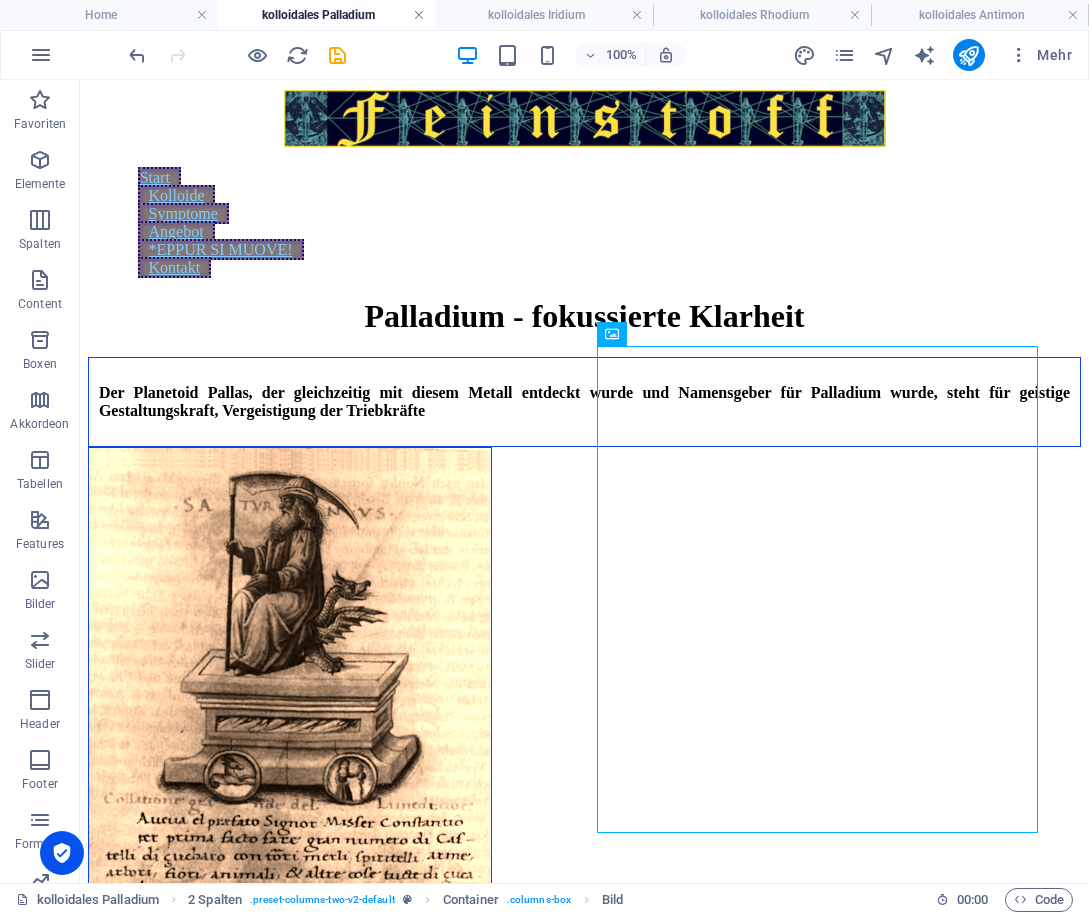click at bounding box center (419, 15) 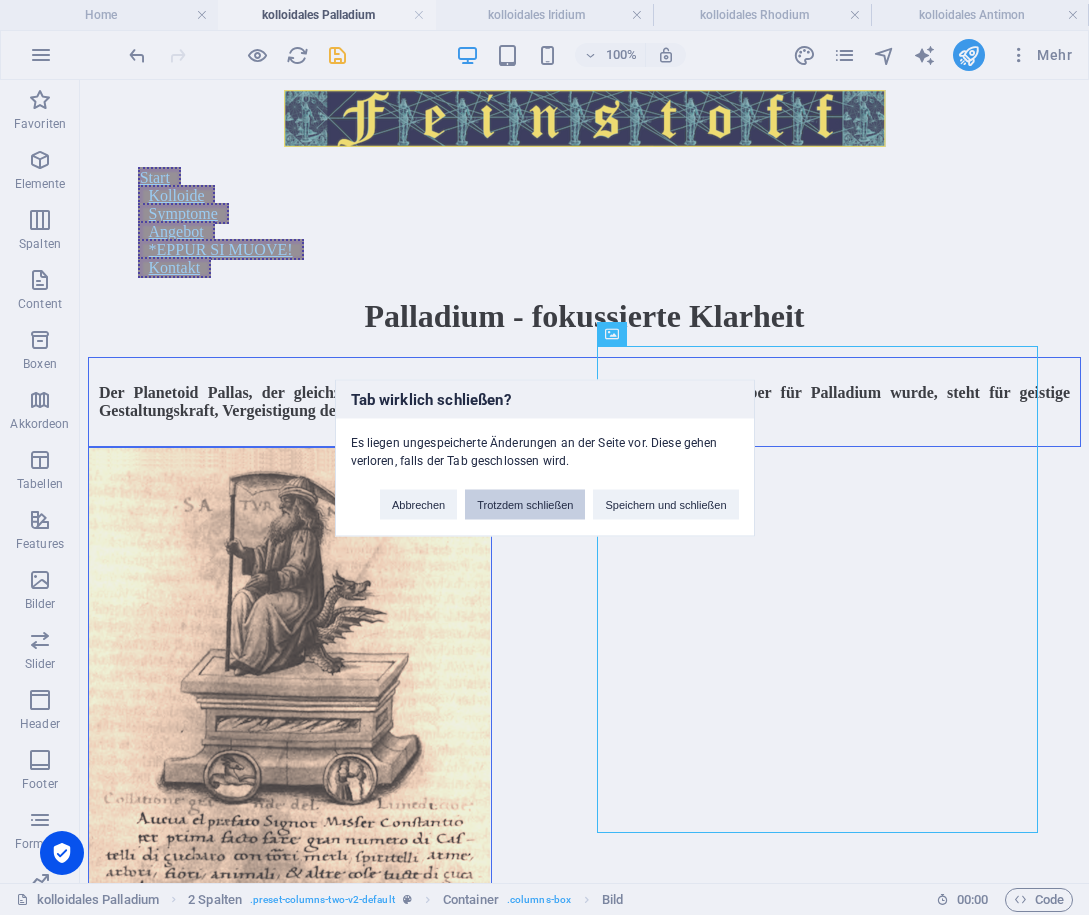 click on "Trotzdem schließen" at bounding box center (525, 504) 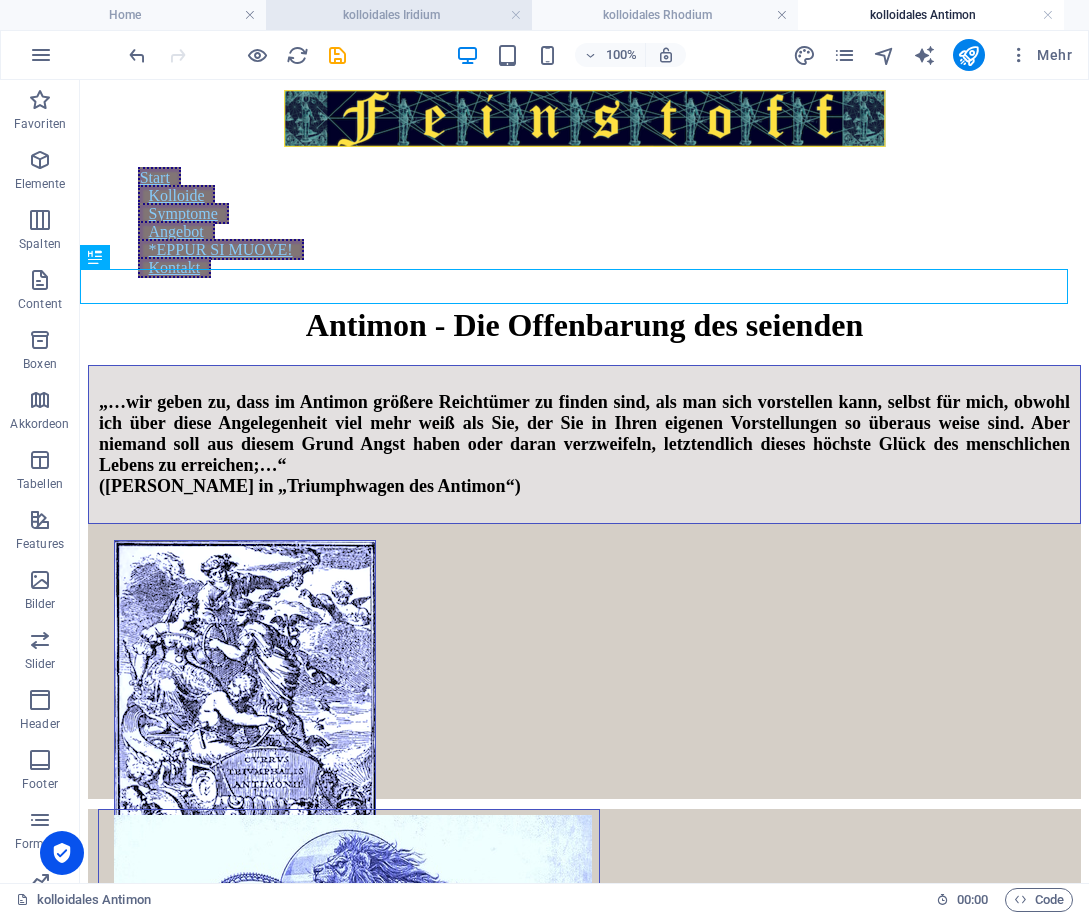 click on "kolloidales Iridium" at bounding box center (399, 15) 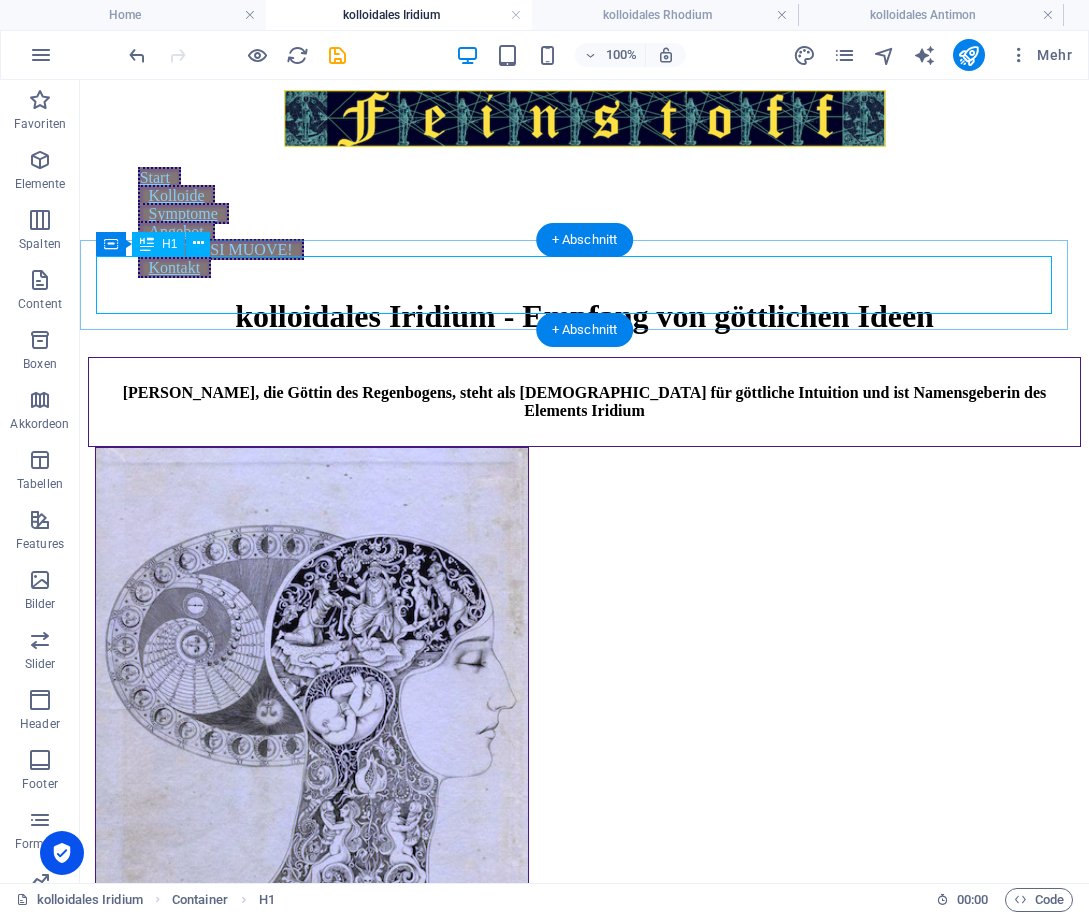 click on "kolloidales Iridium - Empfang von göttlichen Ideen" at bounding box center (584, 316) 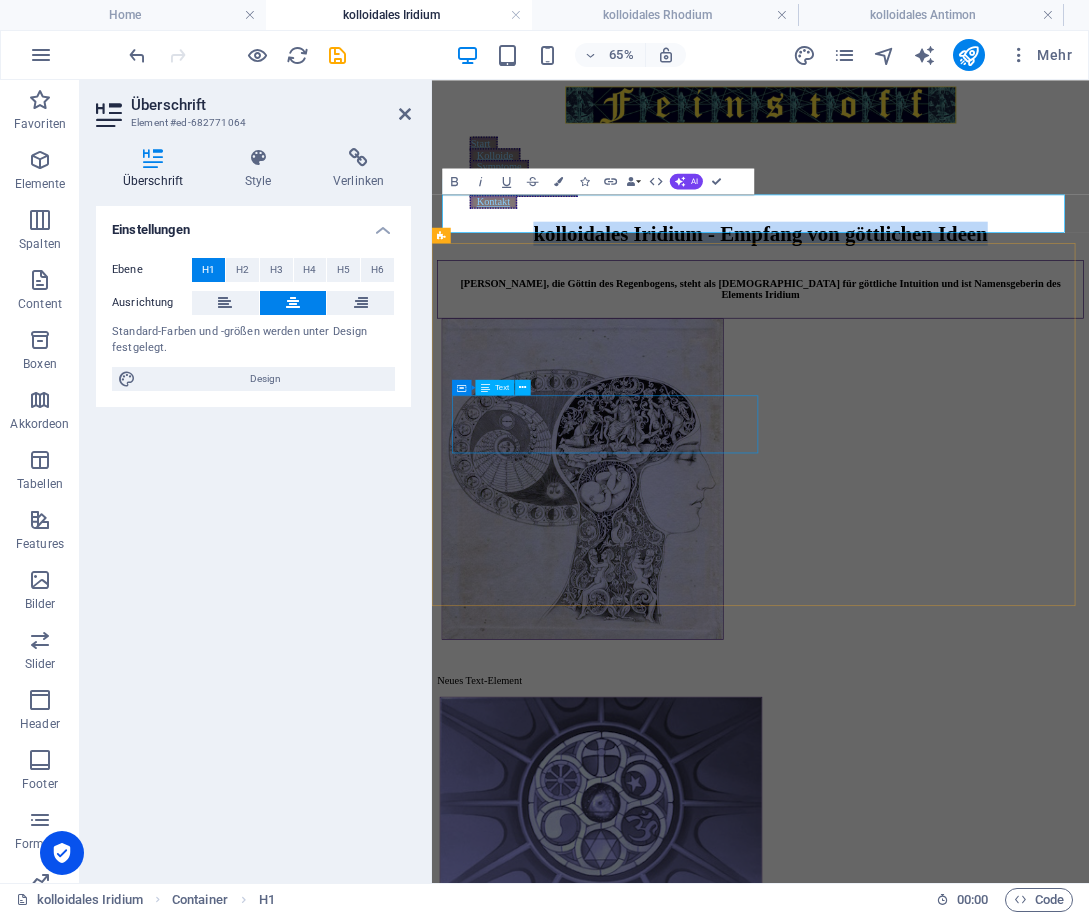 click on "Iris, die Göttin des Regenbogens, steht als Götterbotin für göttliche Intuition und ist Namensgeberin des Elements Iridium" at bounding box center (937, 402) 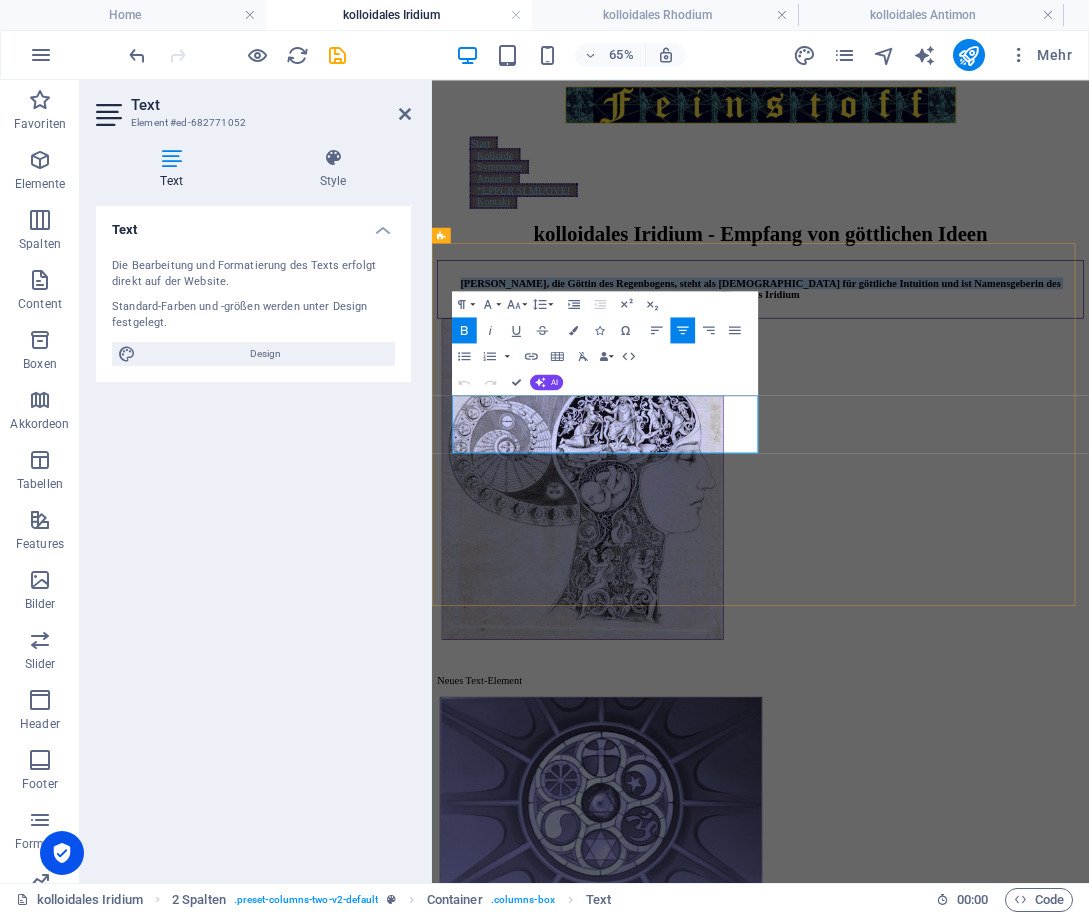 copy on "Iris, die Göttin des Regenbogens, steht als Götterbotin für göttliche Intuition und ist Namensgeberin des Elements Iridium" 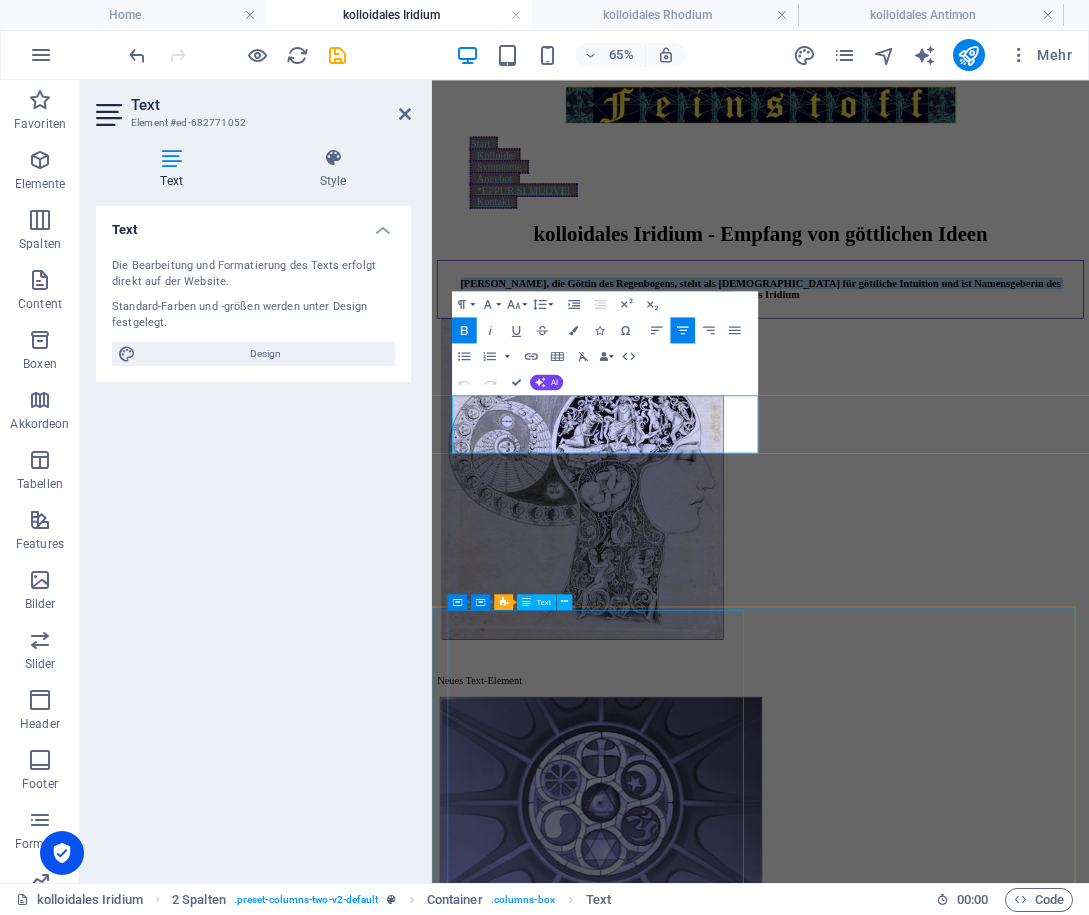 click on "Dies ist eine bläulich-schwärzliche Flüssigkeit. Das Kolloid sieht anders aus als die meisten. Silber hat eine Bernsteinfarbe, und Gold hat eine Rosafarbe. Und hier haben wir einen blauen Weisheitstrunk. Atmosphärisch ist er wie Nektar, gefühlt gelb und weich.  Neben Rhodium, Ruthenium und Osmium ist dies das seltenste und teuerste Metall. Neben Rhodium ist es ein Stoff, aus dem unser Gehirn gebaut sein mag. Es kursiert ein Gerücht, es seien 5% der Trockenmasse. Das stimmt nicht.   Nichtsdestotrotz spürt man bei Einnahme sofort eine Vertrautheit und auch einen Mangelausgleich. Man will mehr.  Kolloidales Iridium wirkt intensiv auf und über die Zirbeldrüse, steigert die Traumaktivität. Das Traumerleben in der nächsten Nacht wird greifbarer, tiefer und Schnittstelle zwischen Sein und kosmischem Geist. Subjektive Eindrücke bei Einnahme Ich habe vom blauen Kelch der Eingeweihten getrunken. Ich spüre meinen Nacken. Darreichungsformen  (theoretisch + ohne Empfehlung) * Subtil und intensiv" at bounding box center (937, 2542) 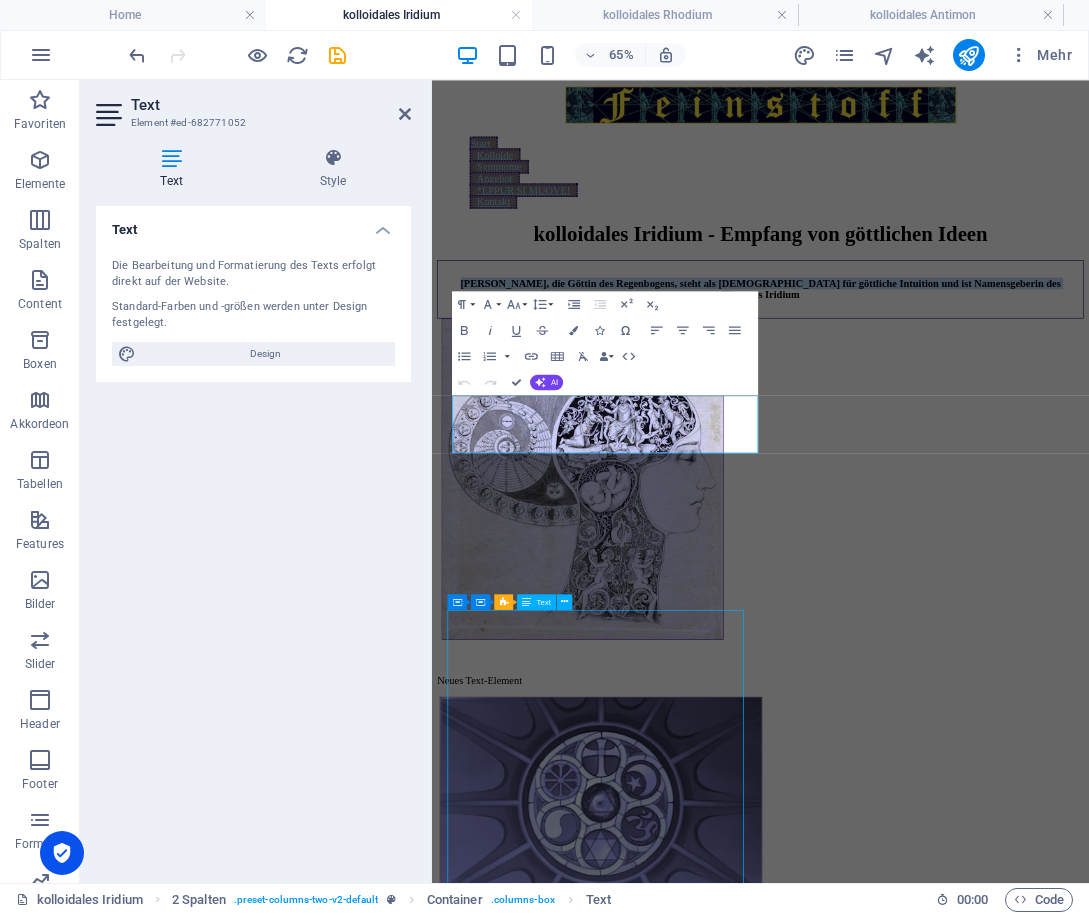 click on "Dies ist eine bläulich-schwärzliche Flüssigkeit. Das Kolloid sieht anders aus als die meisten. Silber hat eine Bernsteinfarbe, und Gold hat eine Rosafarbe. Und hier haben wir einen blauen Weisheitstrunk. Atmosphärisch ist er wie Nektar, gefühlt gelb und weich.  Neben Rhodium, Ruthenium und Osmium ist dies das seltenste und teuerste Metall. Neben Rhodium ist es ein Stoff, aus dem unser Gehirn gebaut sein mag. Es kursiert ein Gerücht, es seien 5% der Trockenmasse. Das stimmt nicht.   Nichtsdestotrotz spürt man bei Einnahme sofort eine Vertrautheit und auch einen Mangelausgleich. Man will mehr.  Kolloidales Iridium wirkt intensiv auf und über die Zirbeldrüse, steigert die Traumaktivität. Das Traumerleben in der nächsten Nacht wird greifbarer, tiefer und Schnittstelle zwischen Sein und kosmischem Geist. Subjektive Eindrücke bei Einnahme Ich habe vom blauen Kelch der Eingeweihten getrunken. Ich spüre meinen Nacken. Darreichungsformen  (theoretisch + ohne Empfehlung) * Subtil und intensiv" at bounding box center [937, 2542] 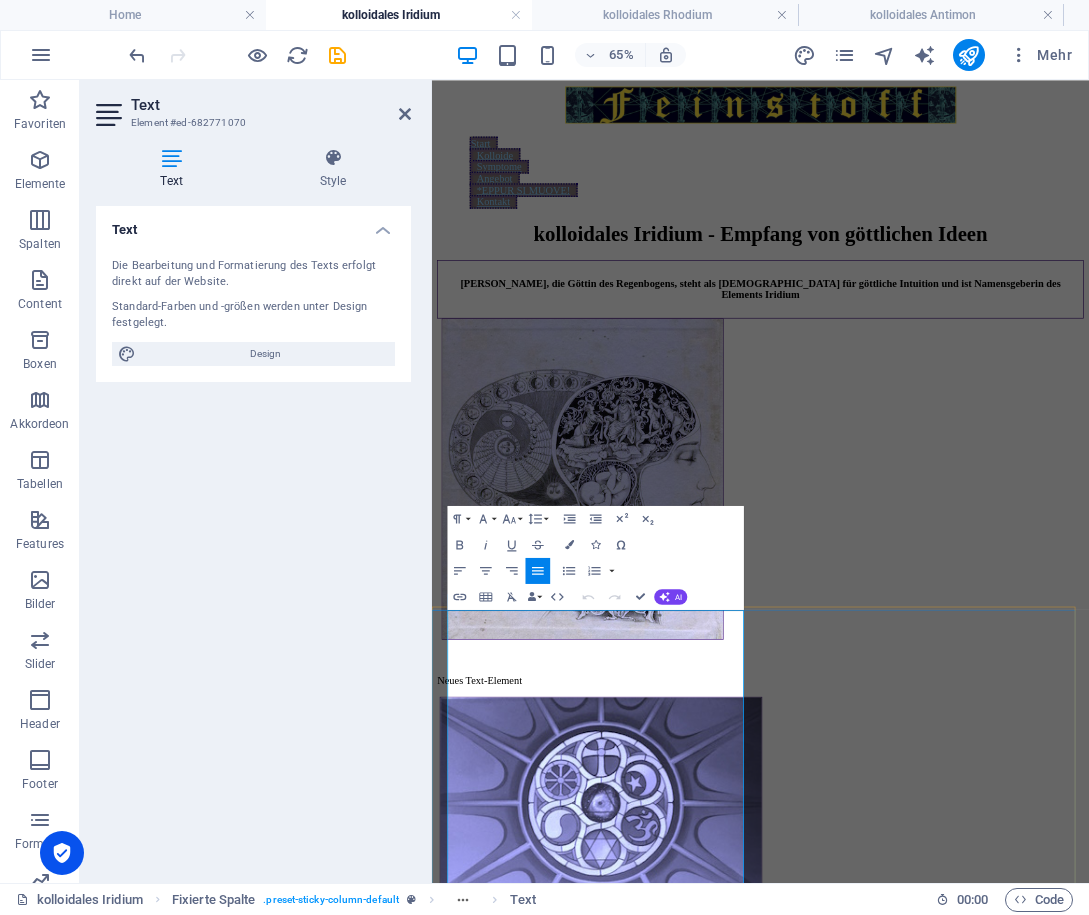 copy on "Dies ist eine bläulich-schwärzliche Flüssigkeit. Das Kolloid sieht anders aus als die meisten. Silber hat eine Bernsteinfarbe, und Gold hat eine Rosafarbe. Und hier haben wir einen blauen Weisheitstrunk. Atmosphärisch ist er wie Nektar, gefühlt gelb und weich.  Neben Rhodium, Ruthenium und Osmium ist dies das seltenste und teuerste Metall. Neben Rhodium ist es ein Stoff, aus dem unser Gehirn gebaut sein mag. Es kursiert ein Gerücht, es seien 5% der Trockenmasse. Das stimmt nicht.   Nichtsdestotrotz spürt man bei Einnahme sofort eine Vertrautheit und auch einen Mangelausgleich. Man will mehr.  Kolloidales Iridium wirkt intensiv auf und über die Zirbeldrüse, steigert die Traumaktivität. Das Traumerleben in der nächsten Nacht wird greifbarer, tiefer und Schnittstelle zwischen Sein und kosmischem Geist. Subjektive Eindrücke bei Einnahme Das Bläulich-Schwärzliche fühlt sich auch im Körper so an. Ich fühle den Nachthimmel in mir. Ich sehe eine nächtliche Pusteblume. Ich habe Scheuklappen auf, Konzentrationsscheu..." 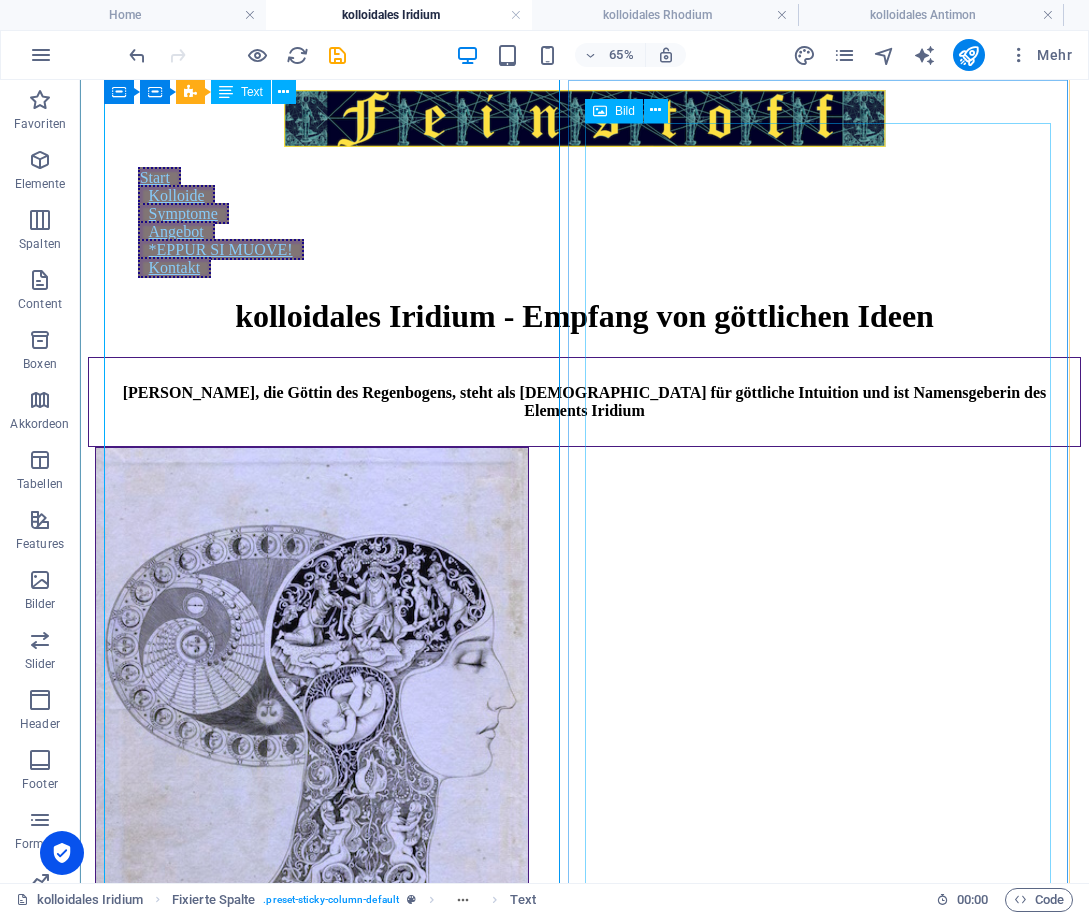 scroll, scrollTop: 1793, scrollLeft: 0, axis: vertical 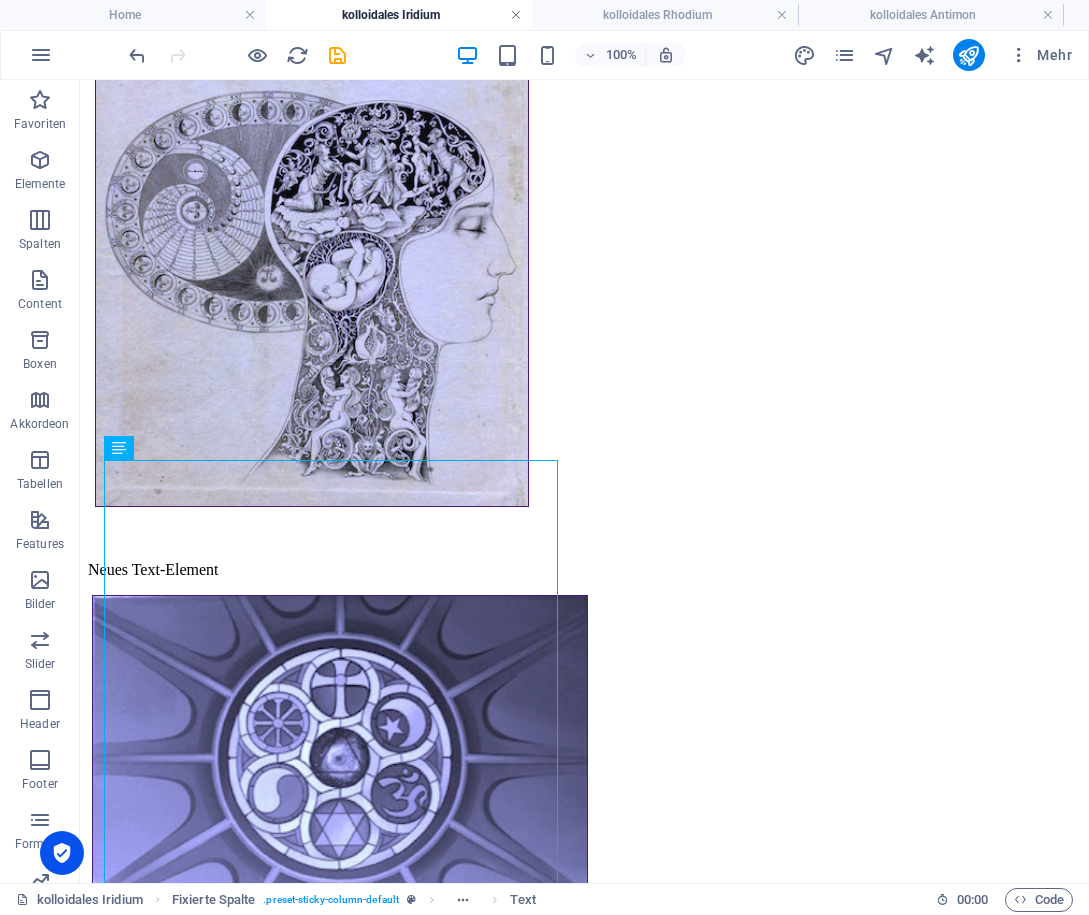click at bounding box center [516, 15] 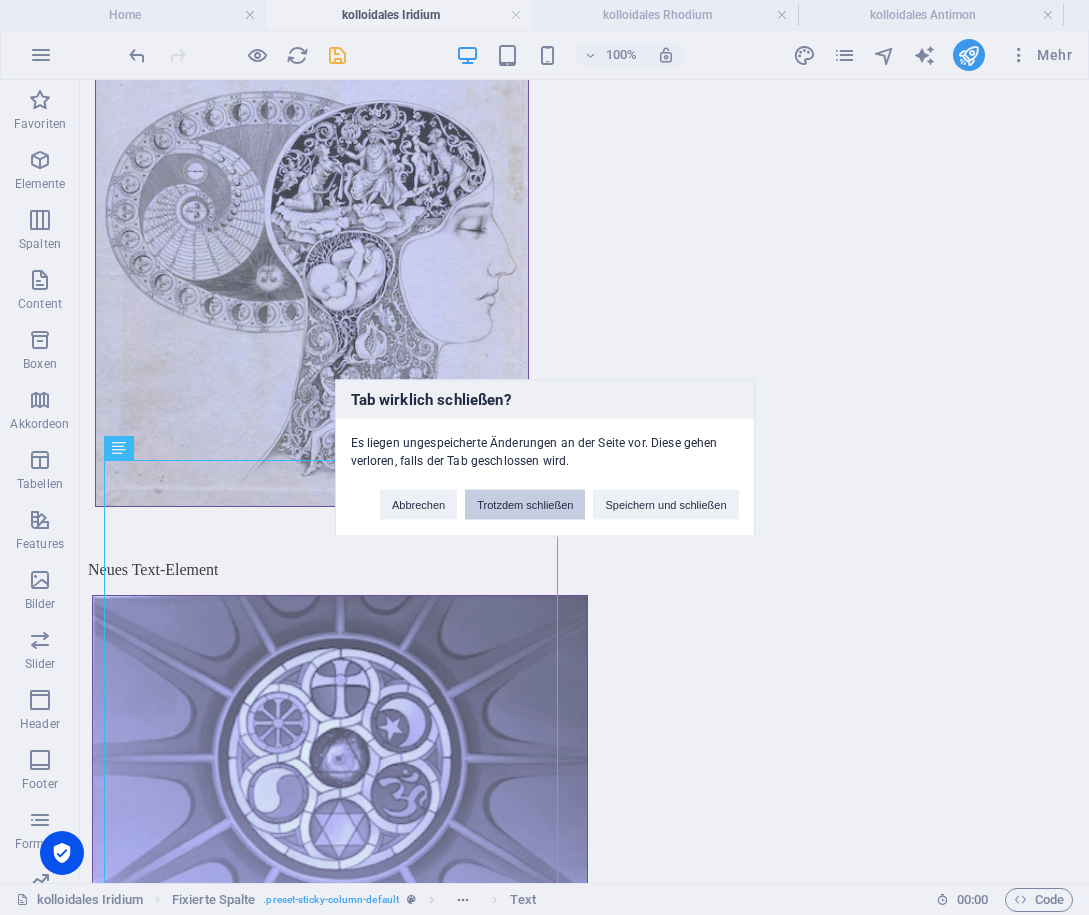 click on "Trotzdem schließen" at bounding box center [525, 504] 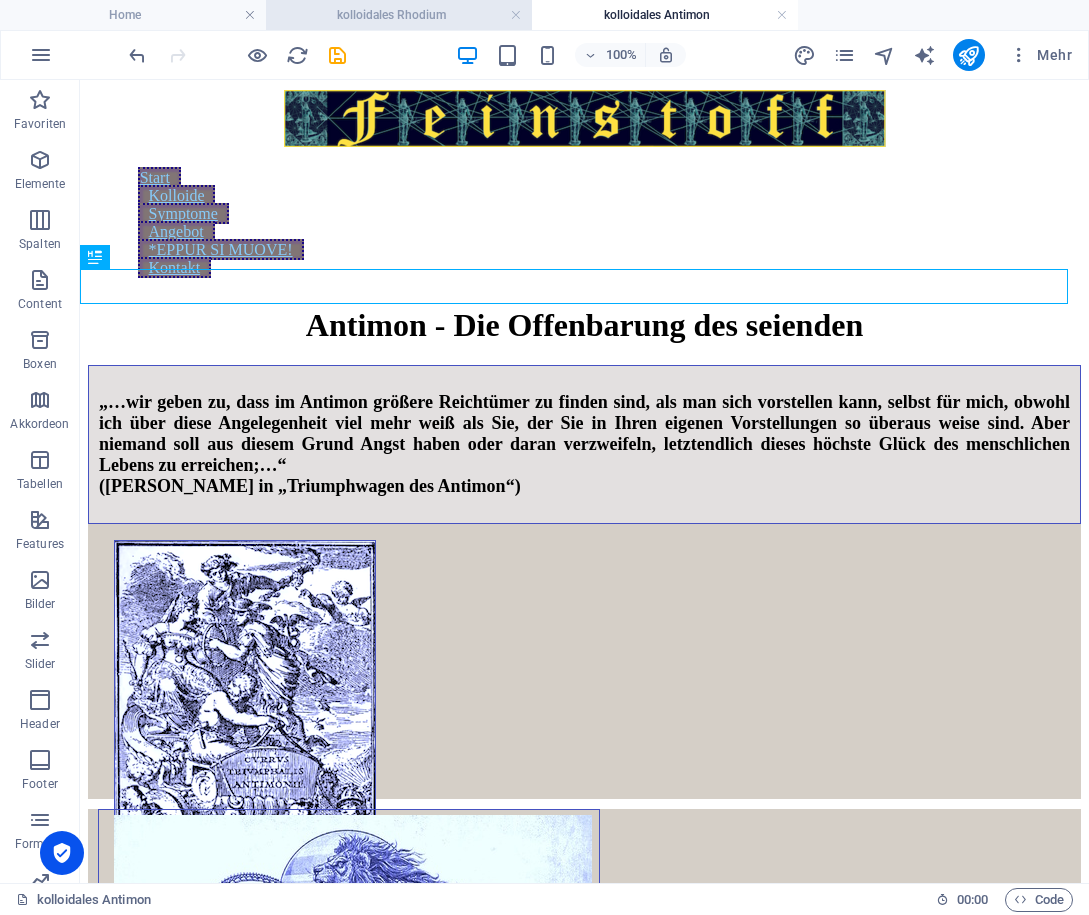click on "kolloidales Rhodium" at bounding box center [399, 15] 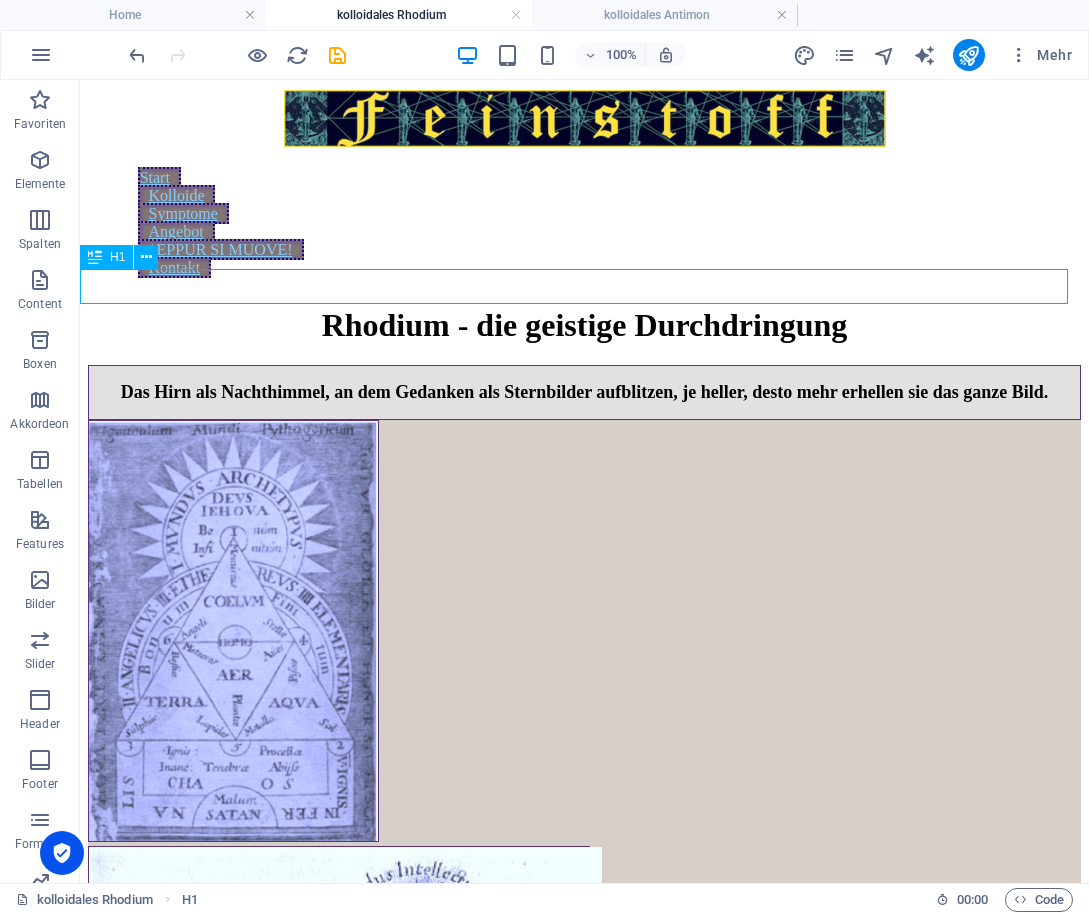 click on "Rhodium - die geistige Durchdringung" at bounding box center (584, 325) 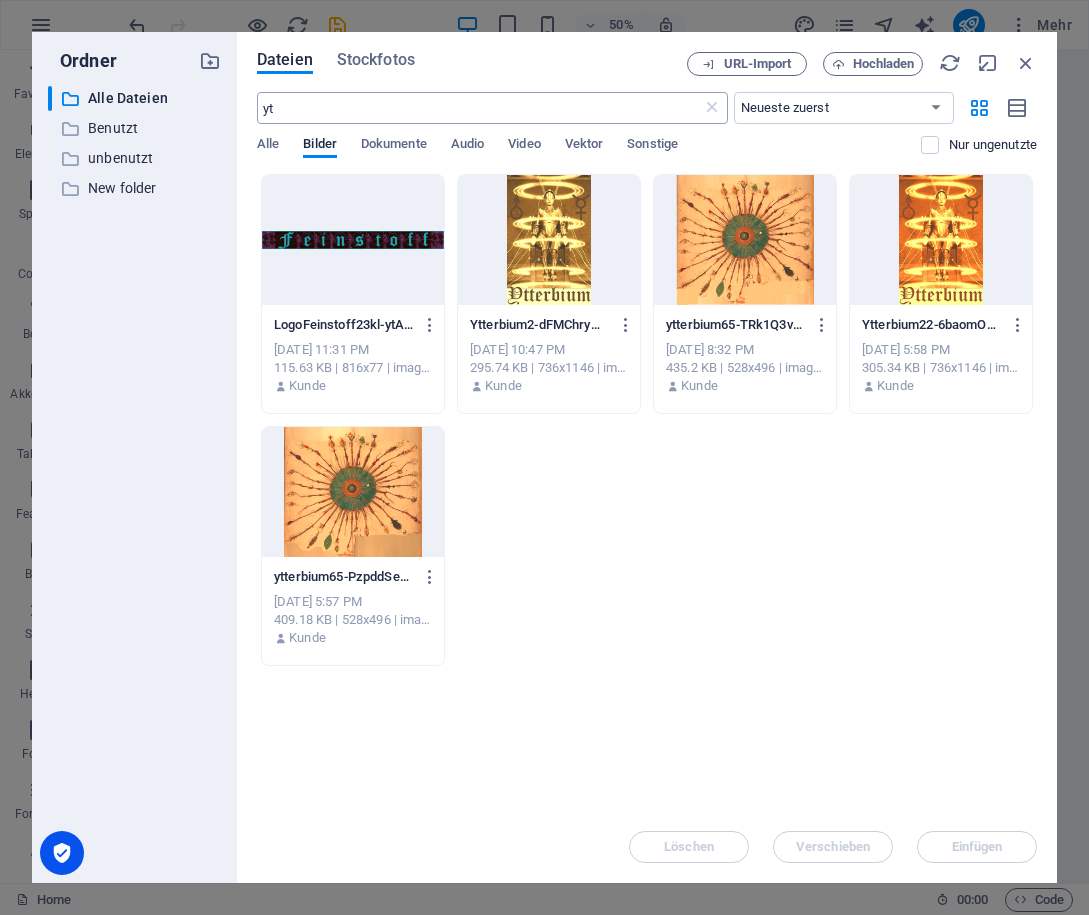 scroll, scrollTop: 0, scrollLeft: 0, axis: both 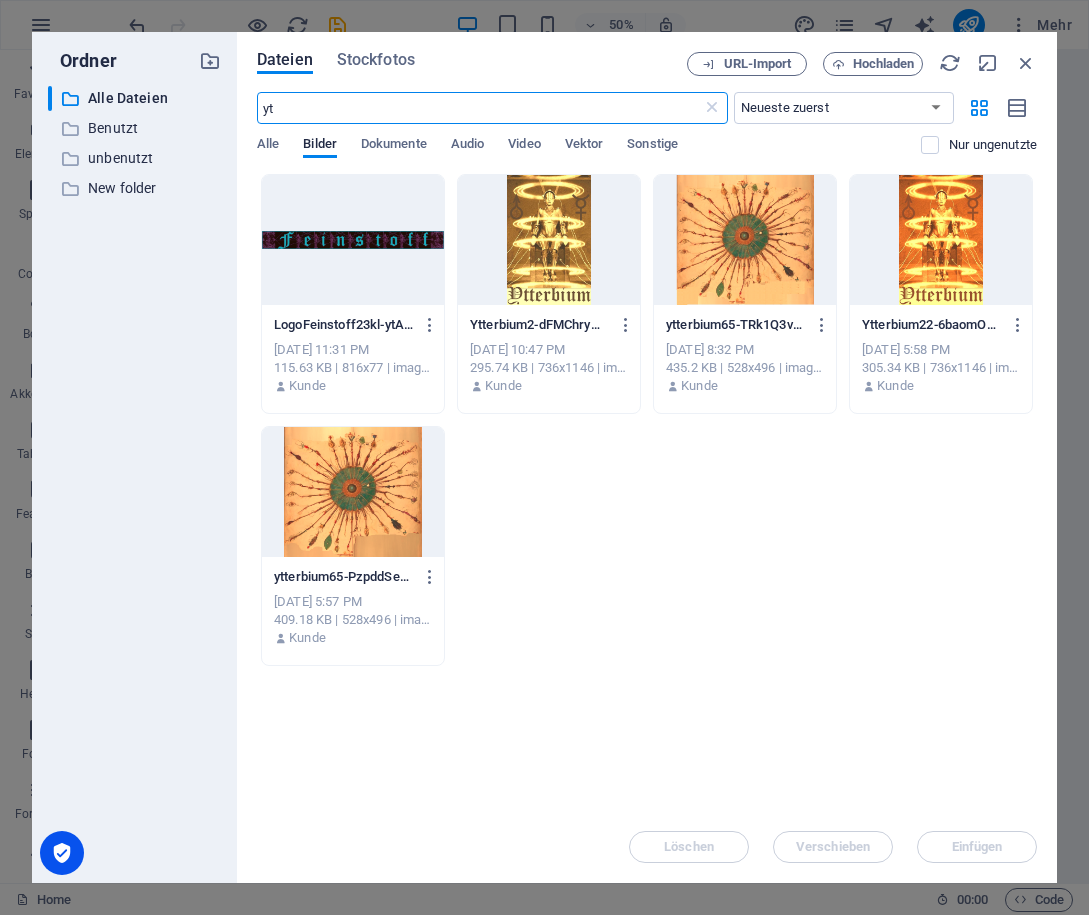 click on "yt" at bounding box center [479, 108] 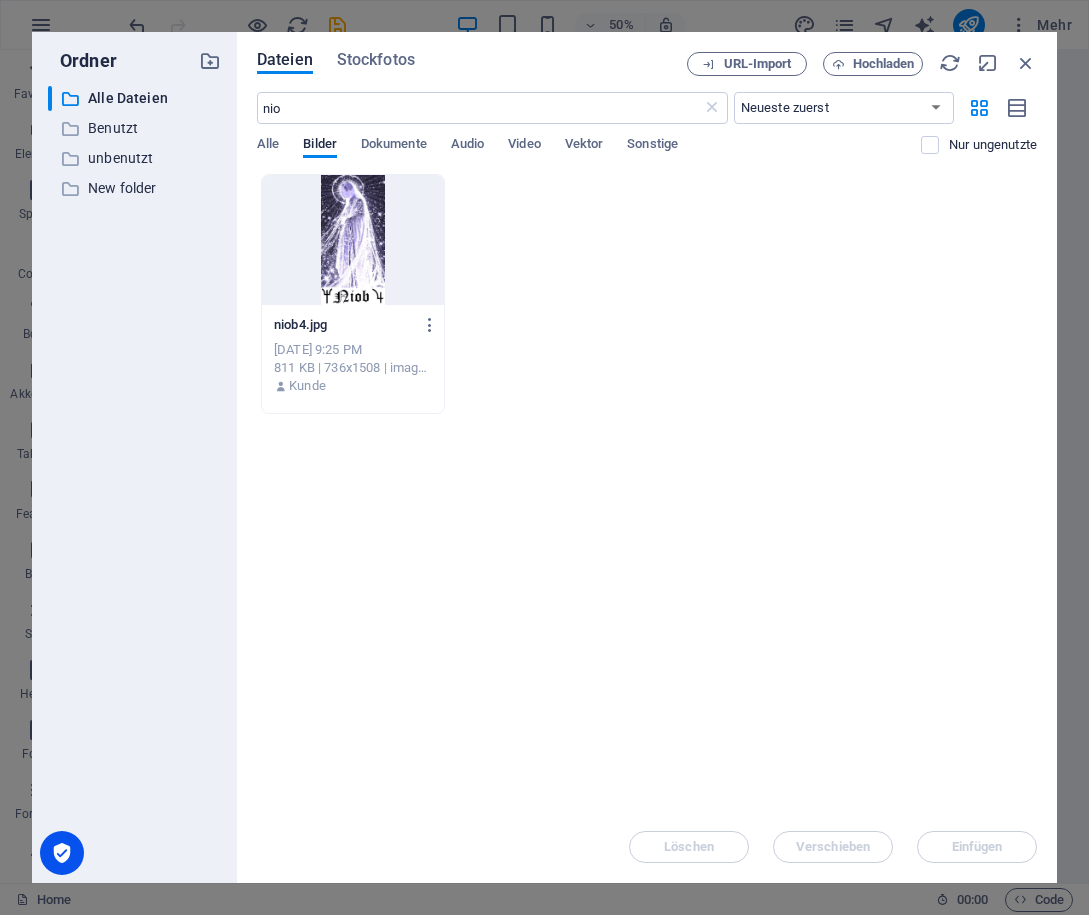 click at bounding box center [353, 240] 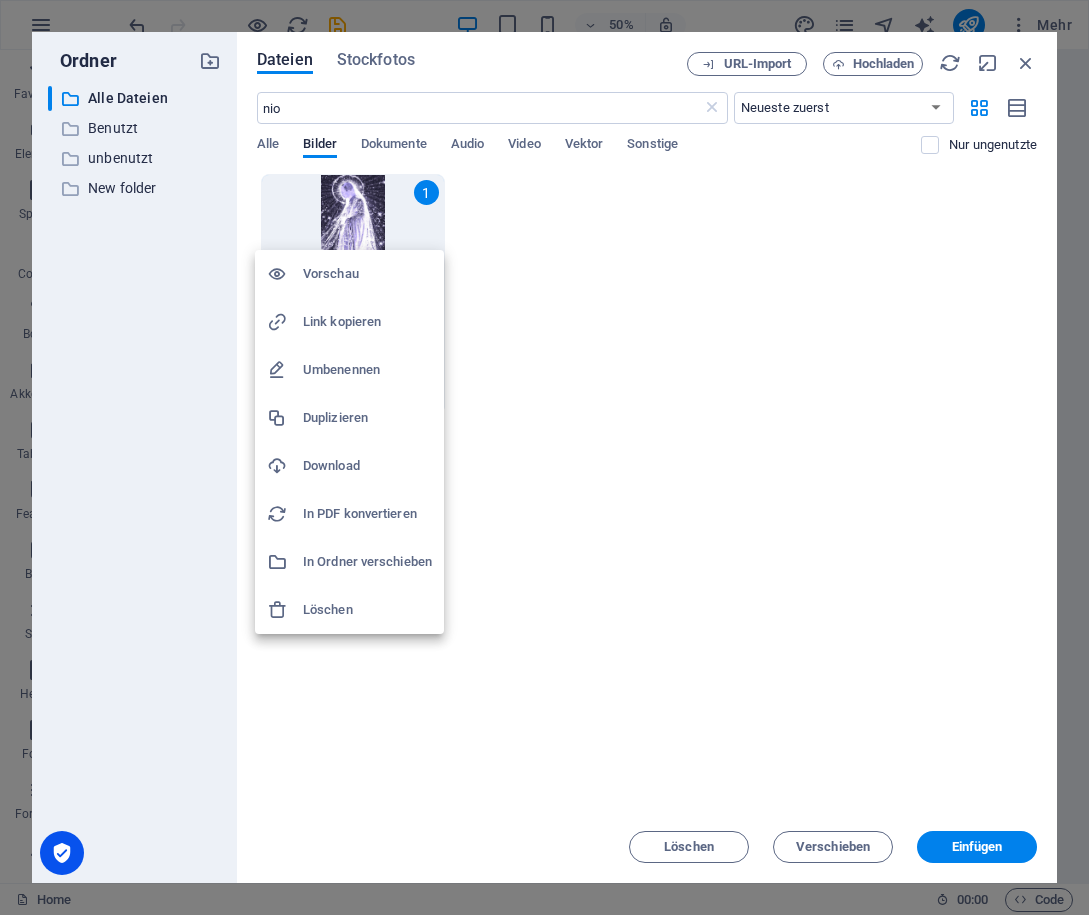 click on "Download" at bounding box center [367, 466] 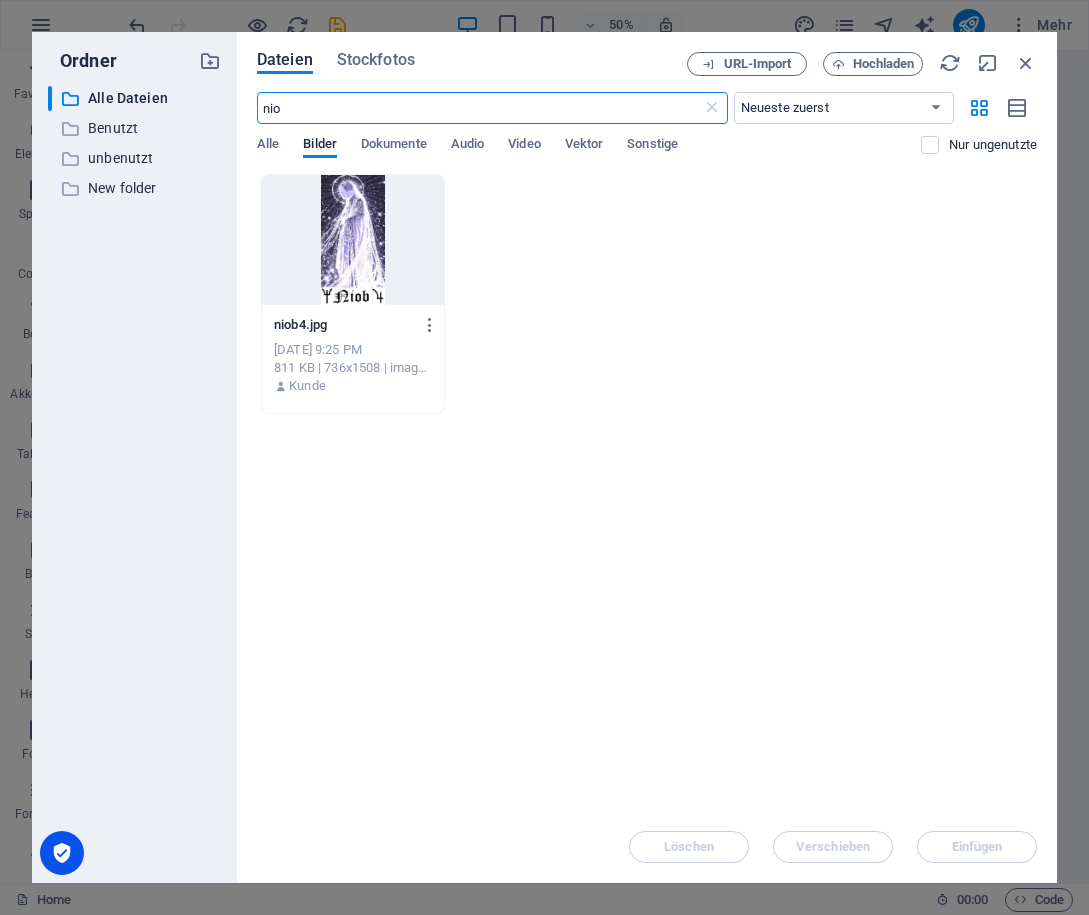 click on "nio" at bounding box center [479, 108] 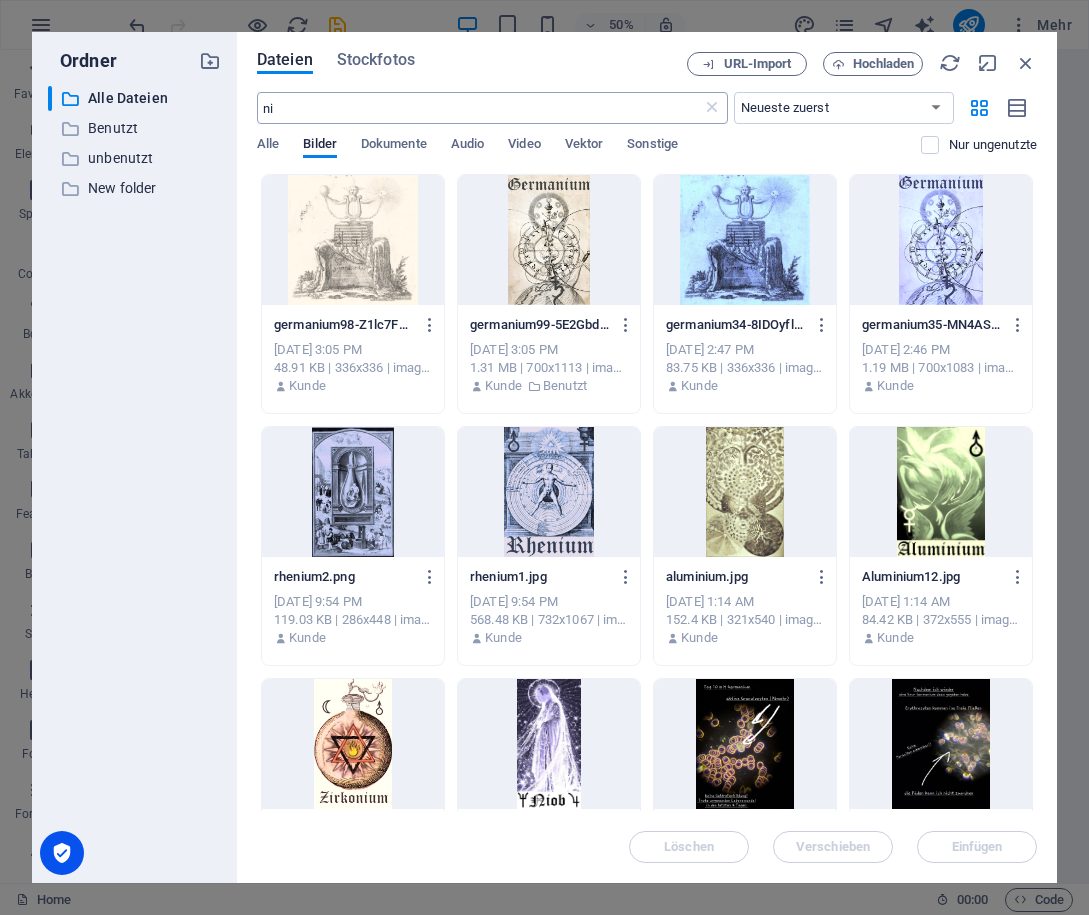 click on "ni" at bounding box center (479, 108) 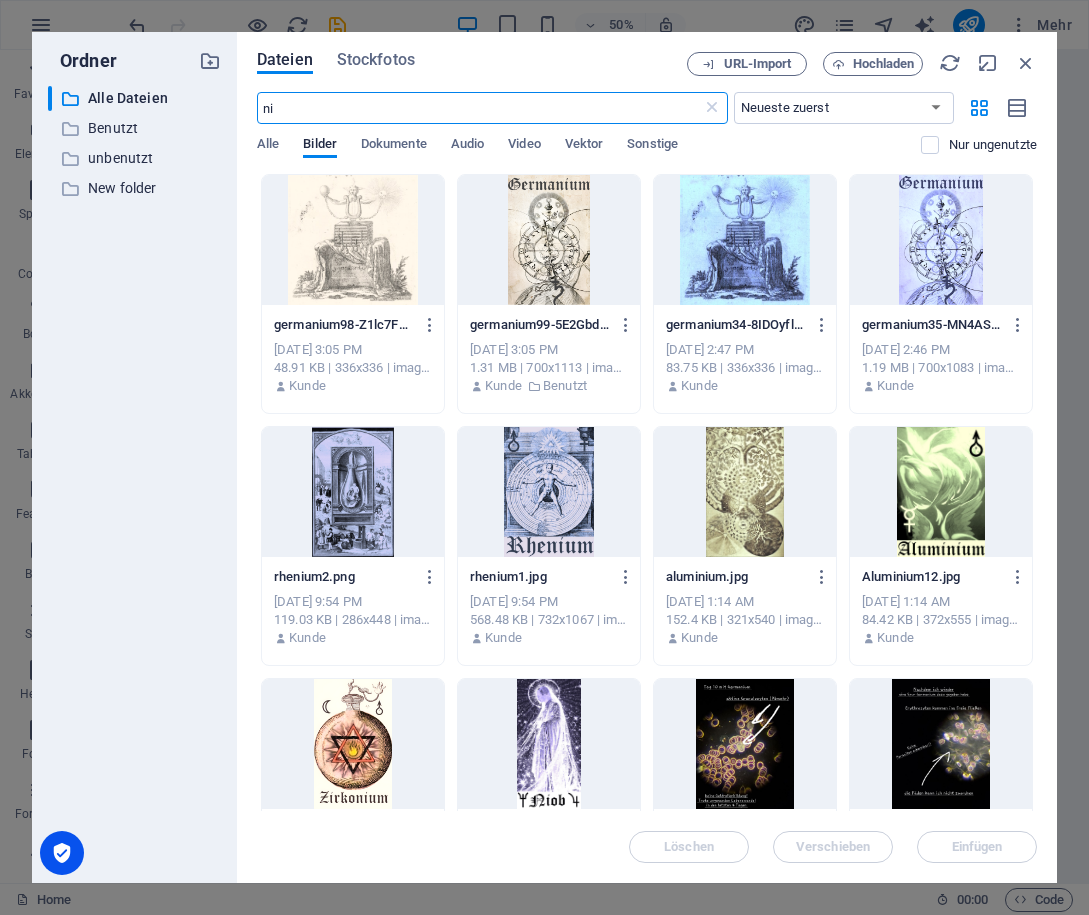 type on "n" 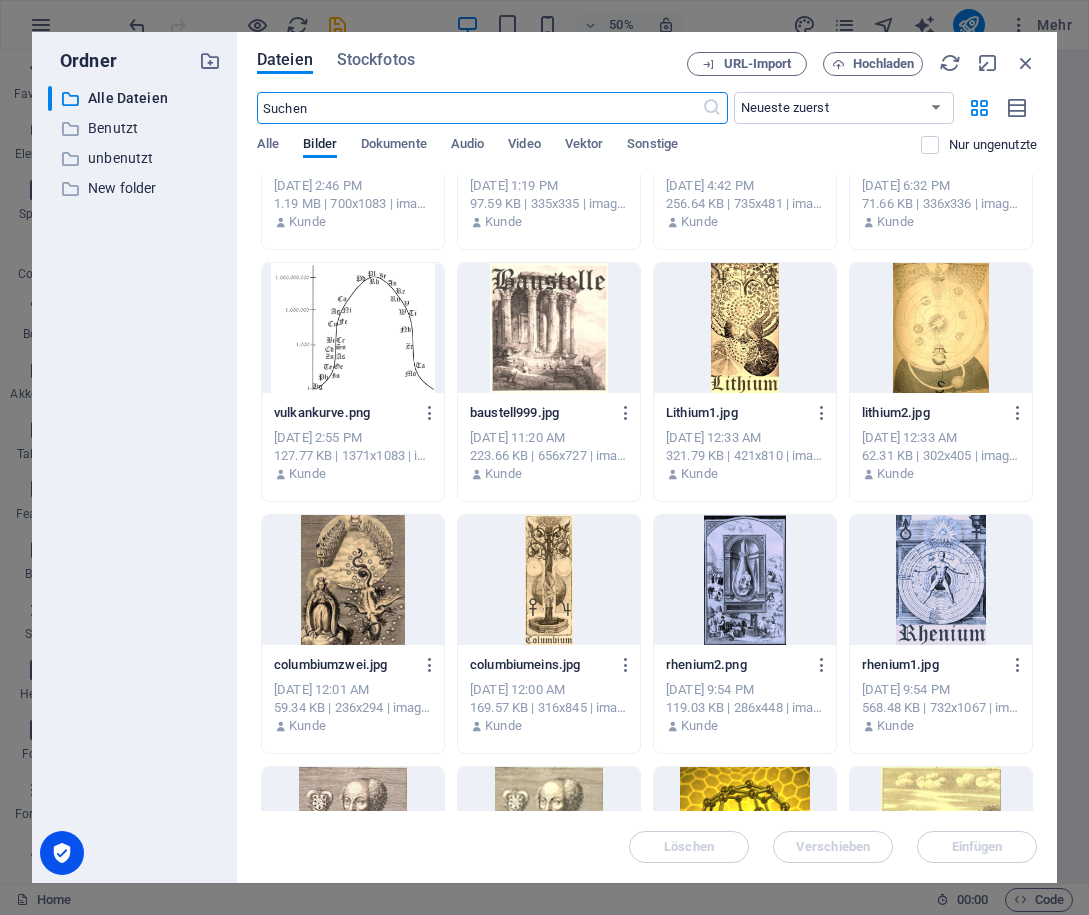 scroll, scrollTop: 1703, scrollLeft: 0, axis: vertical 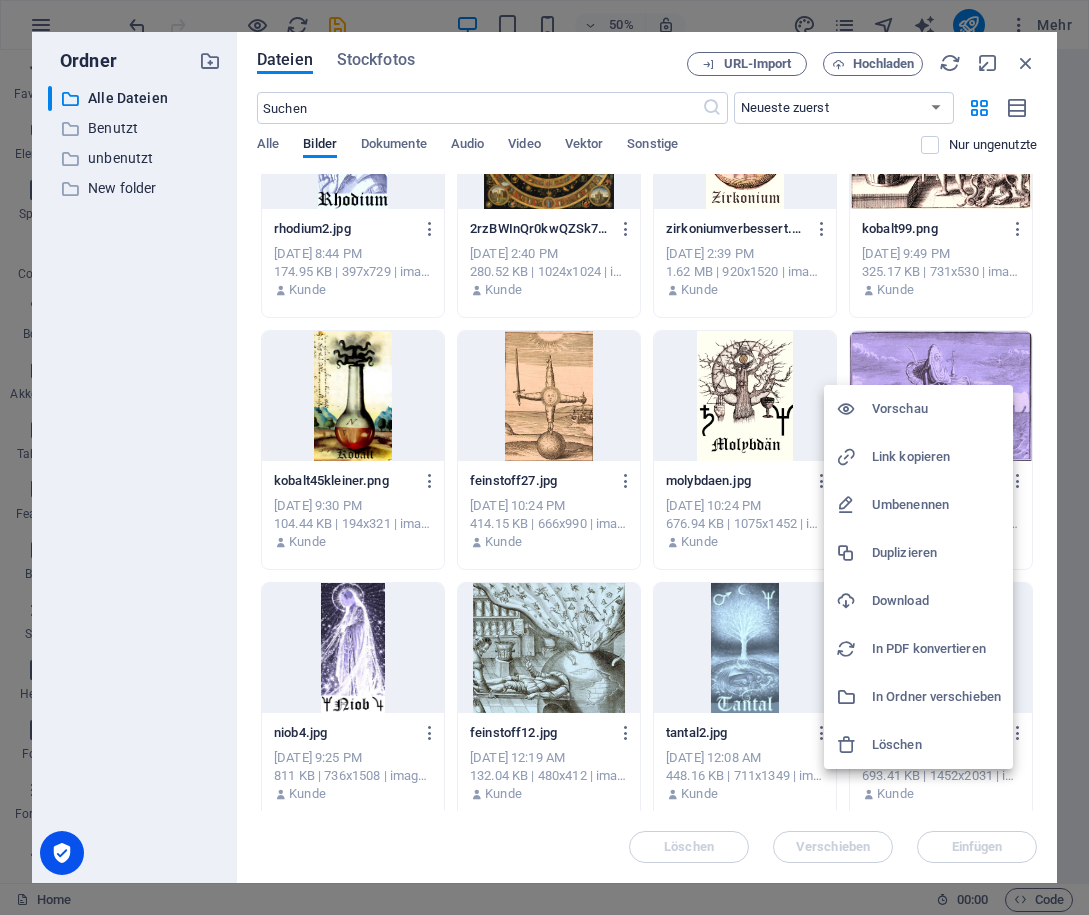 click at bounding box center [544, 457] 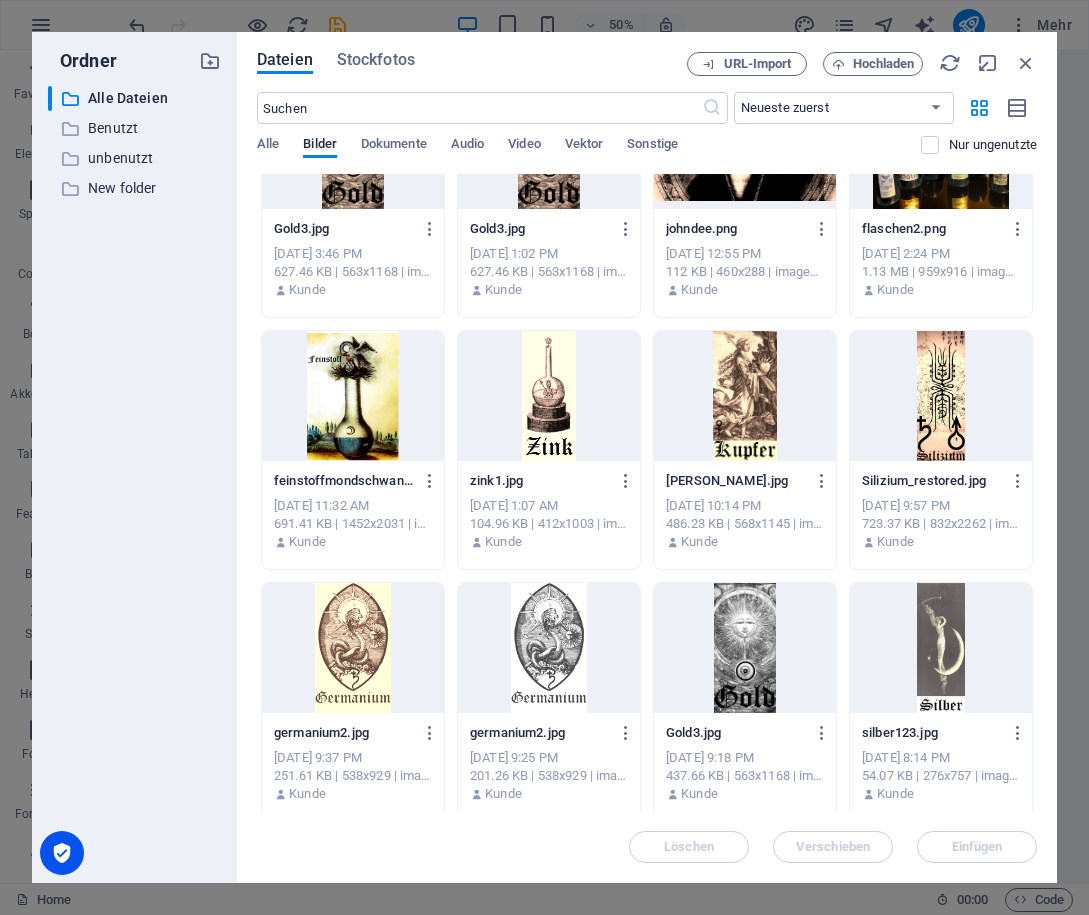 scroll, scrollTop: 9194, scrollLeft: 0, axis: vertical 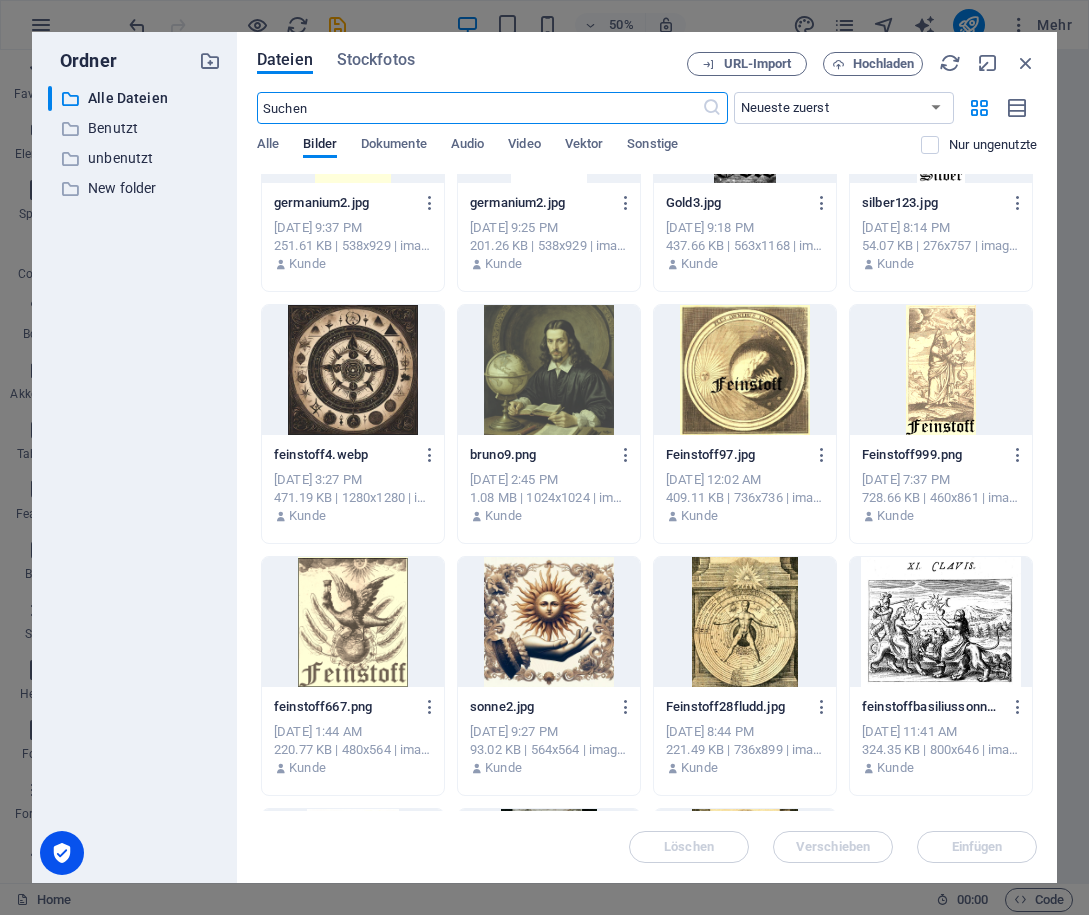 click at bounding box center [479, 108] 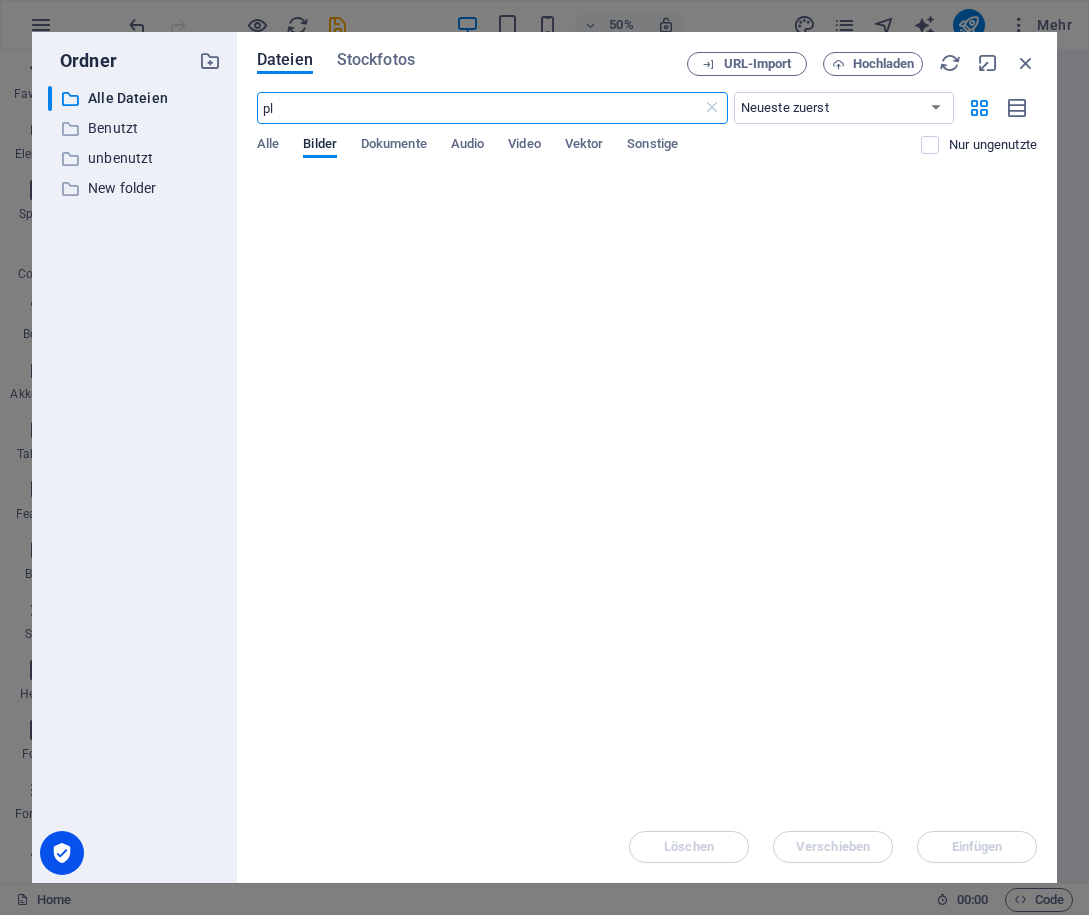 type on "p" 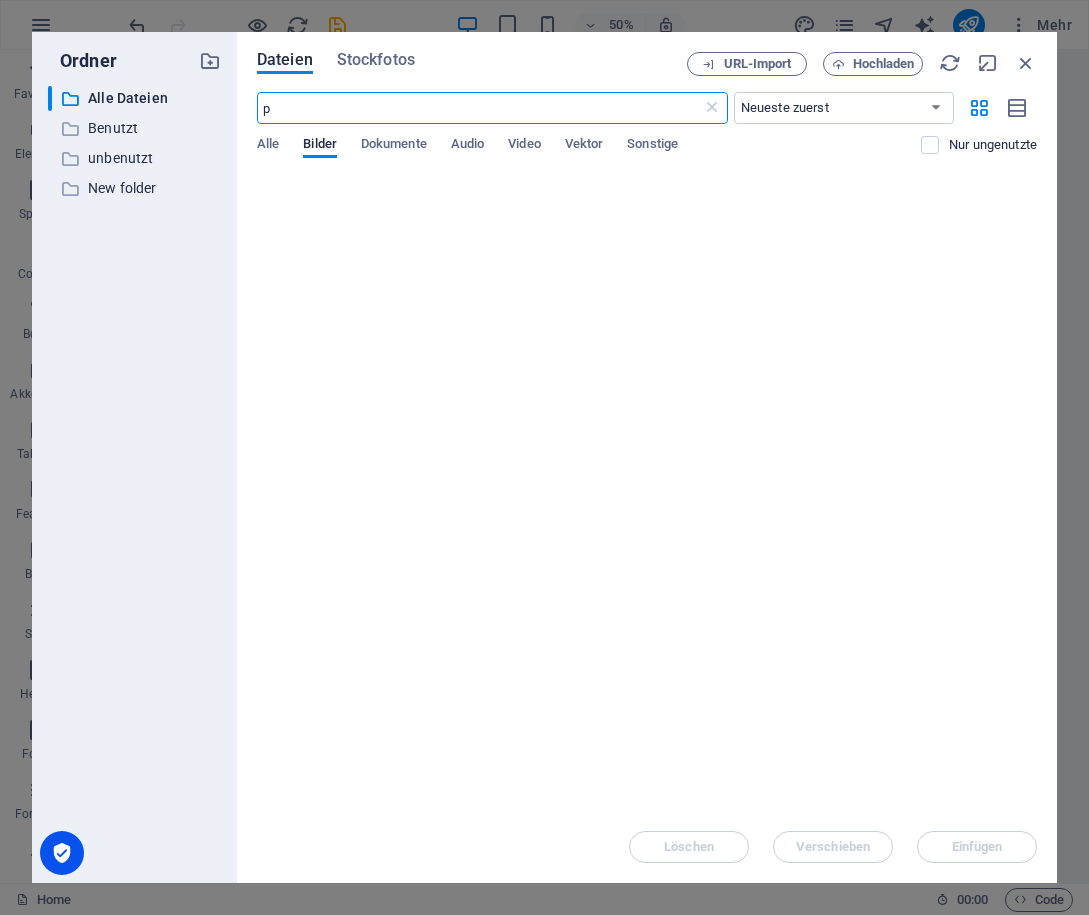 type 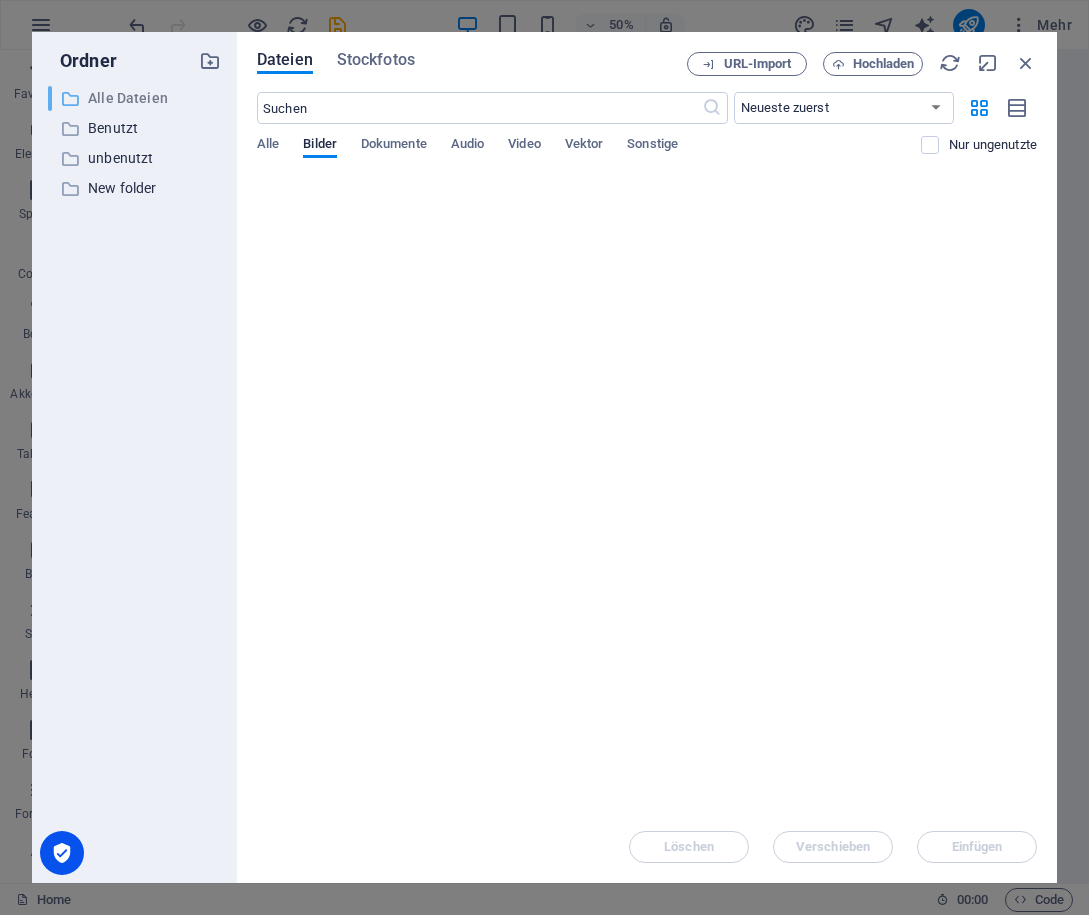 click on "Alle Dateien" at bounding box center [136, 98] 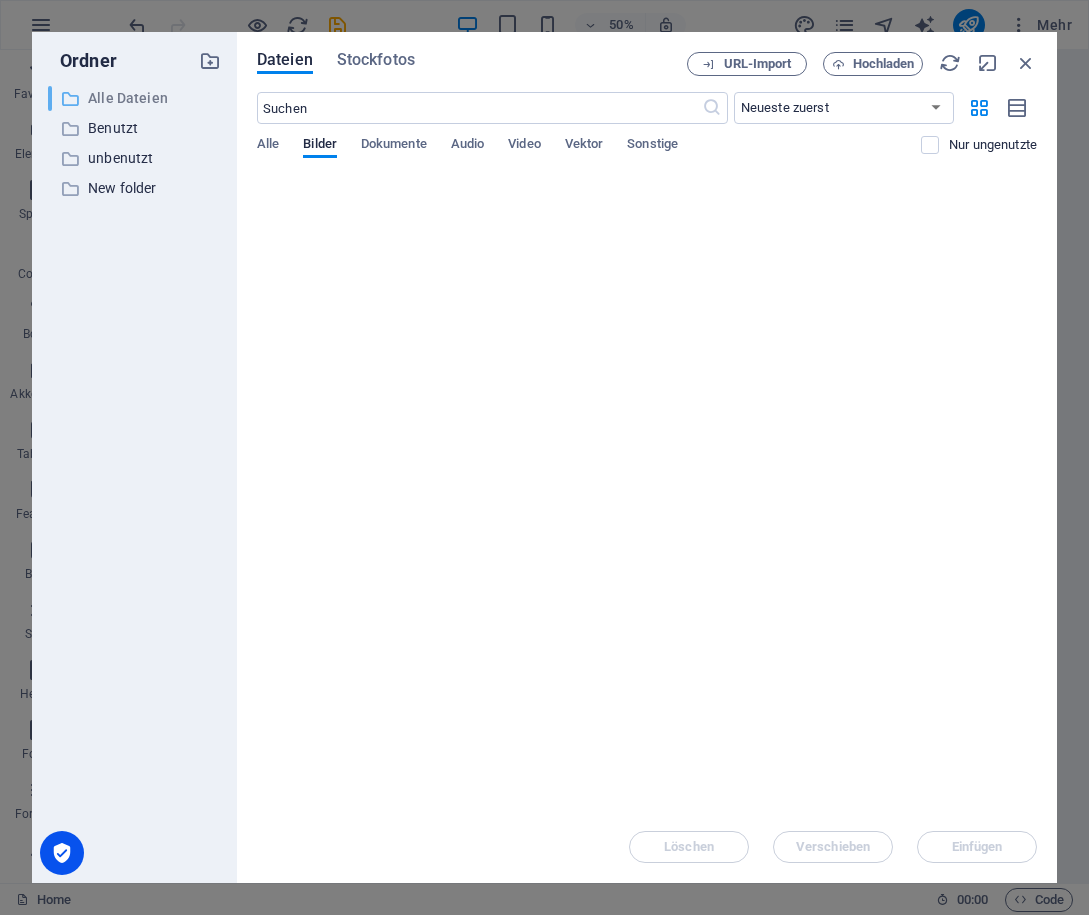 click on "Alle Dateien" at bounding box center (136, 98) 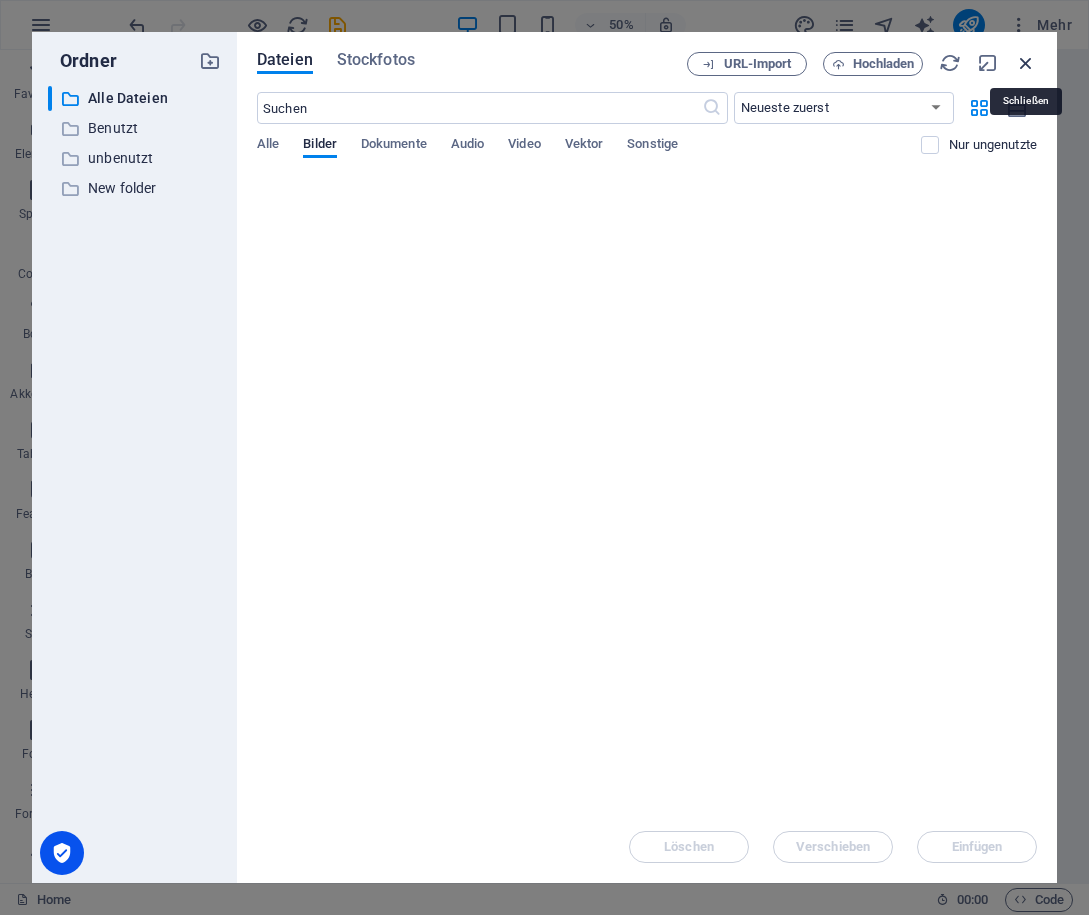 click at bounding box center [1026, 63] 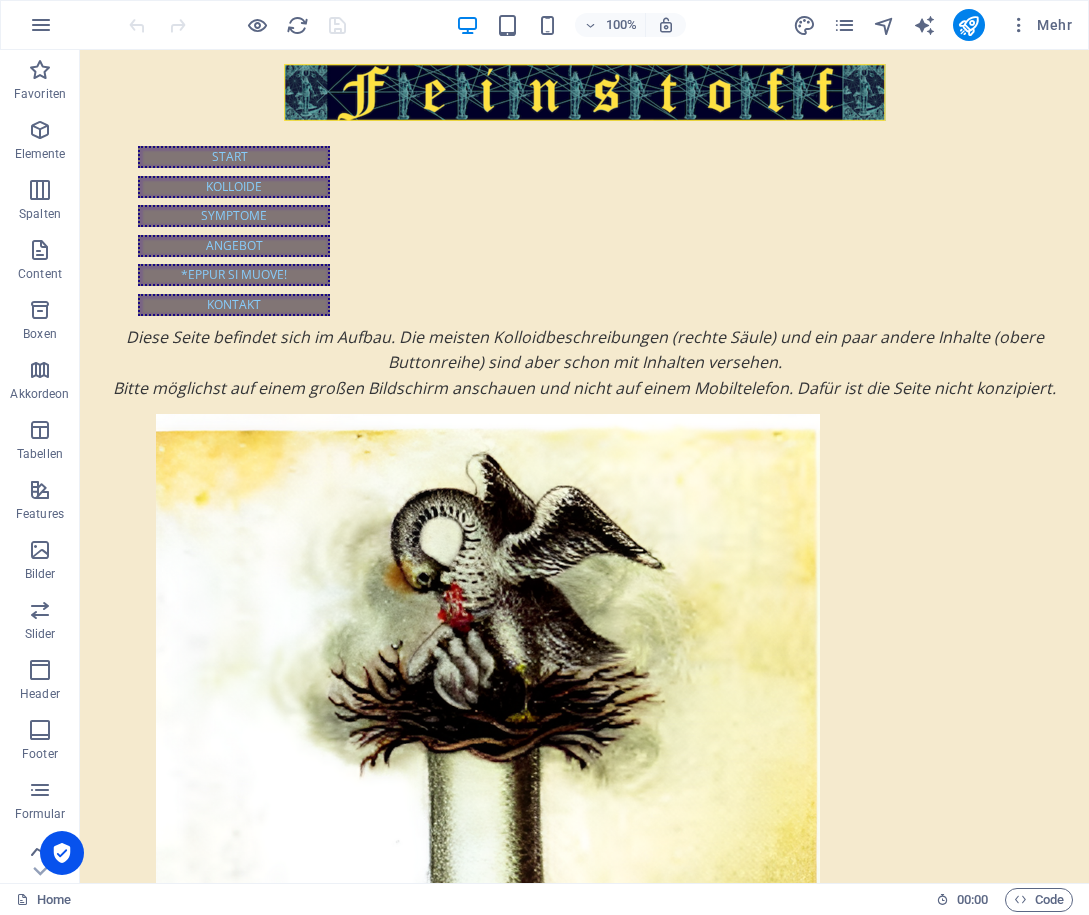 scroll, scrollTop: 0, scrollLeft: 0, axis: both 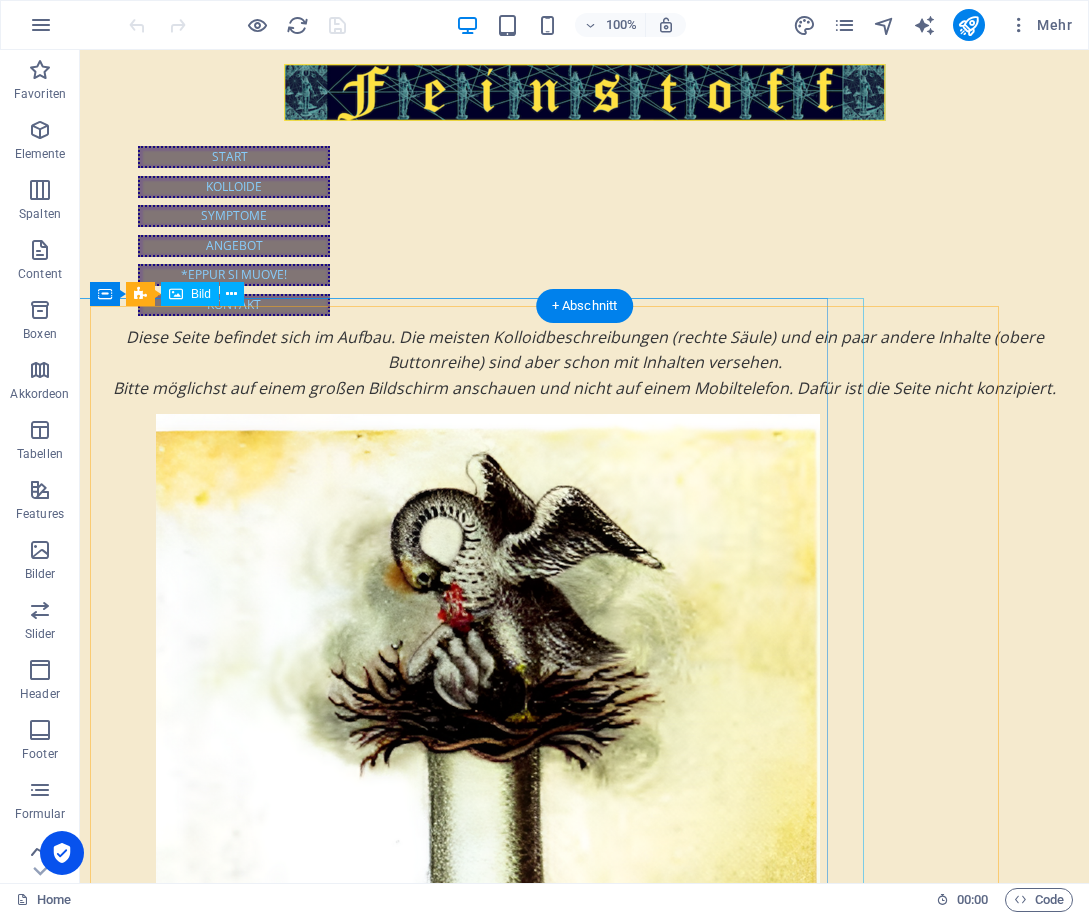 click at bounding box center (488, 879) 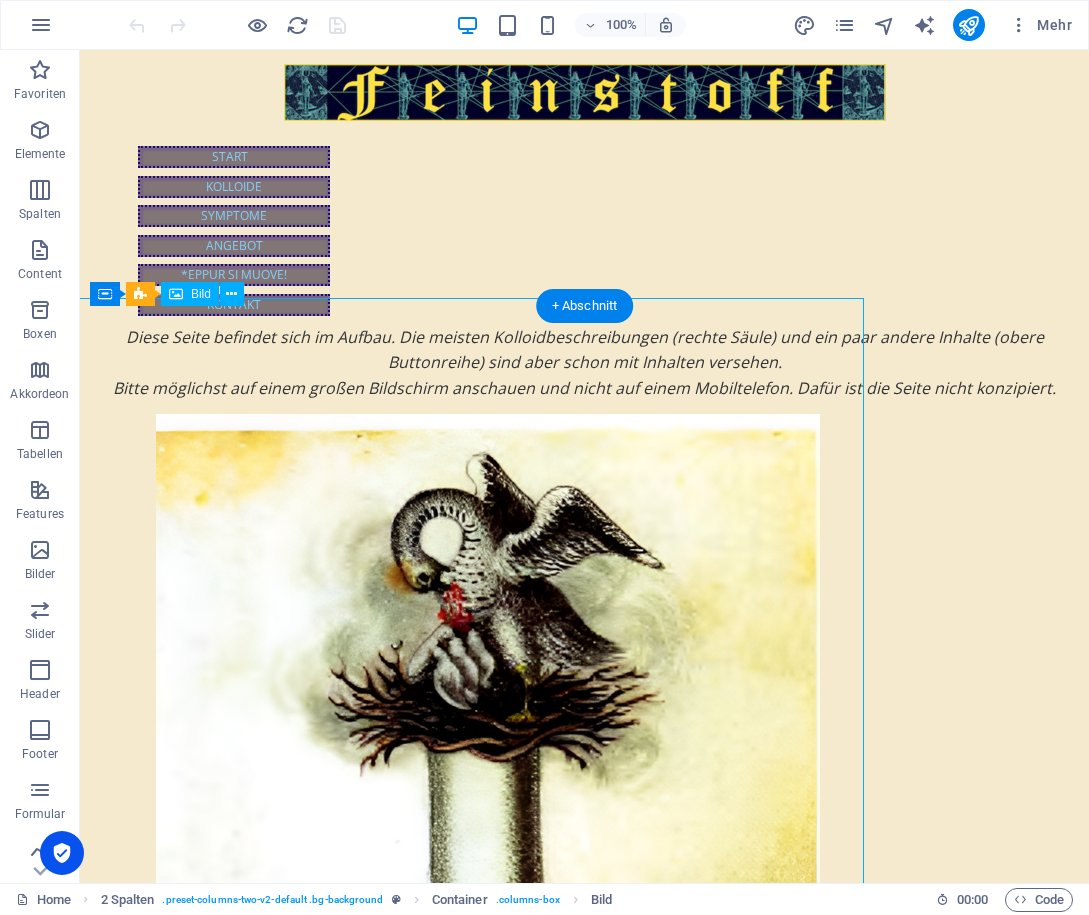 click at bounding box center (488, 879) 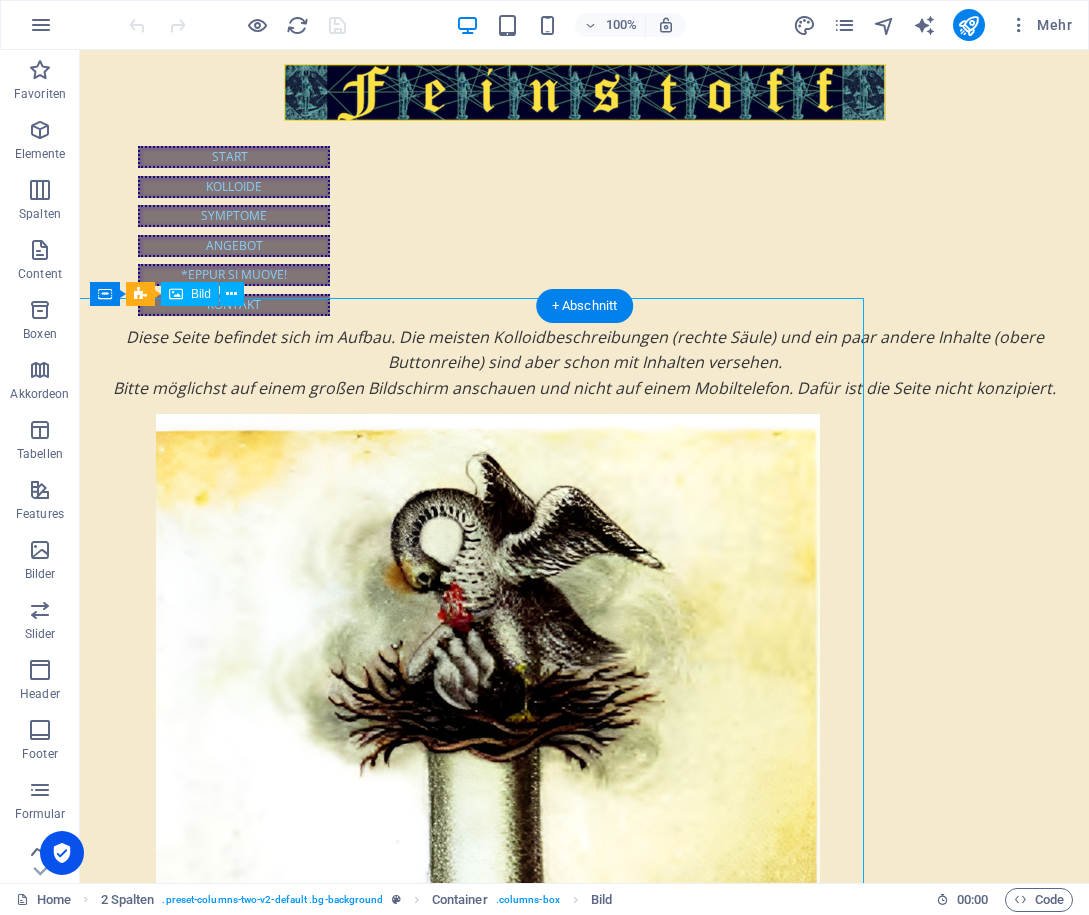 select on "%" 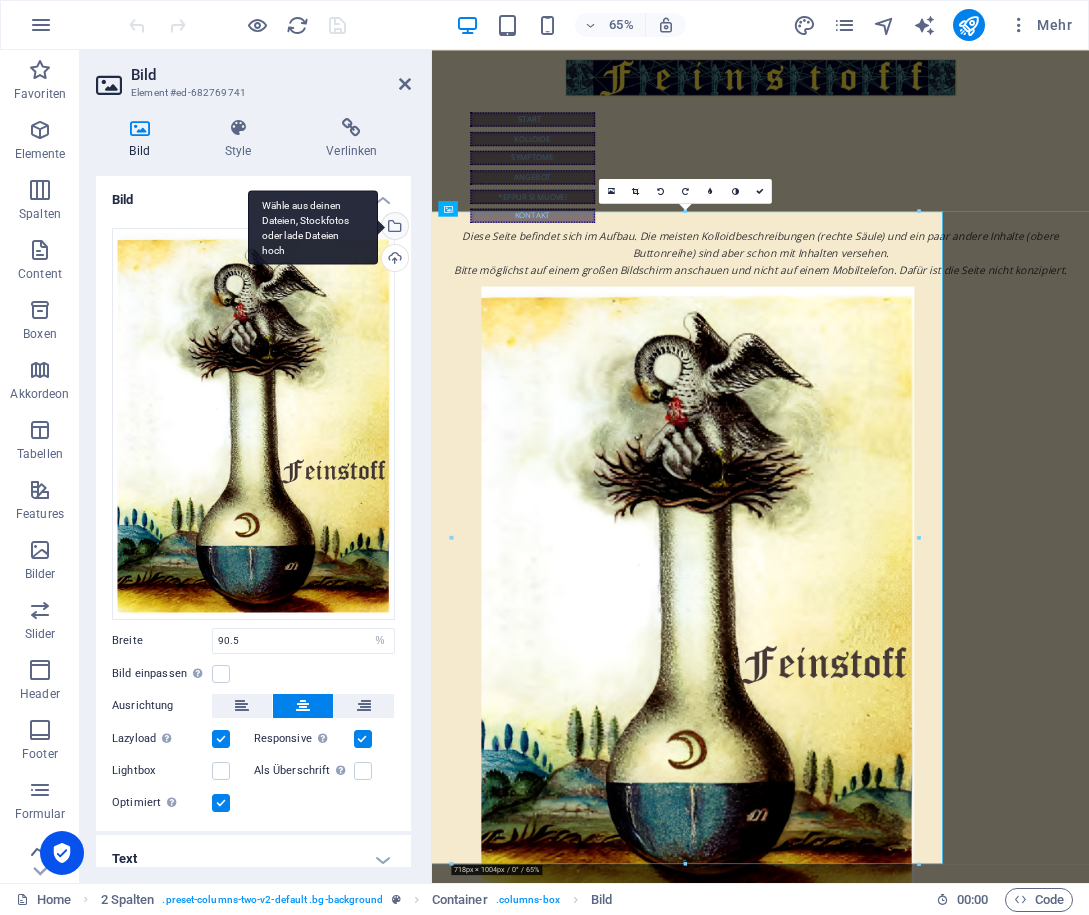 click on "Wähle aus deinen Dateien, Stockfotos oder lade Dateien hoch" at bounding box center (393, 228) 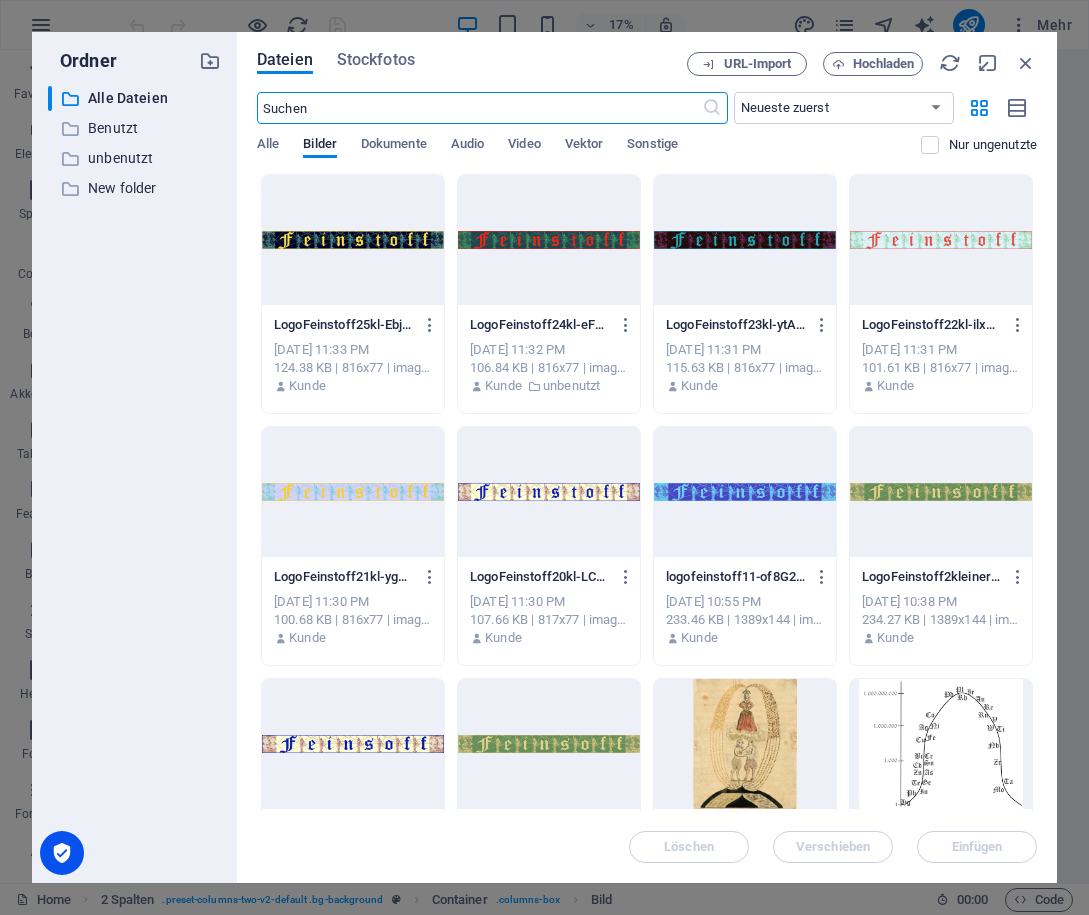 click at bounding box center (479, 108) 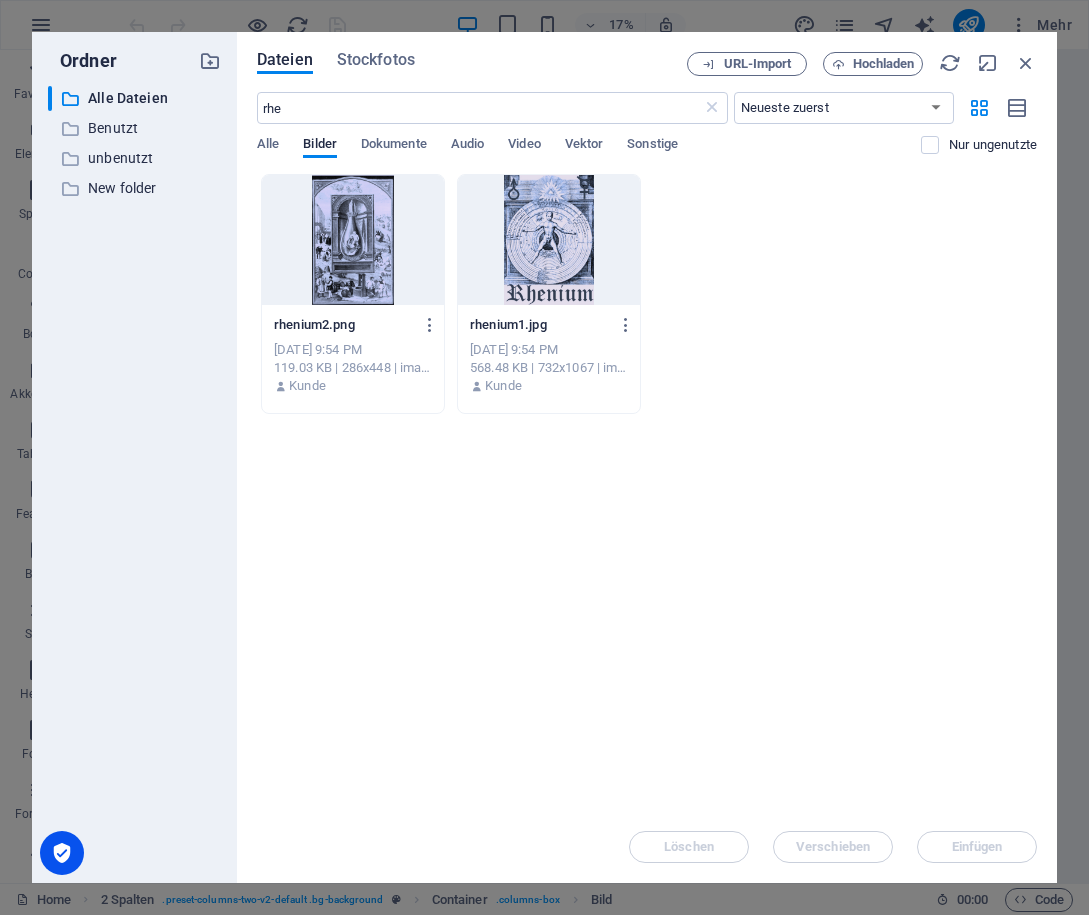 click at bounding box center (353, 240) 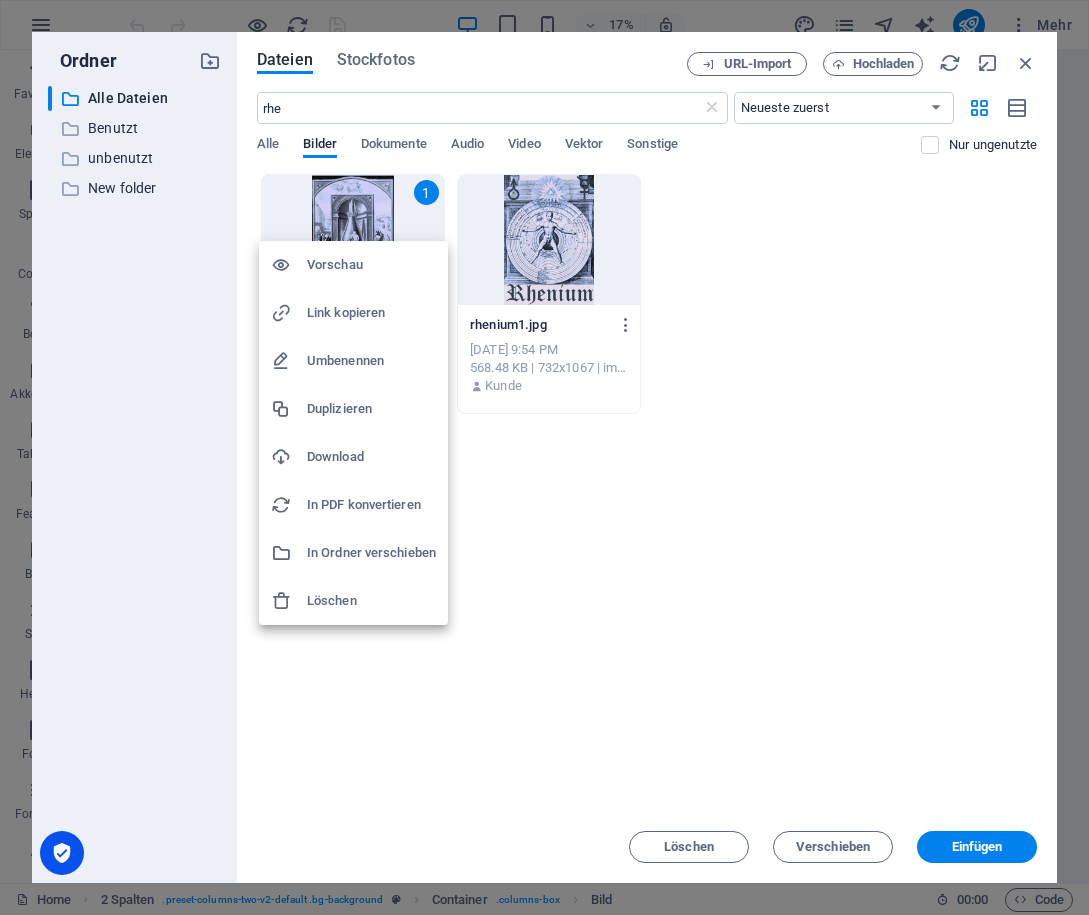 click on "Download" at bounding box center [371, 457] 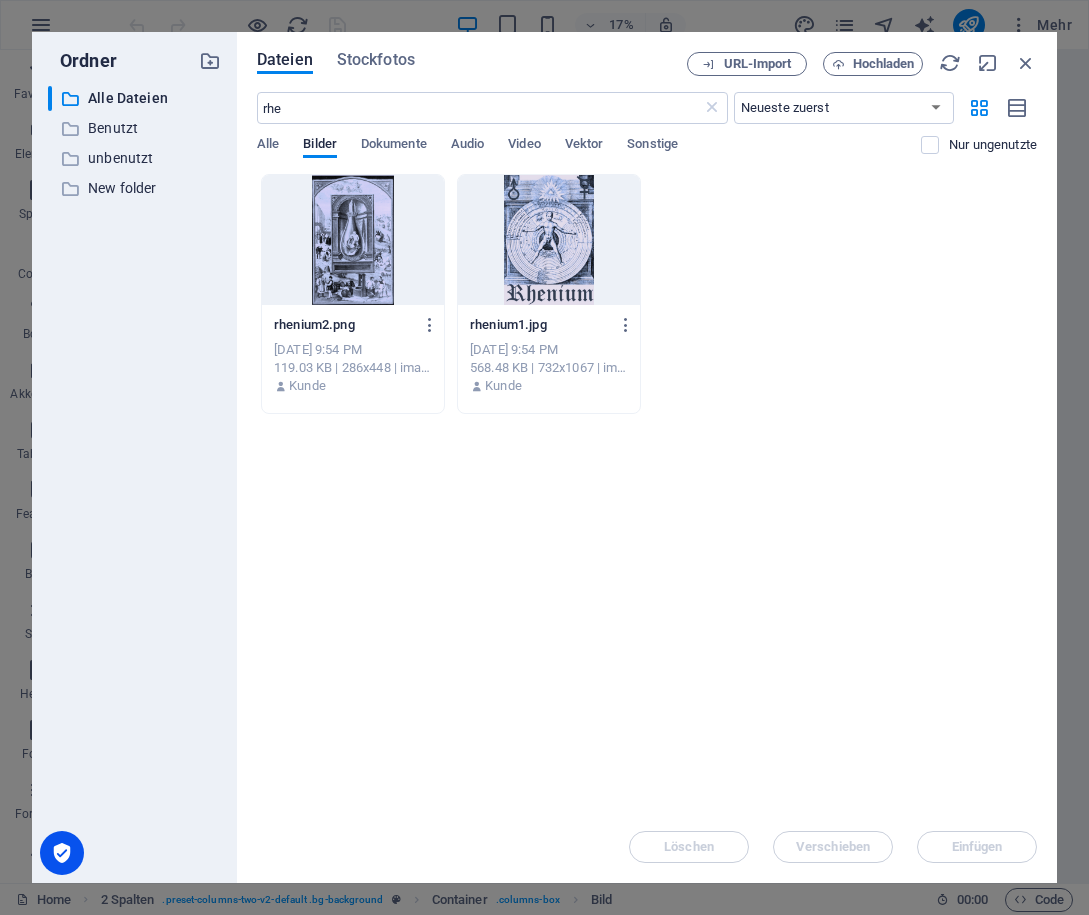 click at bounding box center (549, 240) 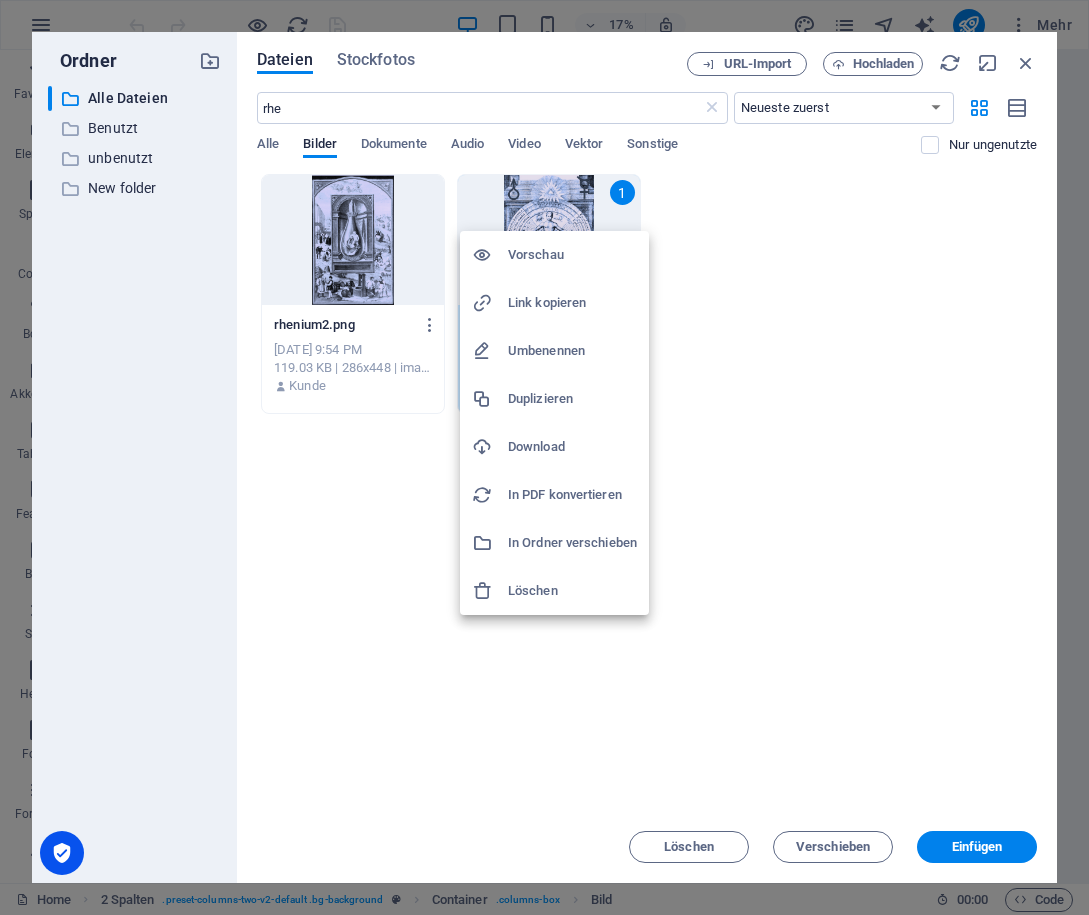 click on "Download" at bounding box center [572, 447] 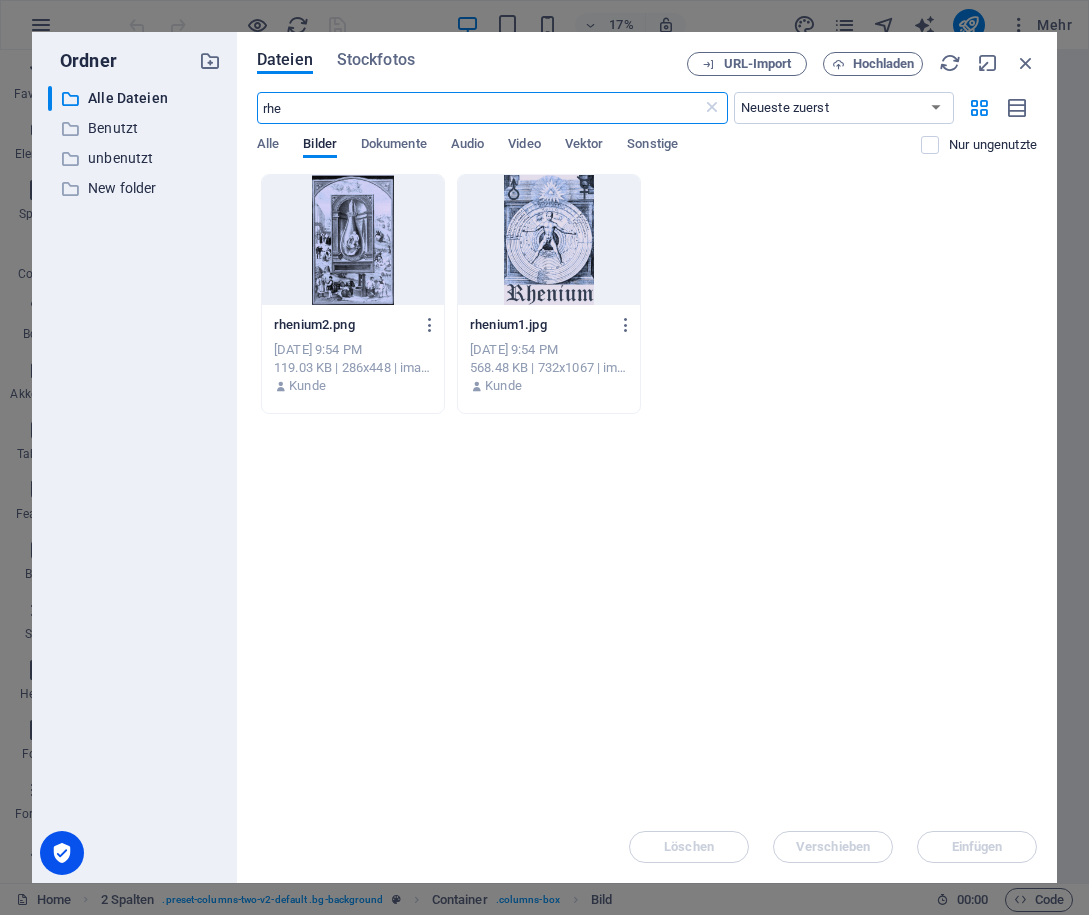 click on "rhe" at bounding box center (479, 108) 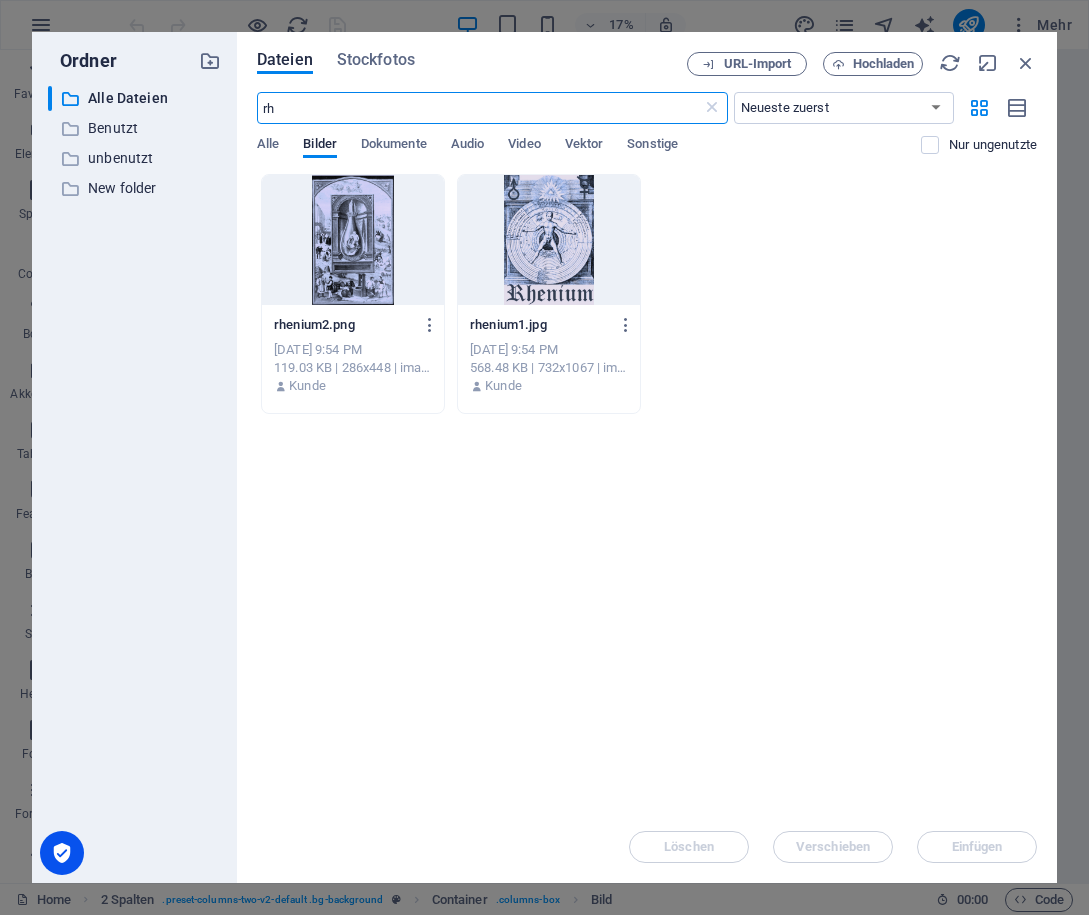 type on "r" 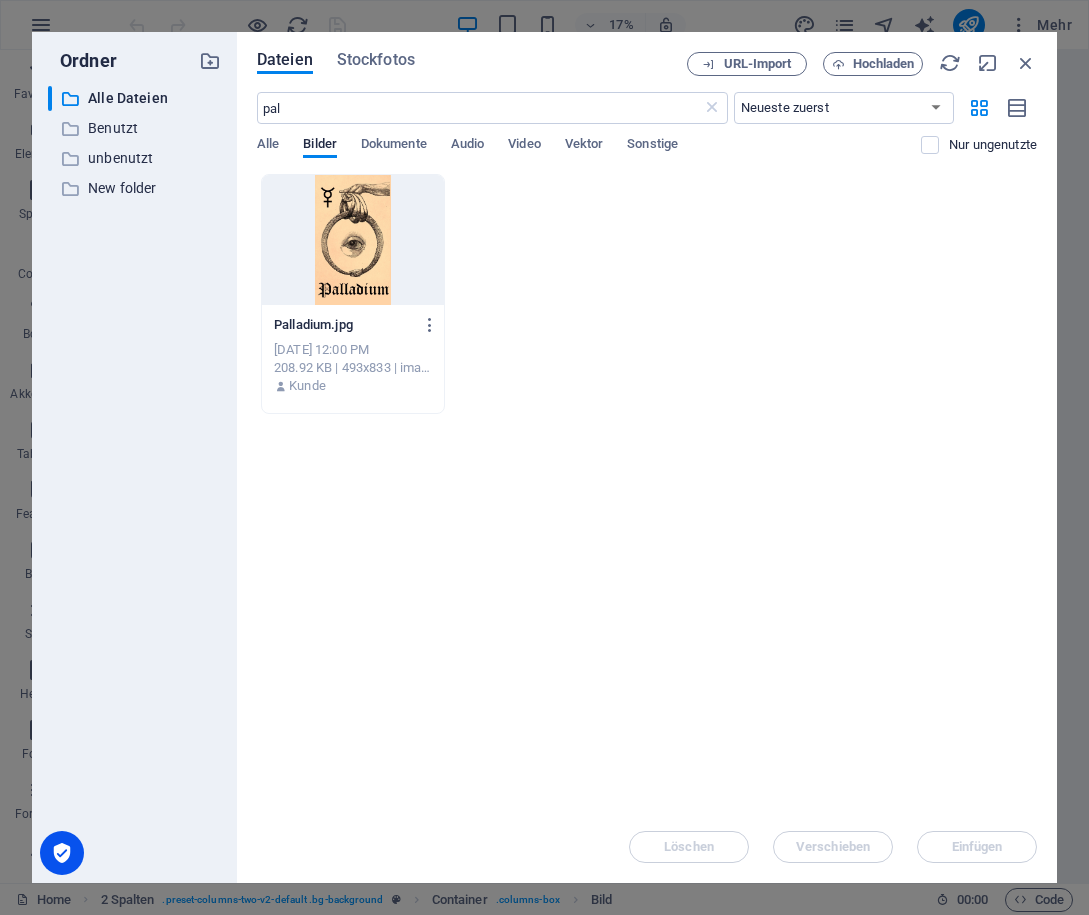 click at bounding box center [353, 240] 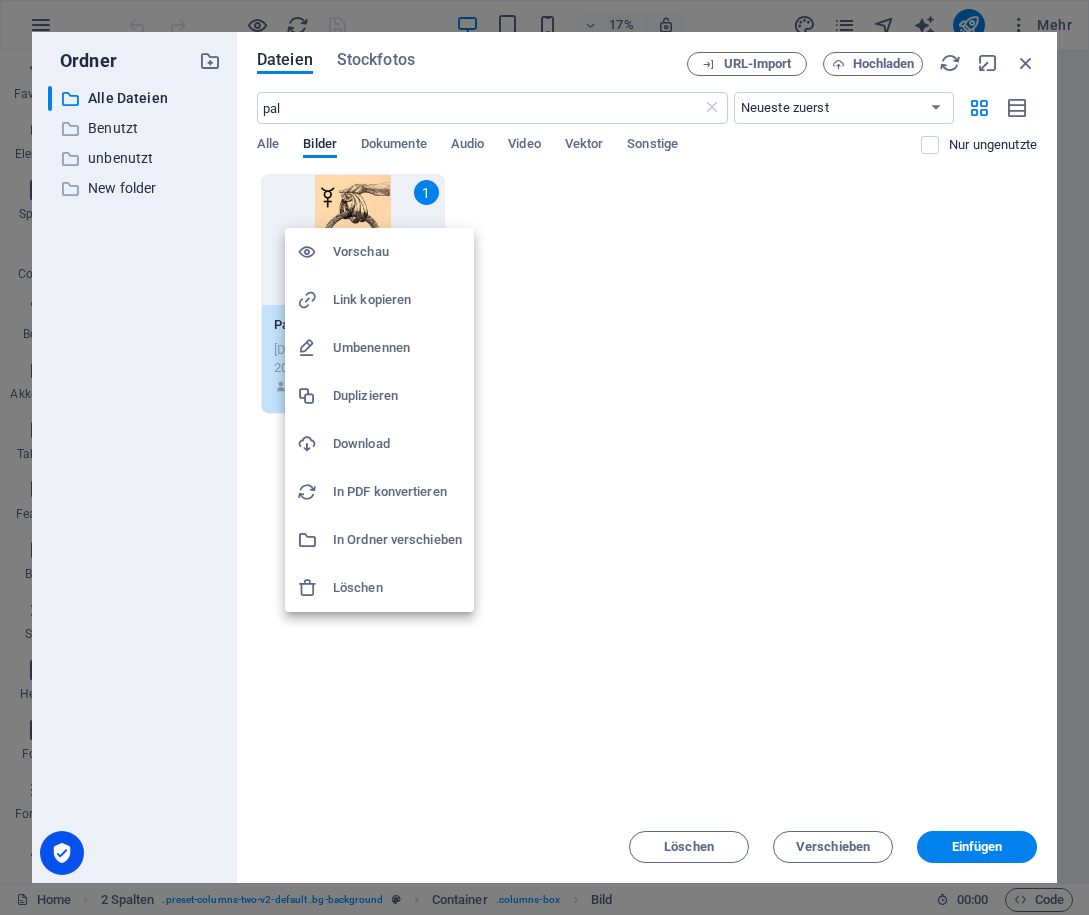 click on "Download" at bounding box center (397, 444) 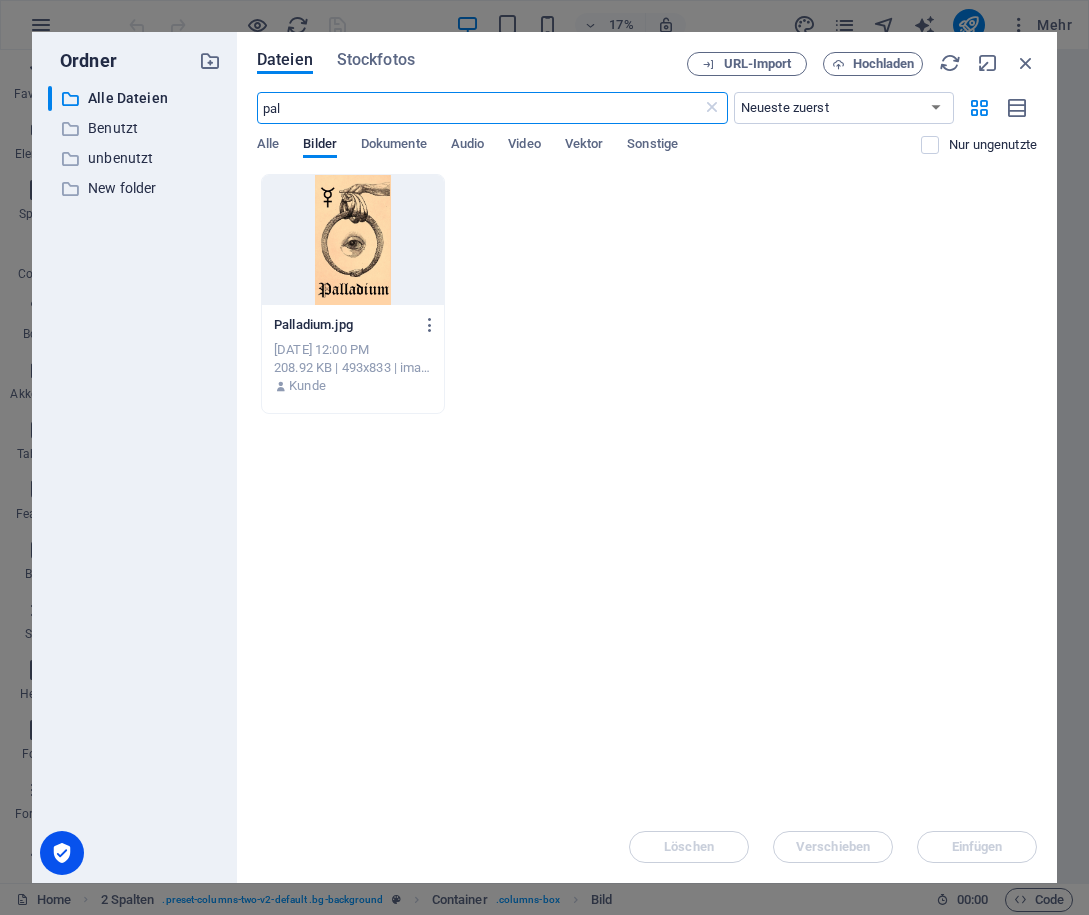 click on "pal" at bounding box center [479, 108] 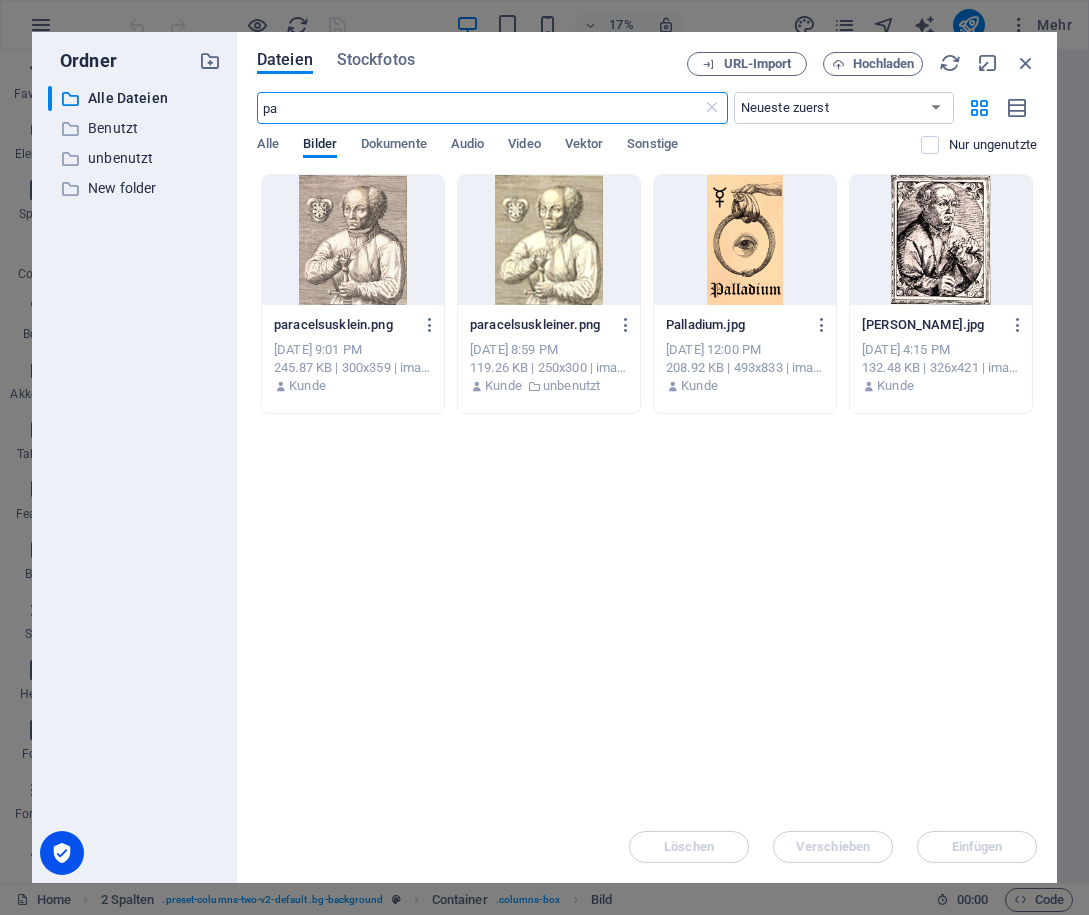 type on "p" 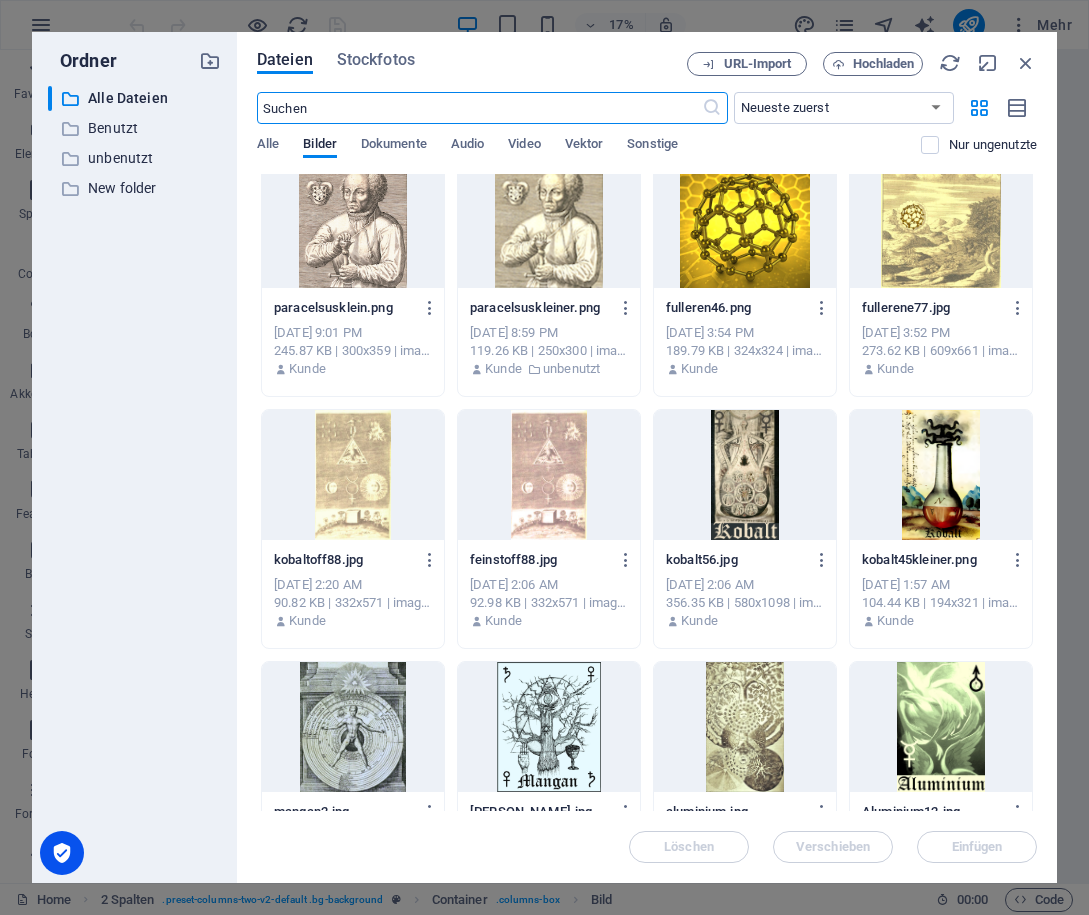 scroll, scrollTop: 2353, scrollLeft: 0, axis: vertical 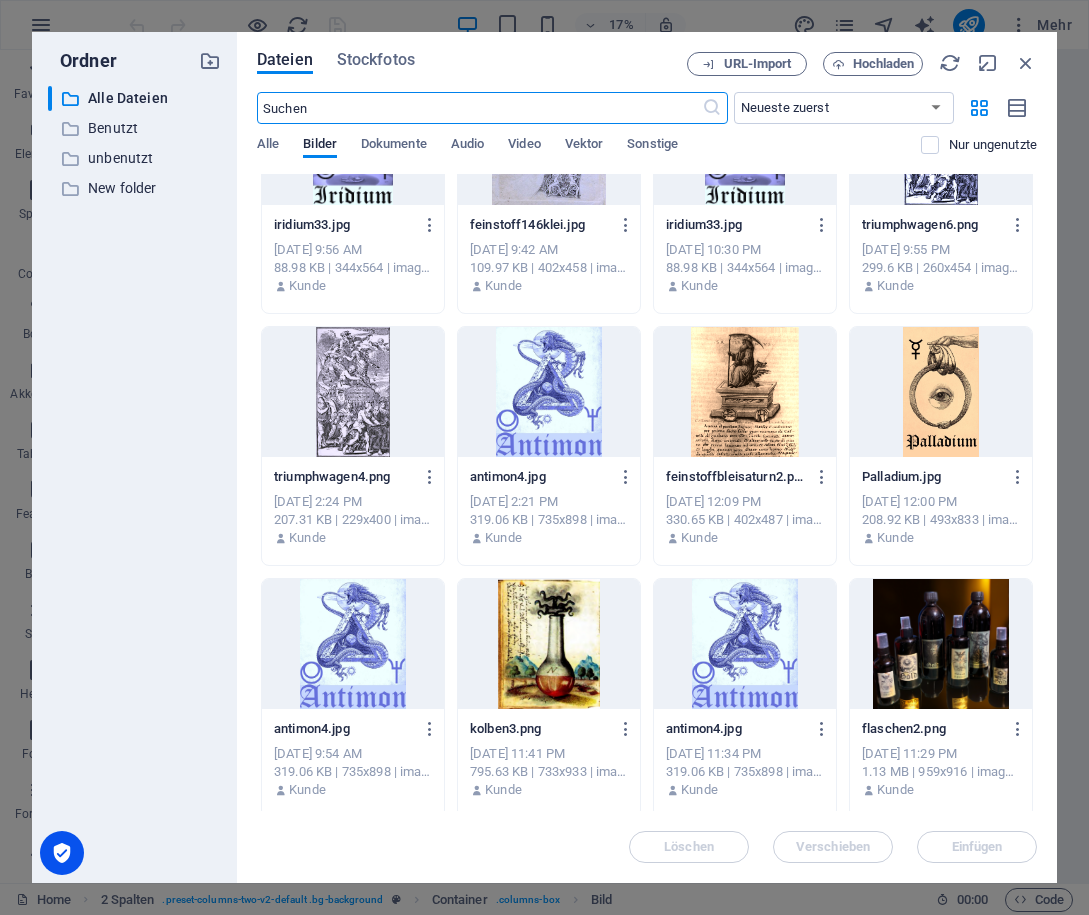 type 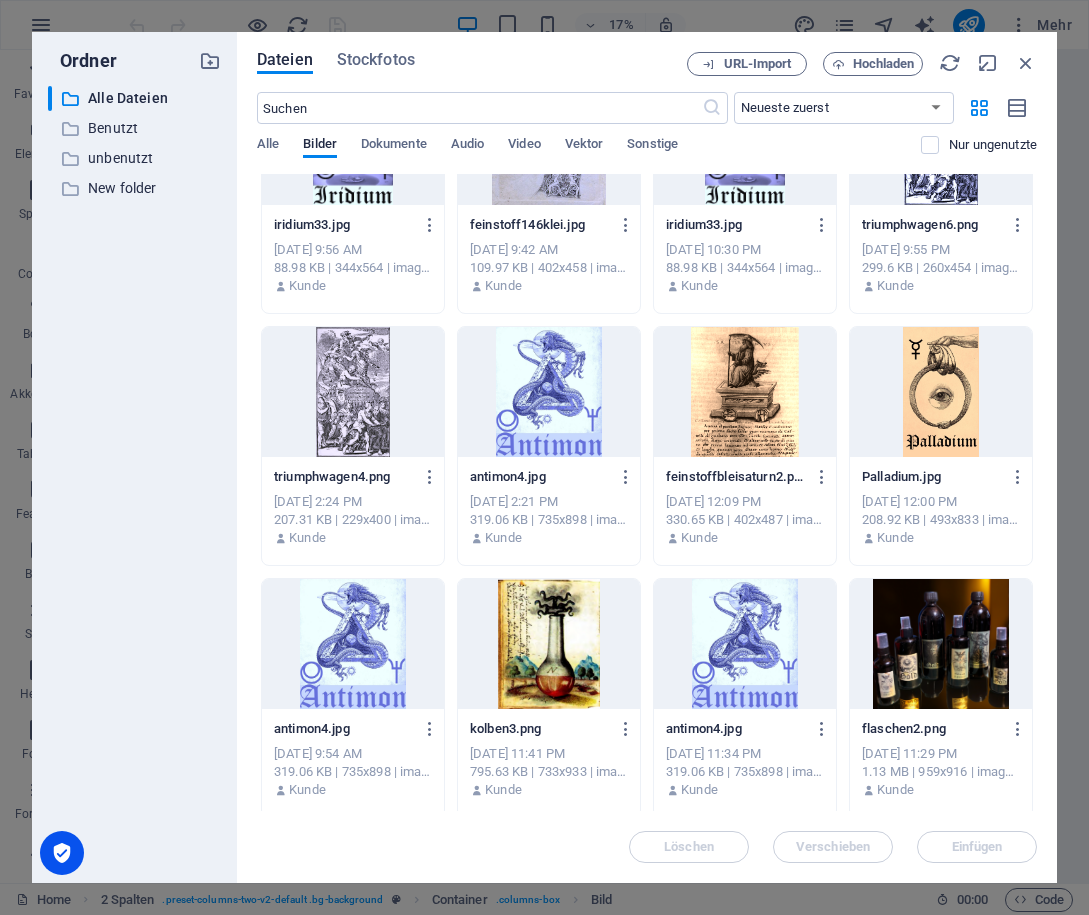 click at bounding box center (745, 392) 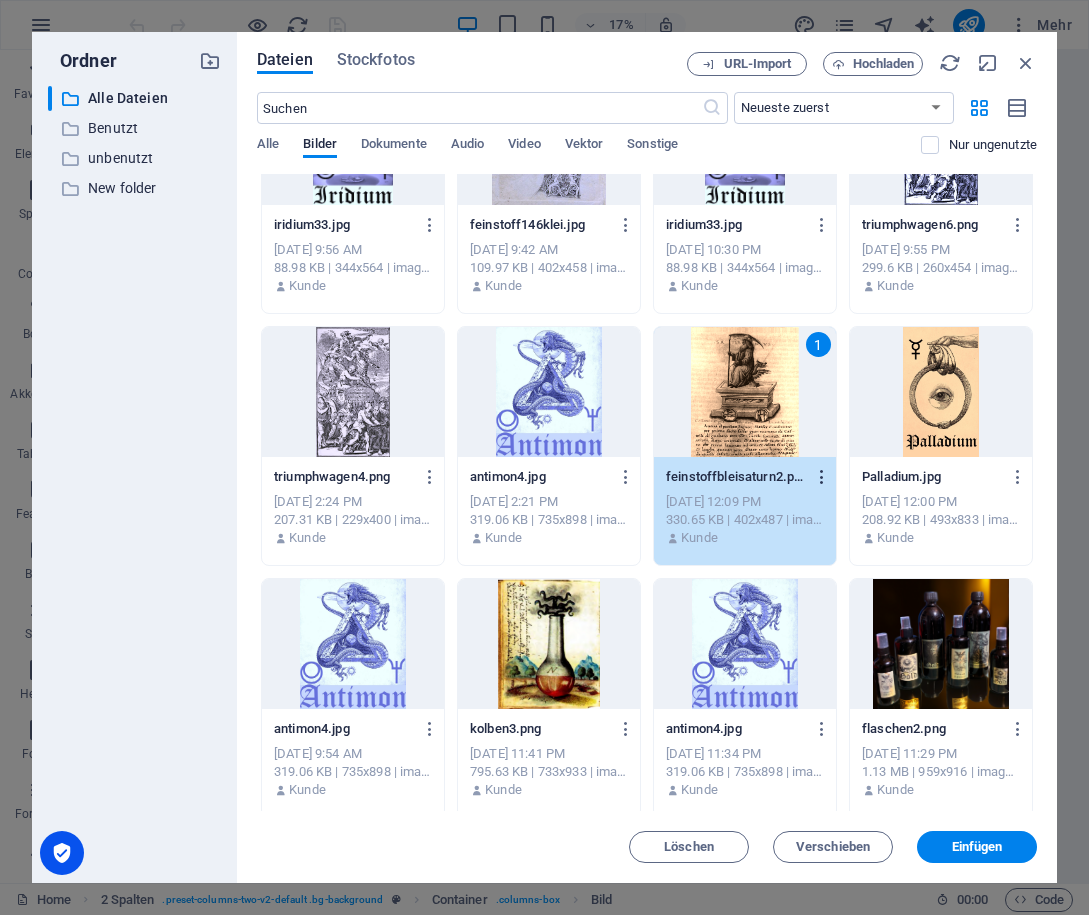 click at bounding box center (822, 477) 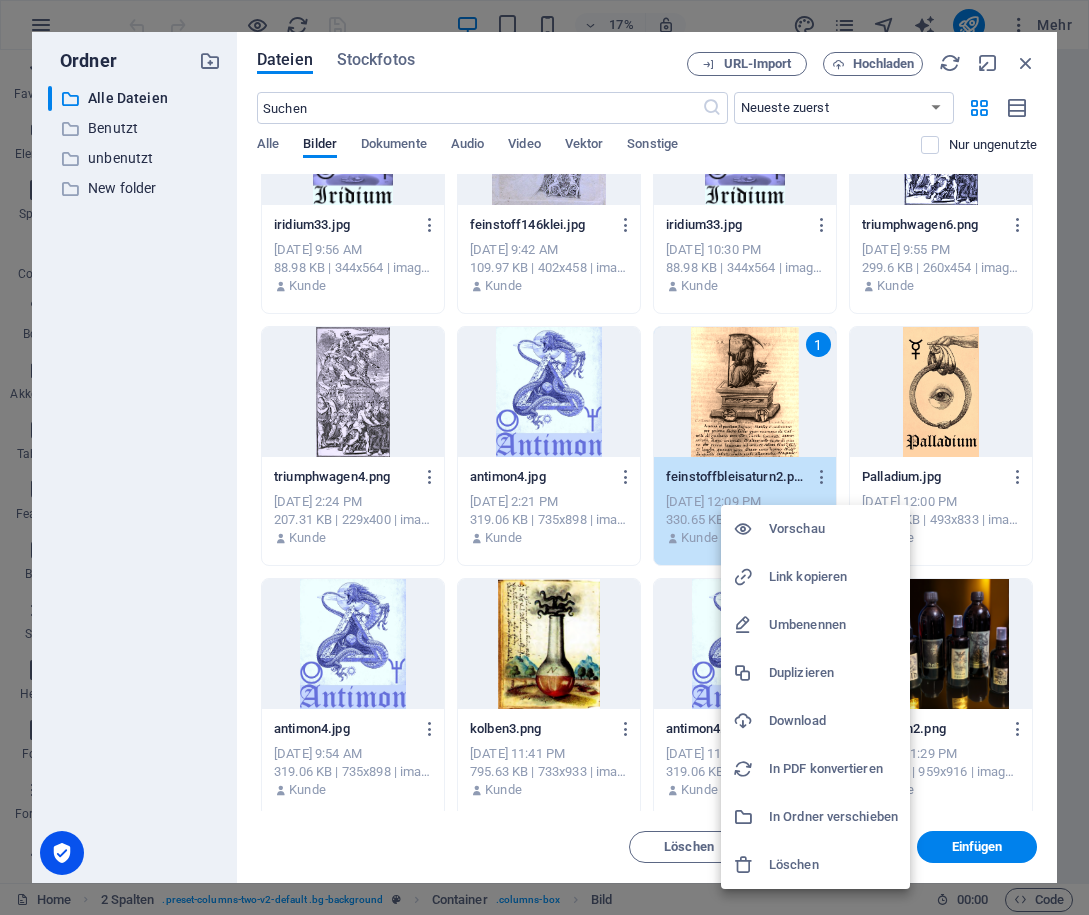click on "Umbenennen" at bounding box center [833, 625] 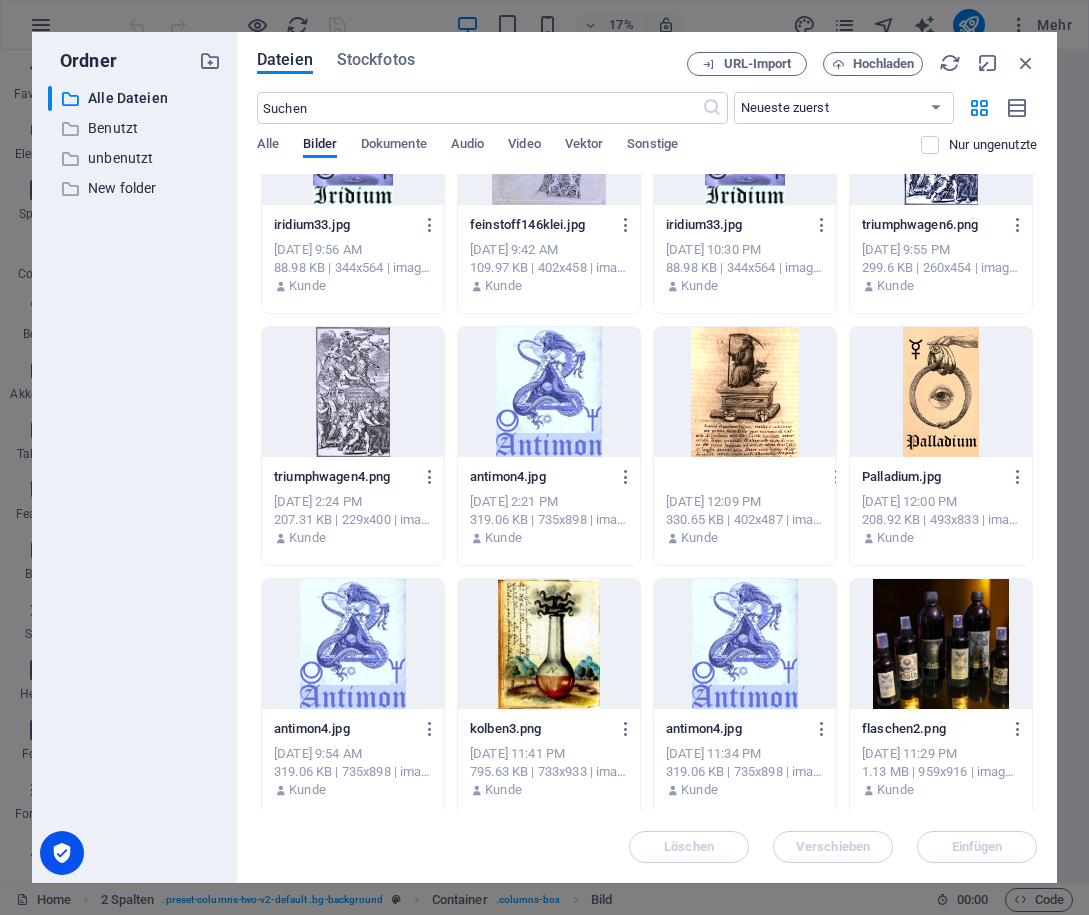 scroll, scrollTop: 0, scrollLeft: 0, axis: both 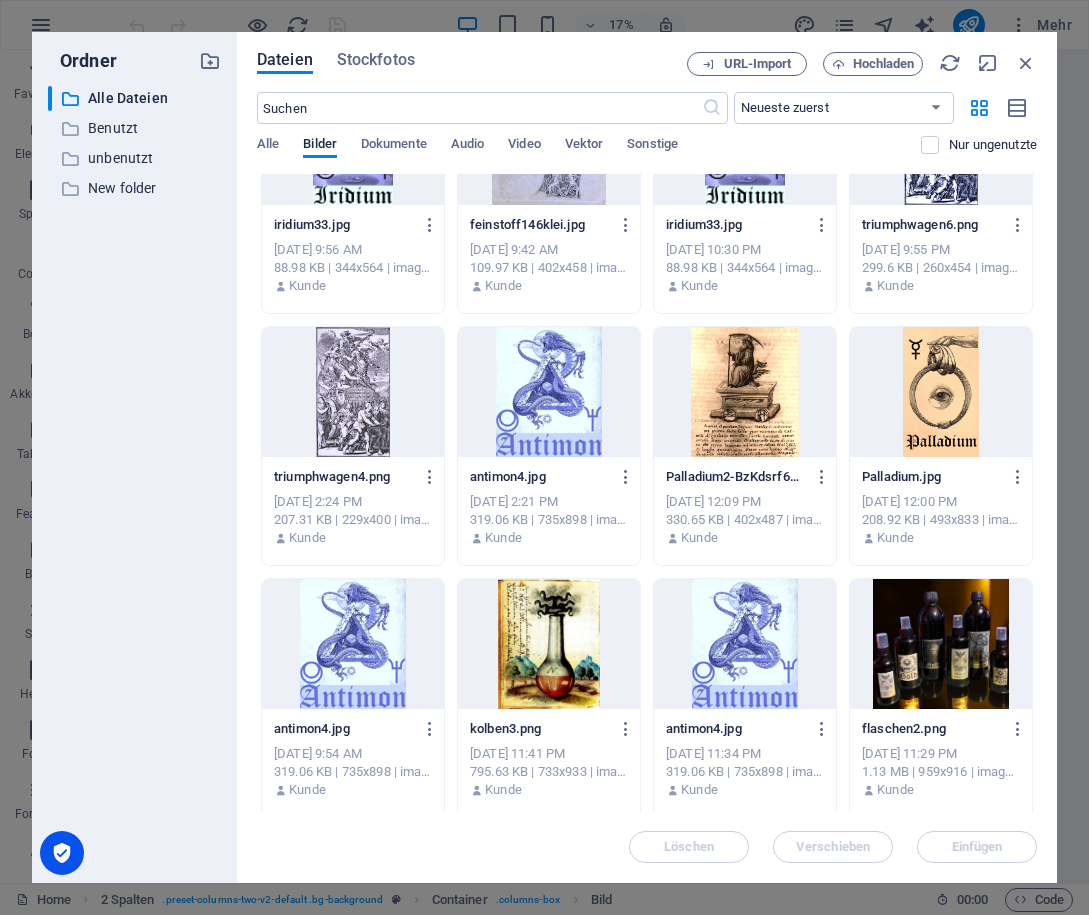 click at bounding box center [745, 392] 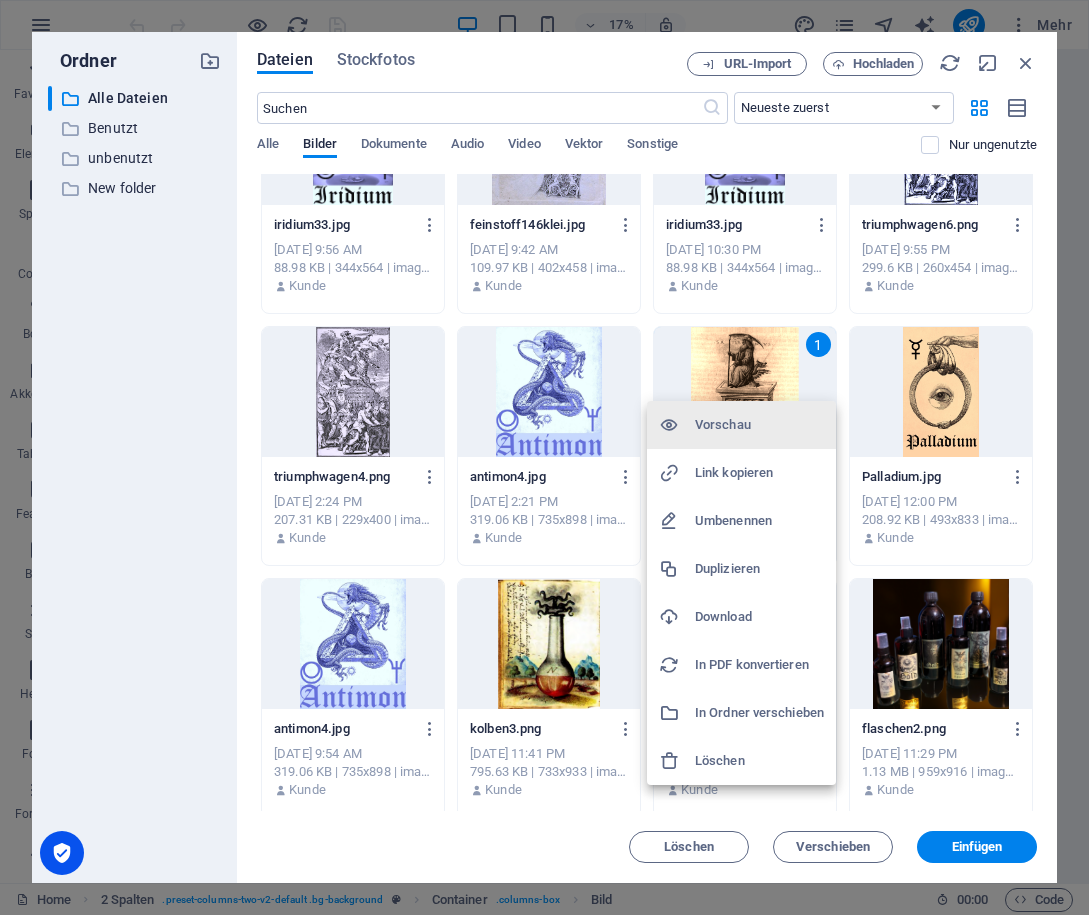 click on "Download" at bounding box center (759, 617) 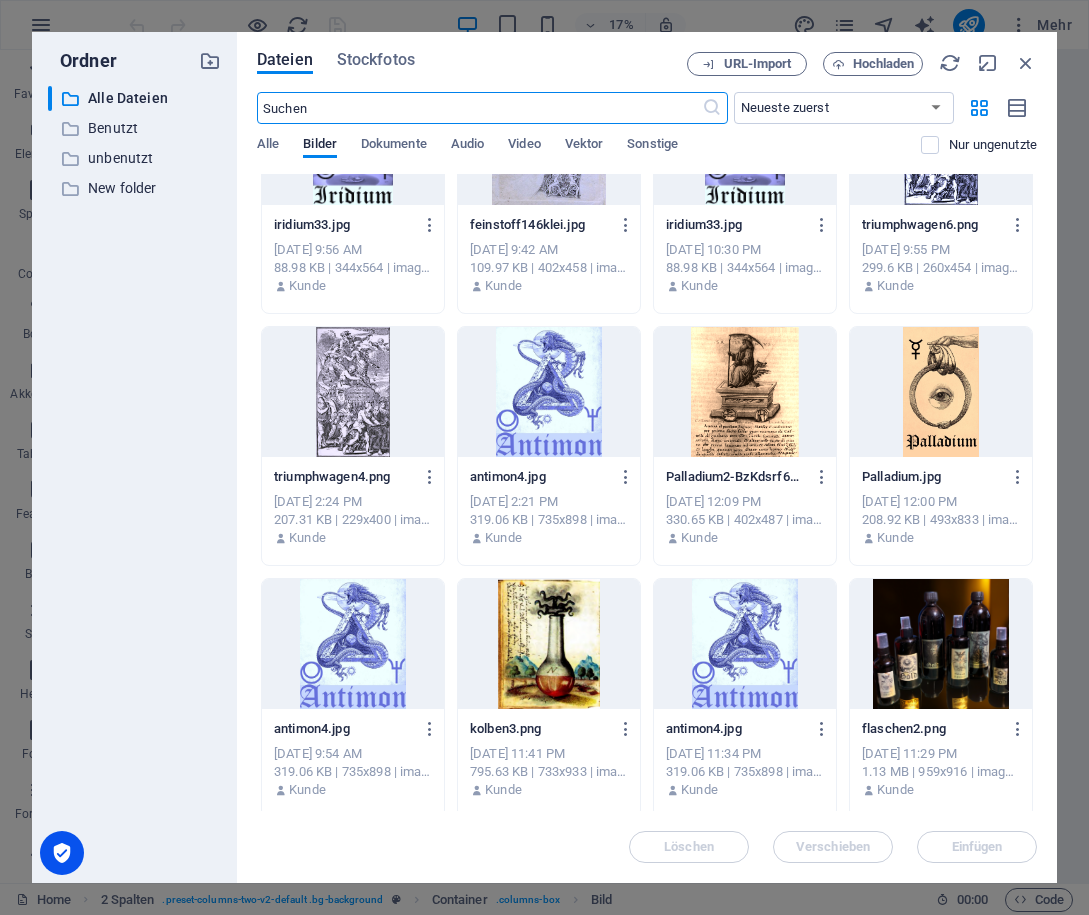 click at bounding box center [479, 108] 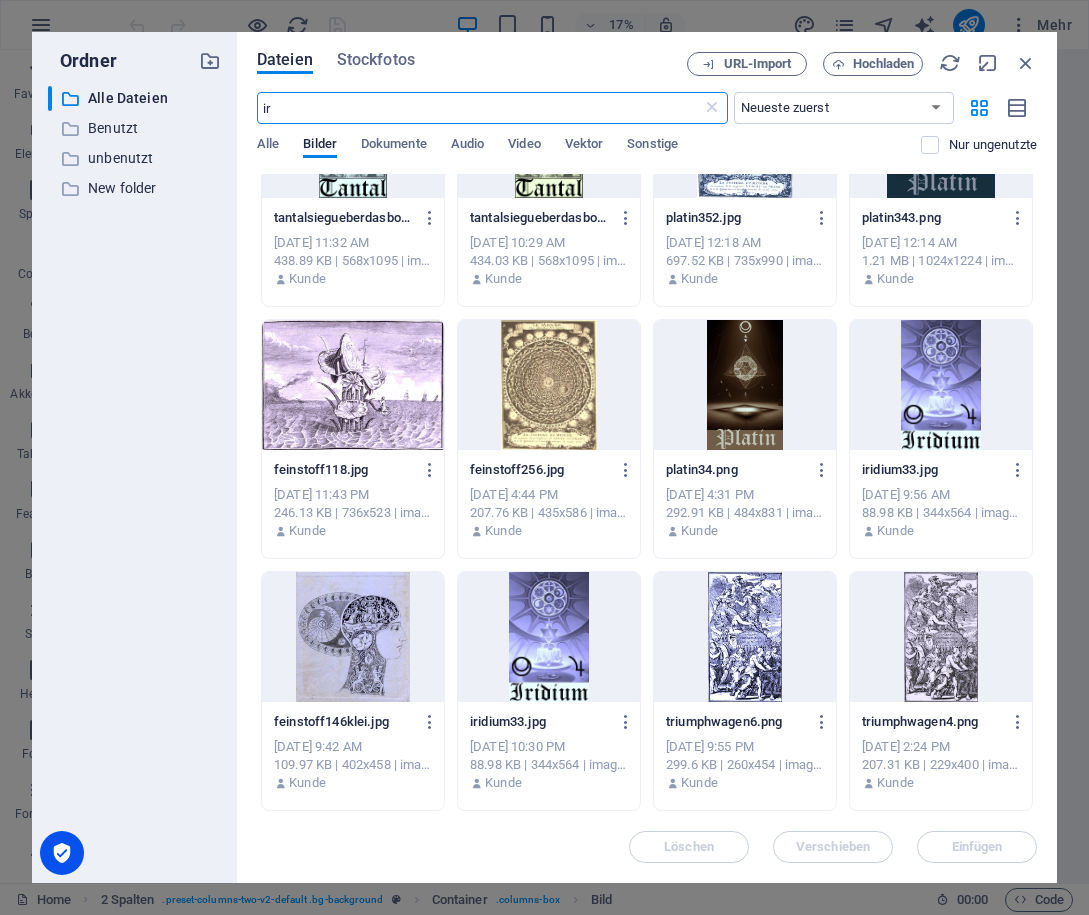 scroll, scrollTop: 0, scrollLeft: 0, axis: both 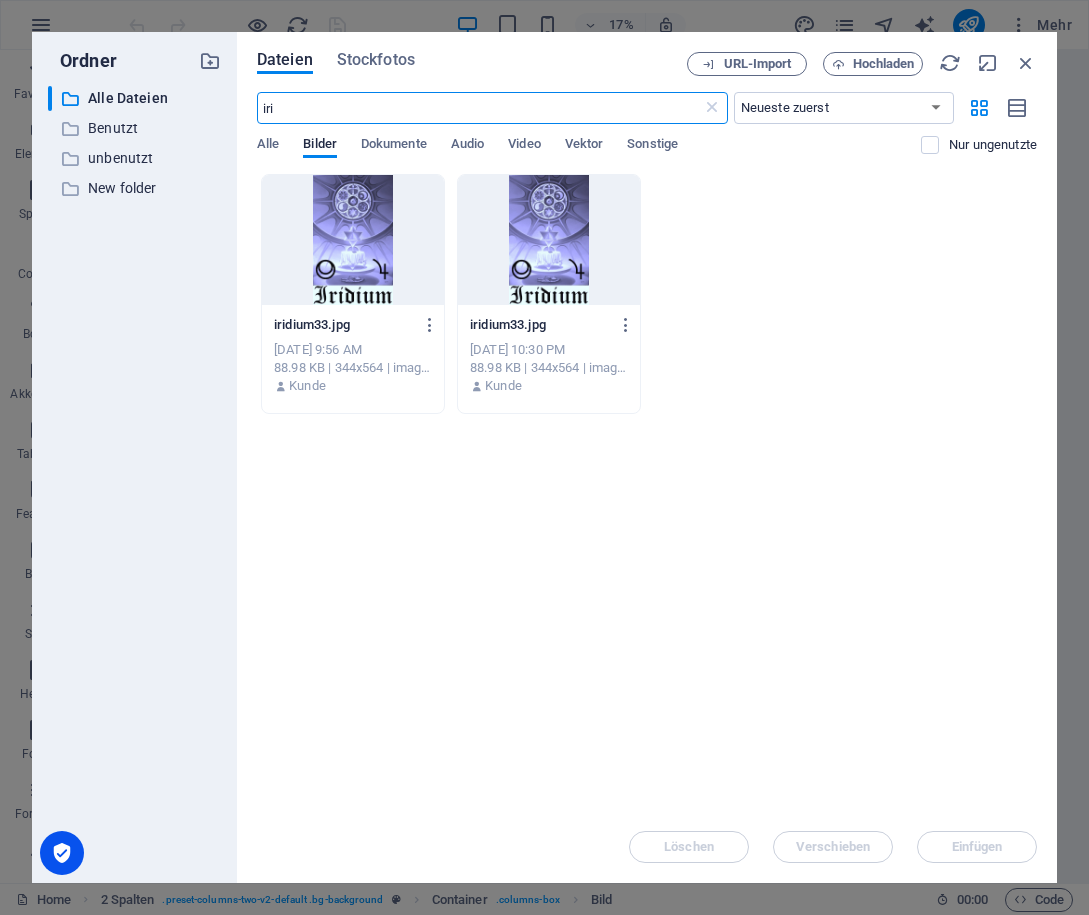 click on "iri" at bounding box center (479, 108) 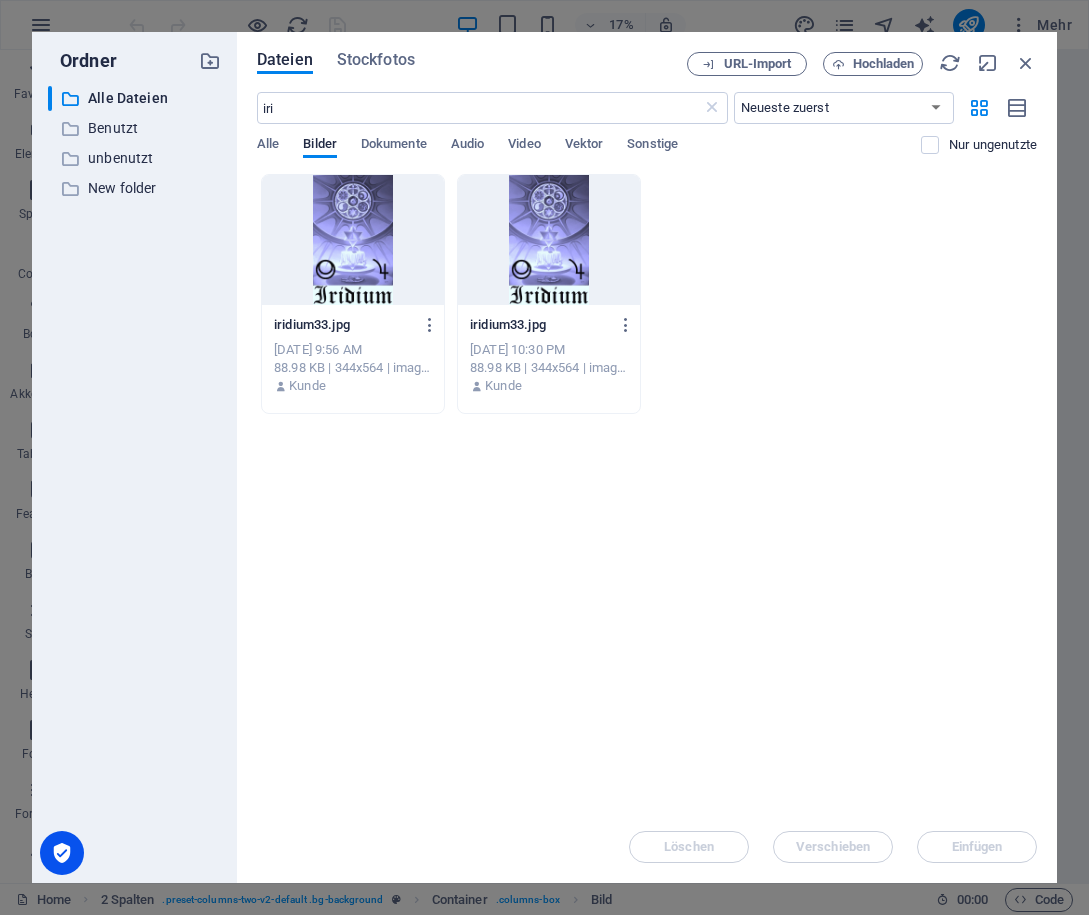 click at bounding box center [353, 240] 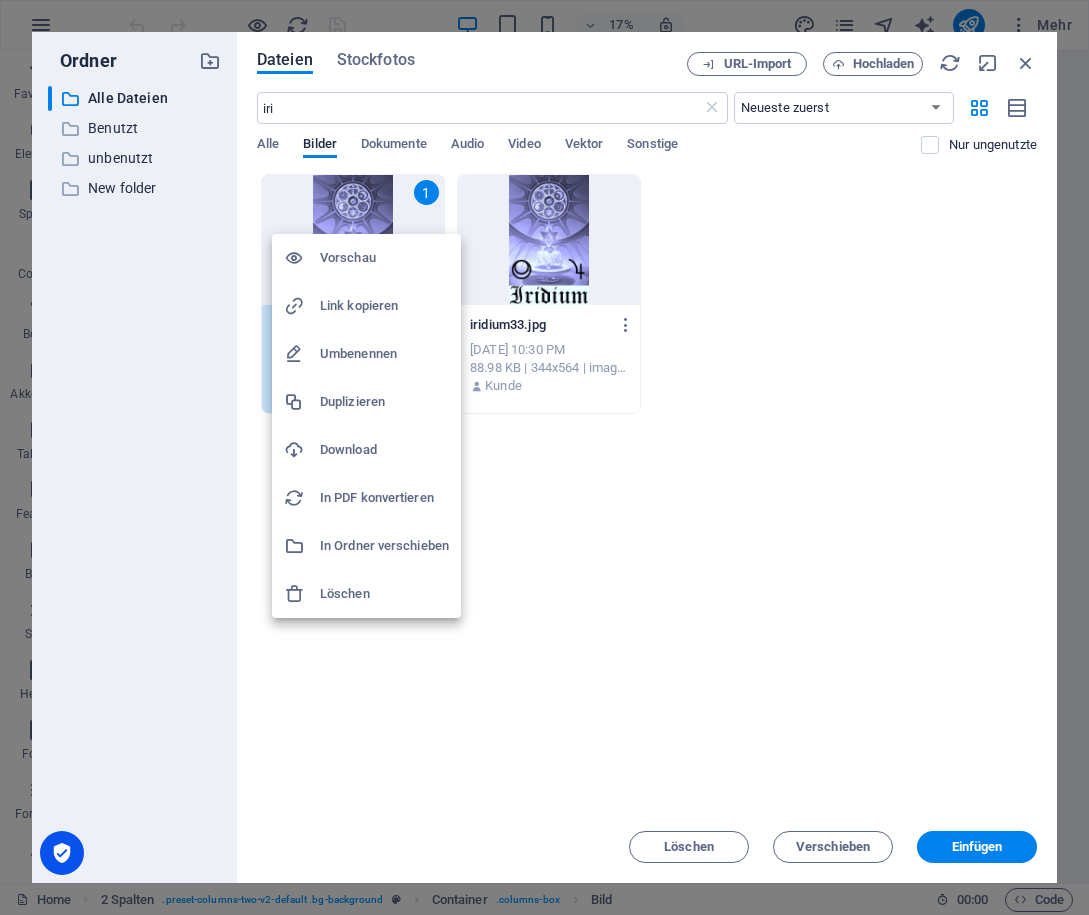click on "Download" at bounding box center [384, 450] 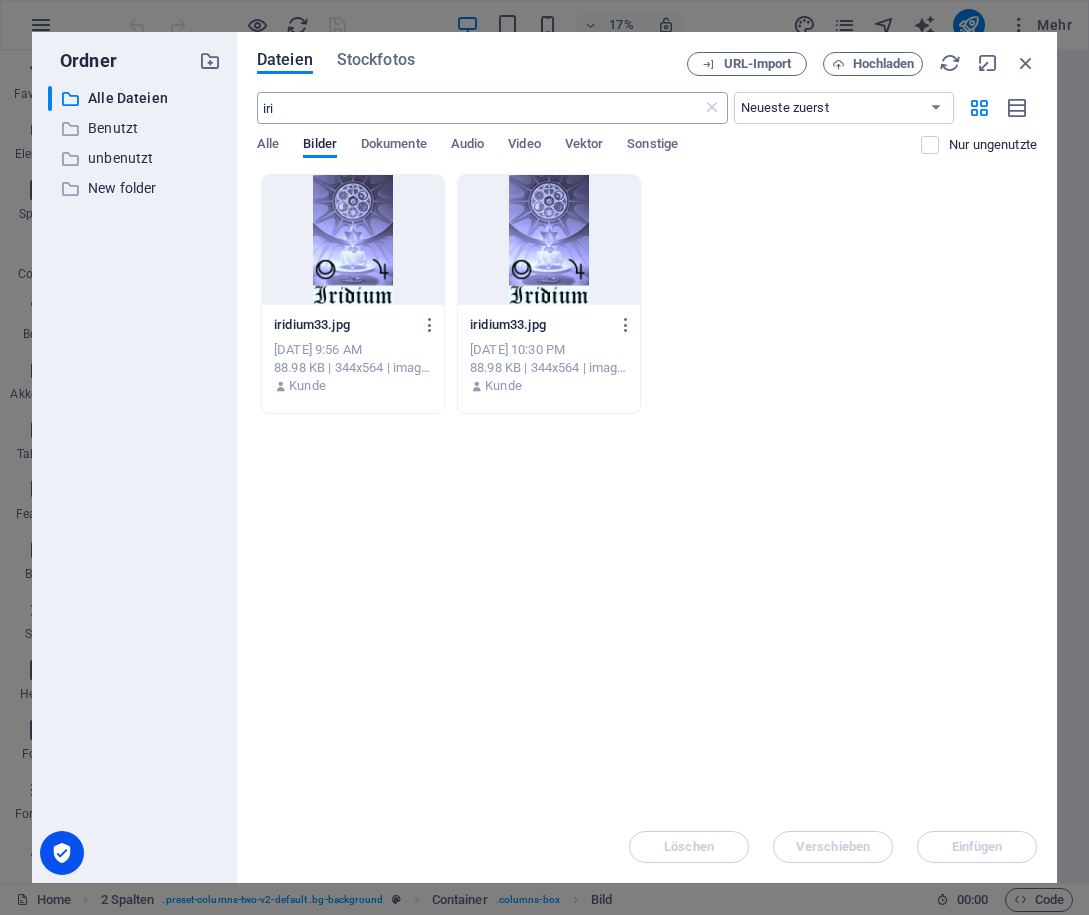 click on "iri" at bounding box center (479, 108) 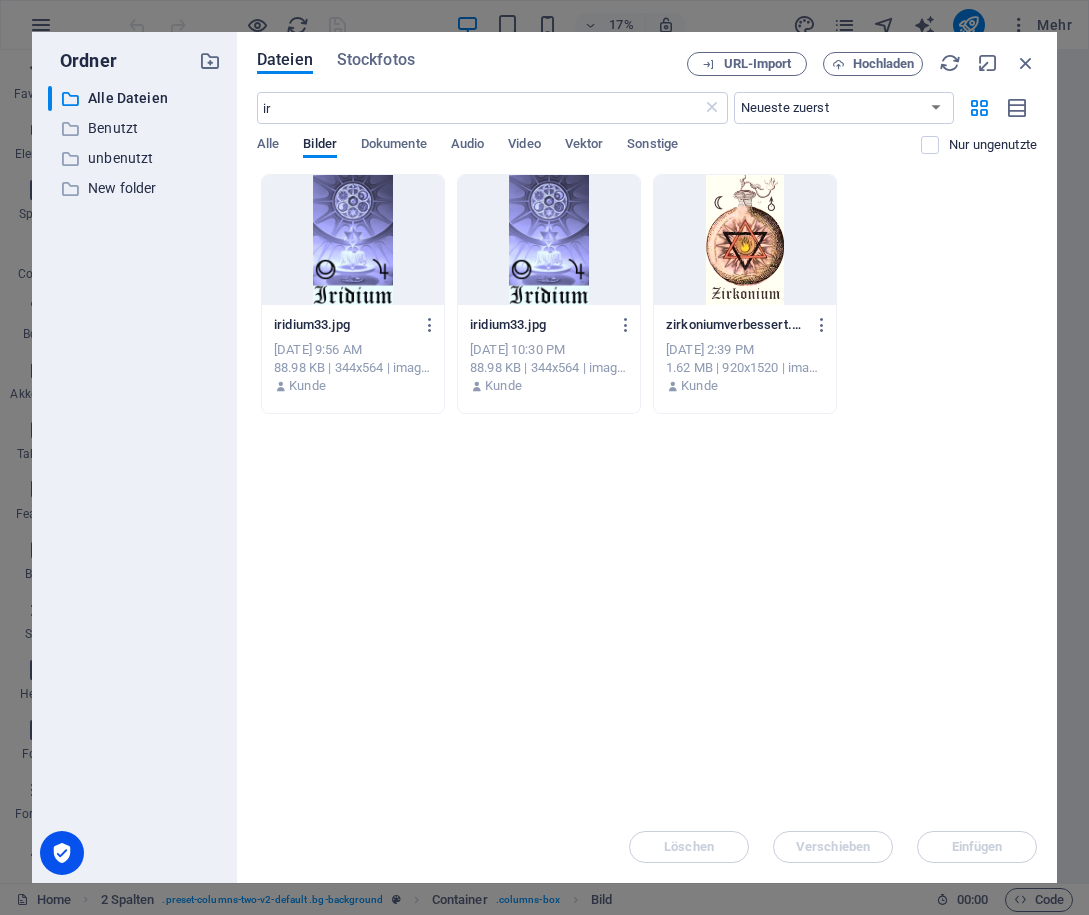 click on "Lege Dateien hier ab, um sie sofort hochzuladen iridium33.jpg iridium33.jpg [DATE] 9:56 AM 88.98 KB | 344x564 | image/jpeg [PERSON_NAME] iridium33.jpg iridium33.jpg [DATE] 10:30 PM 88.98 KB | 344x564 | image/jpeg [PERSON_NAME] zirkoniumverbessert.png zirkoniumverbessert.png [DATE] 2:39 PM 1.62 MB | 920x1520 | image/png [PERSON_NAME]" at bounding box center [647, 492] 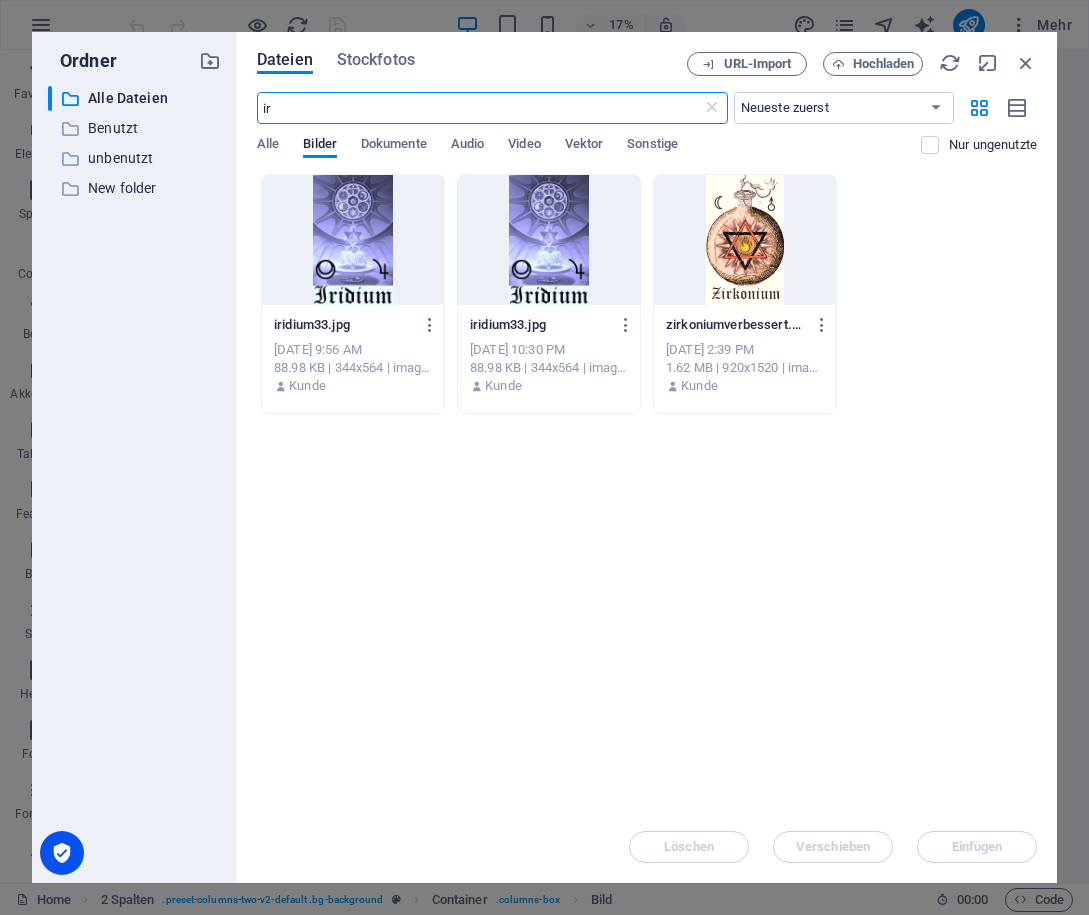 click on "ir" at bounding box center [479, 108] 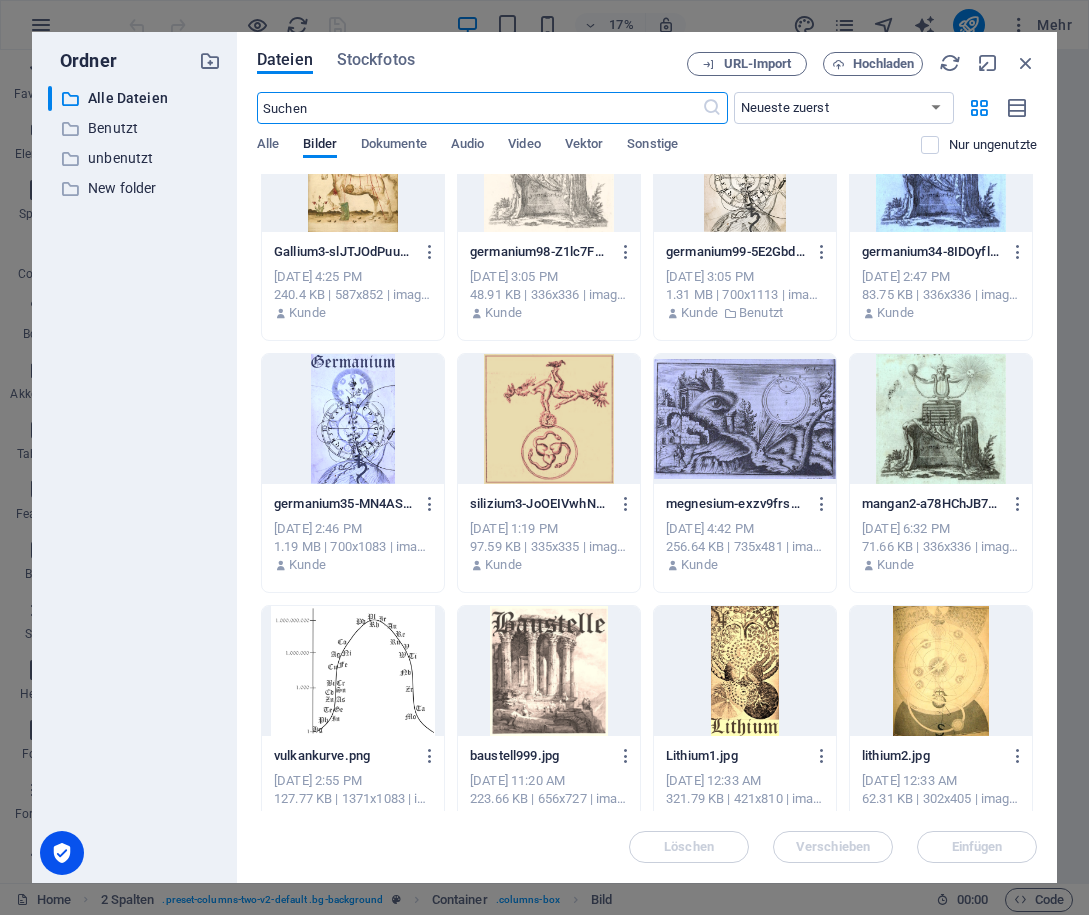 scroll, scrollTop: 1688, scrollLeft: 0, axis: vertical 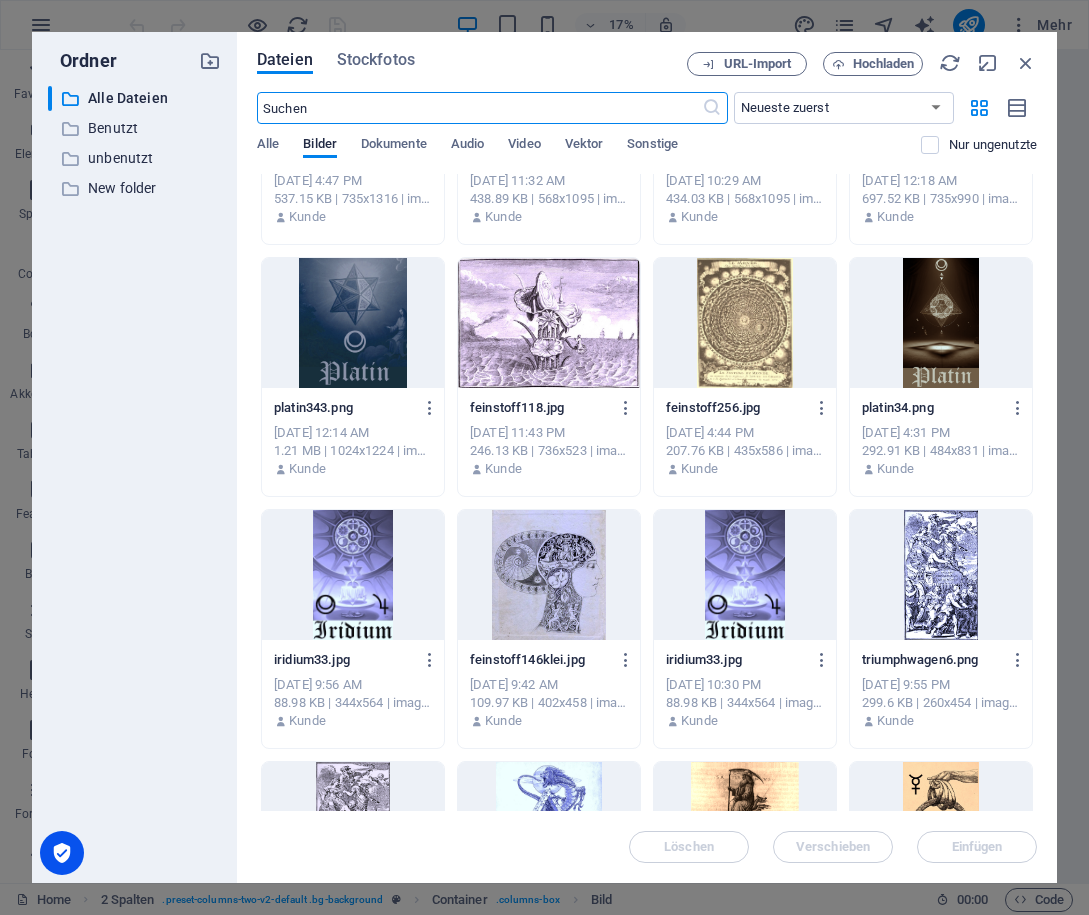 type 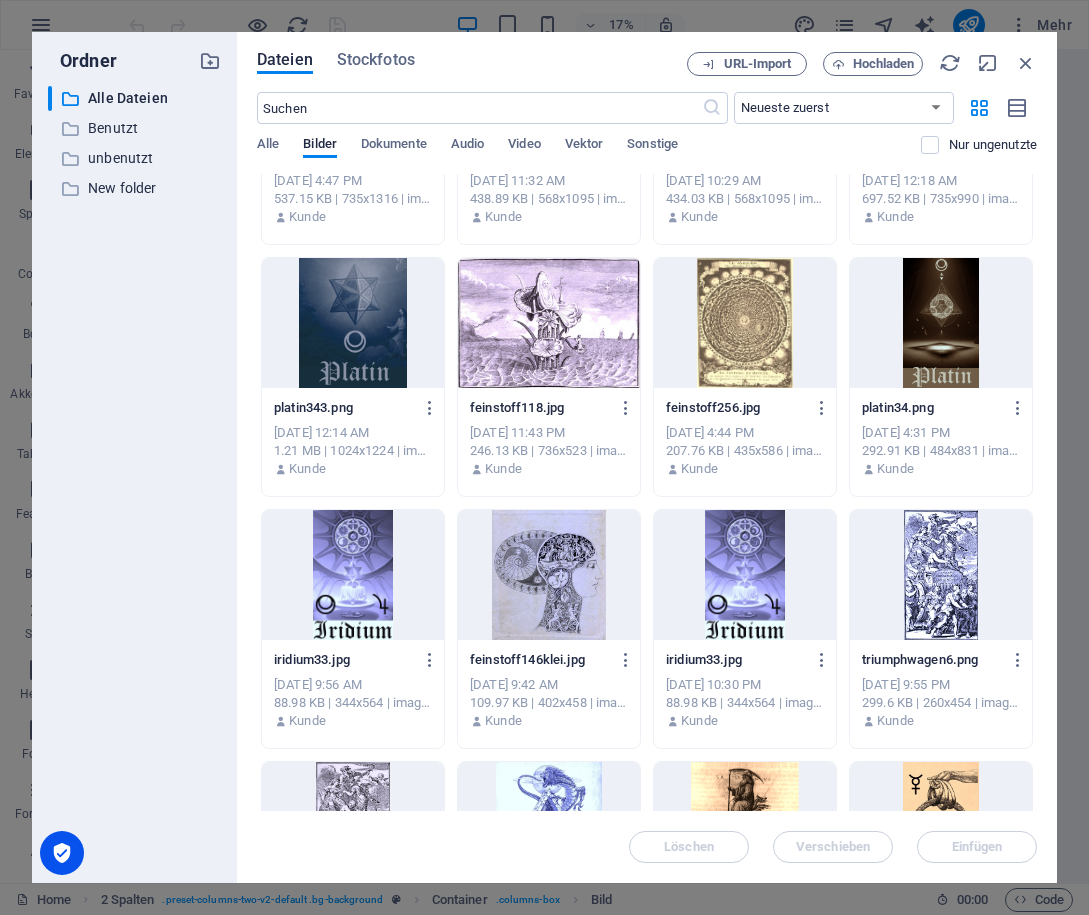 click on "feinstoff146klei.jpg" at bounding box center [539, 660] 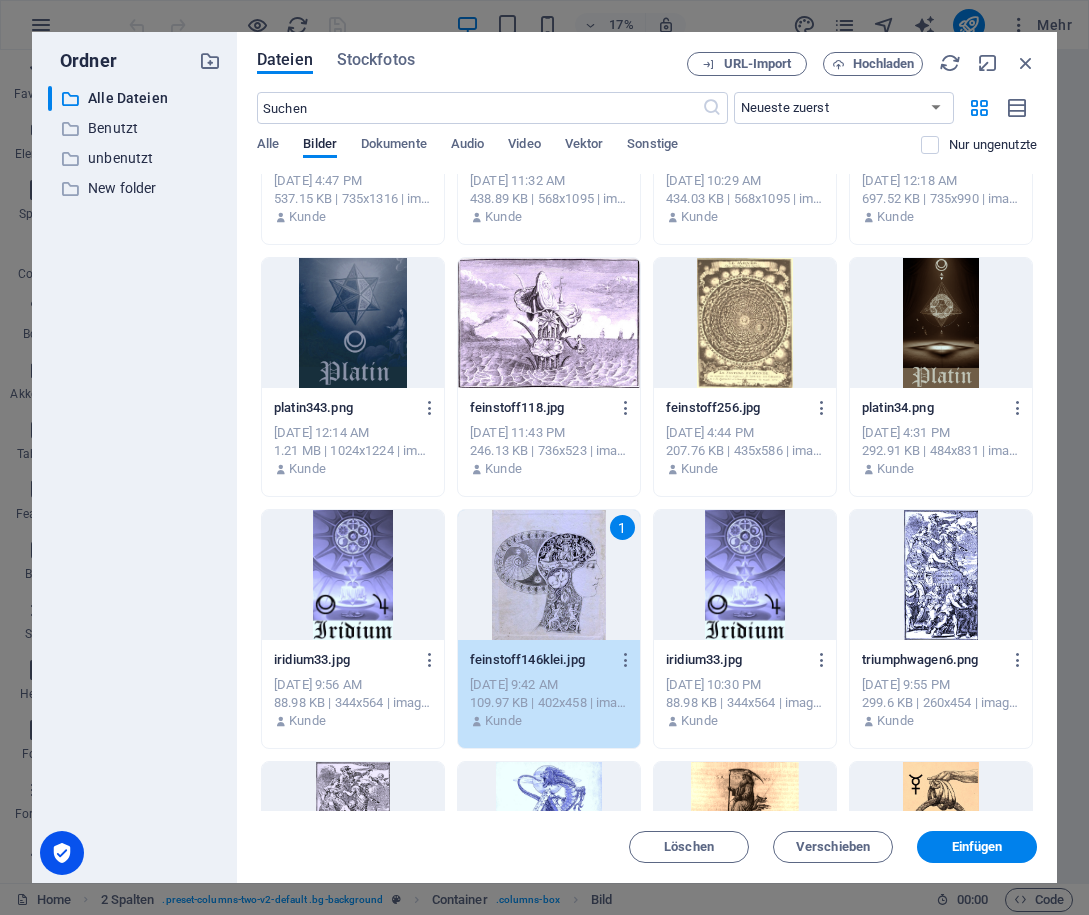 click on "feinstoff146klei.jpg" at bounding box center [539, 660] 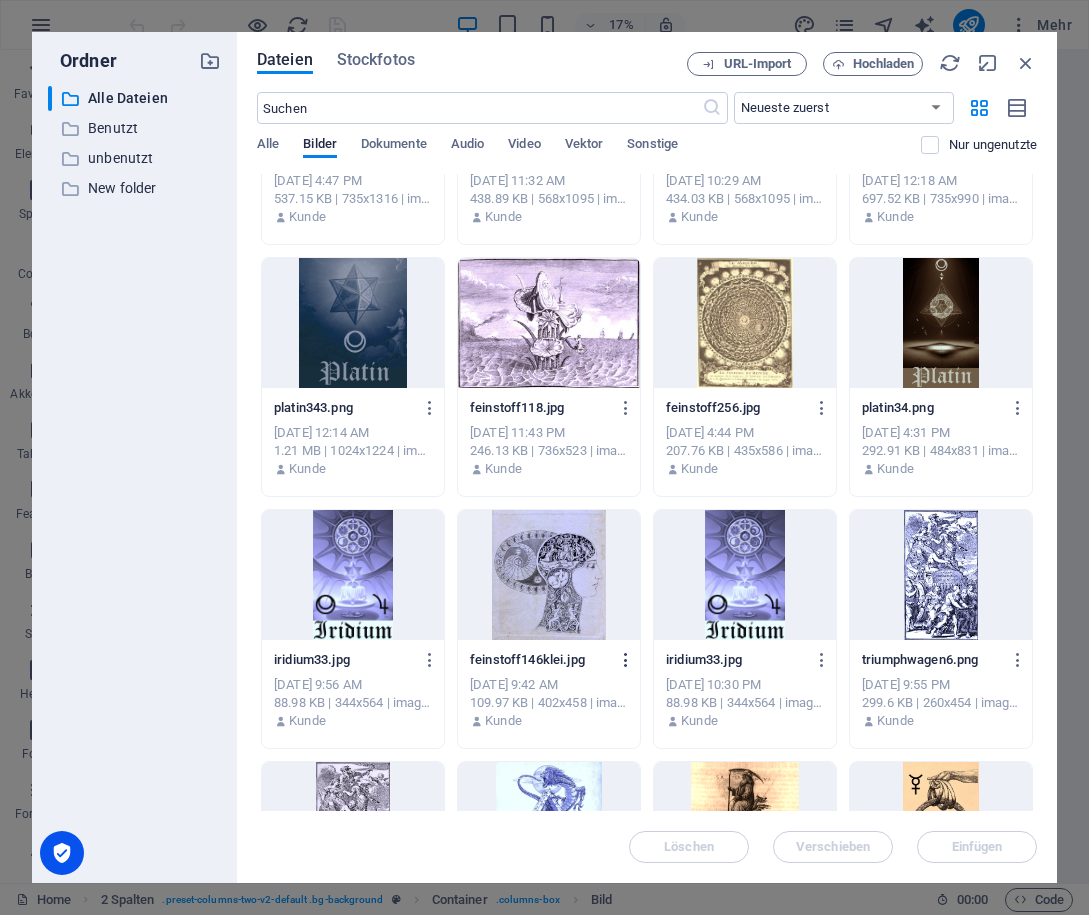click at bounding box center (626, 660) 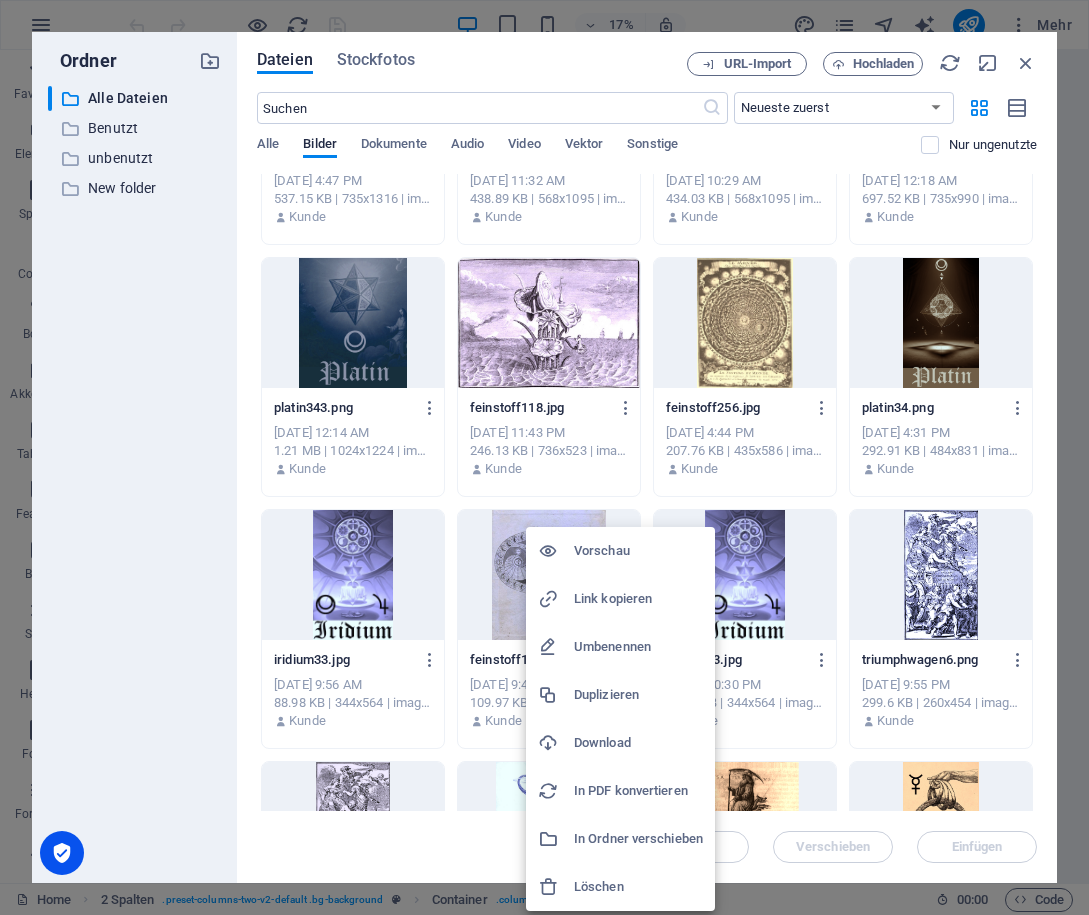 click on "Umbenennen" at bounding box center (638, 647) 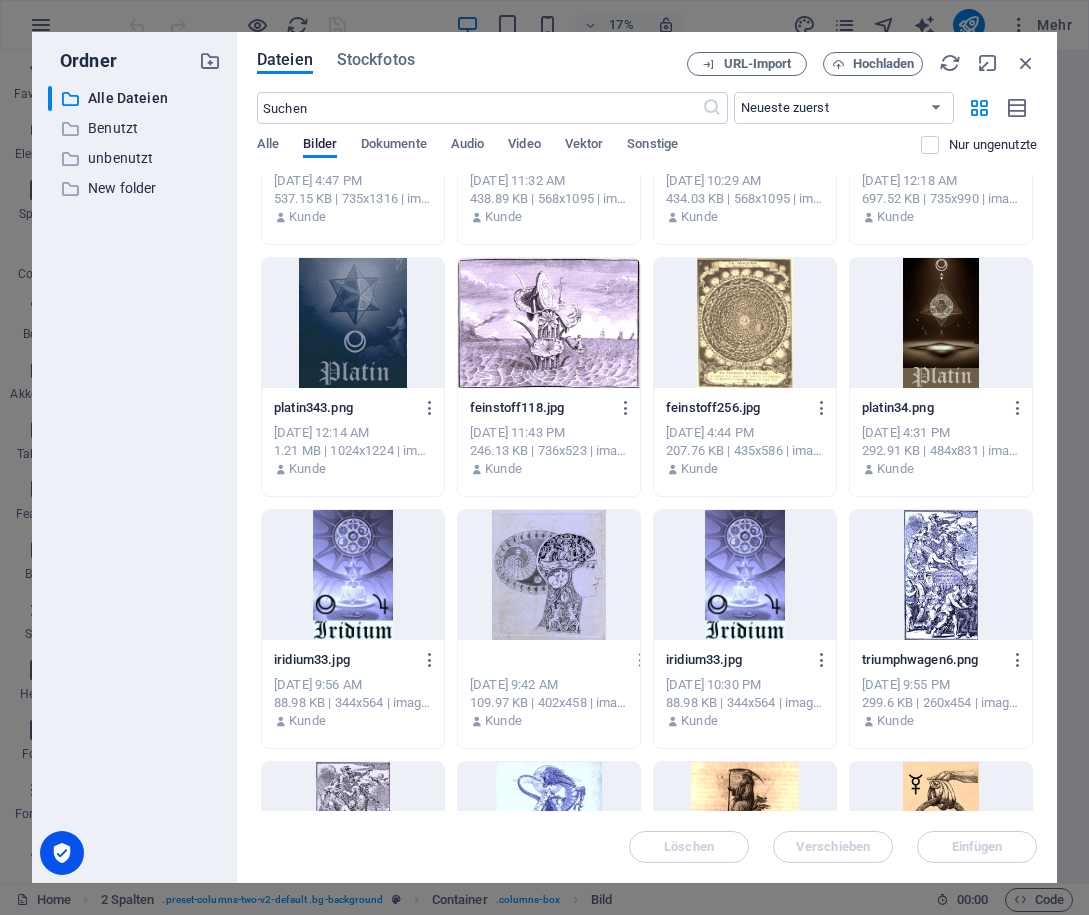type on "Iridium2.jpg" 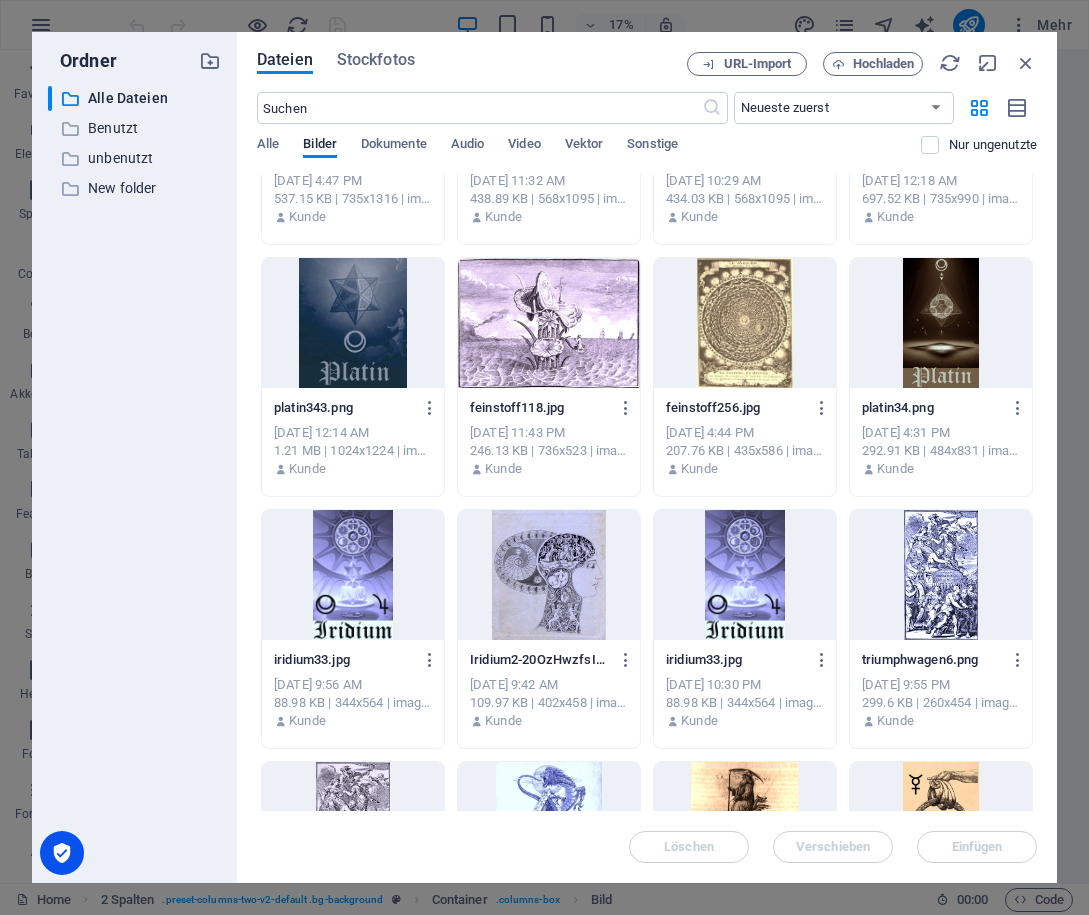 click at bounding box center [549, 575] 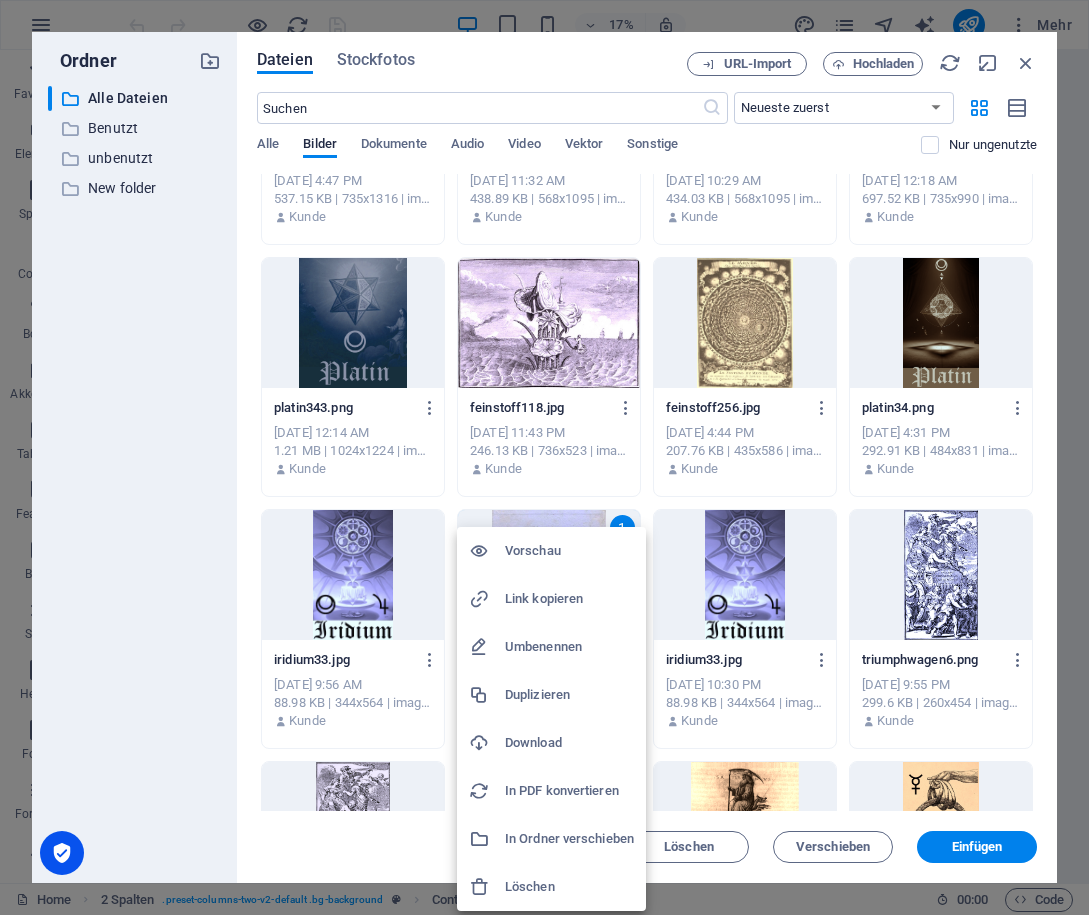click on "Download" at bounding box center (551, 743) 